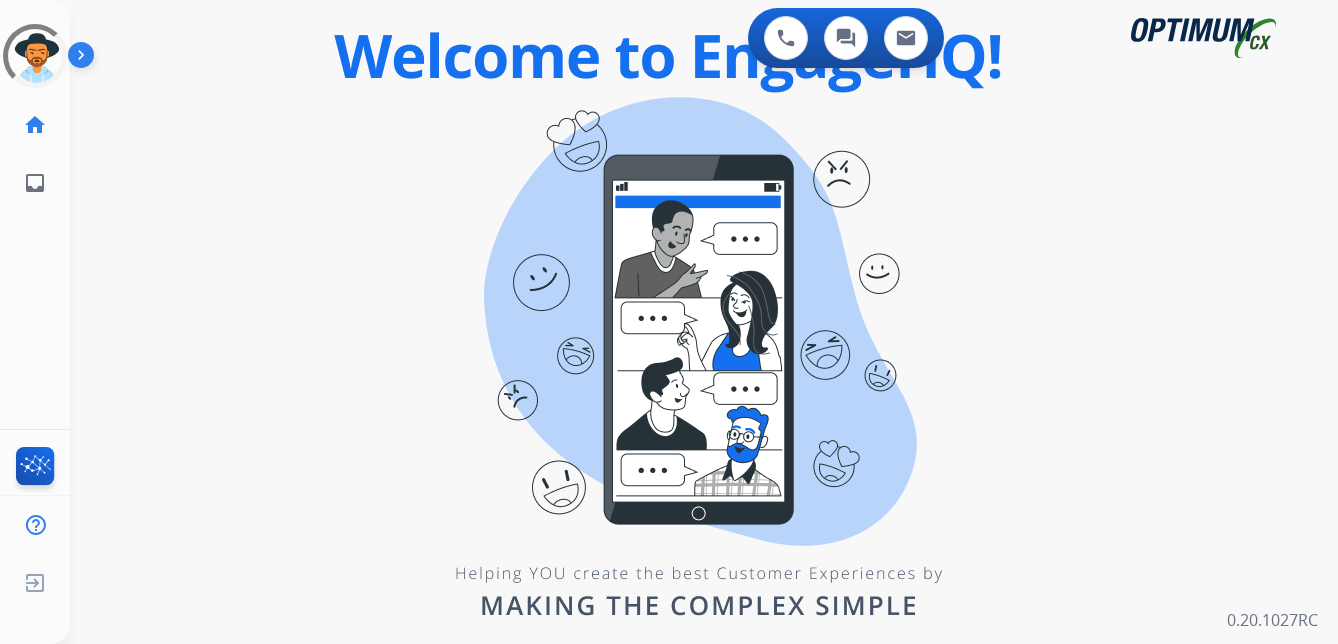 scroll, scrollTop: 0, scrollLeft: 0, axis: both 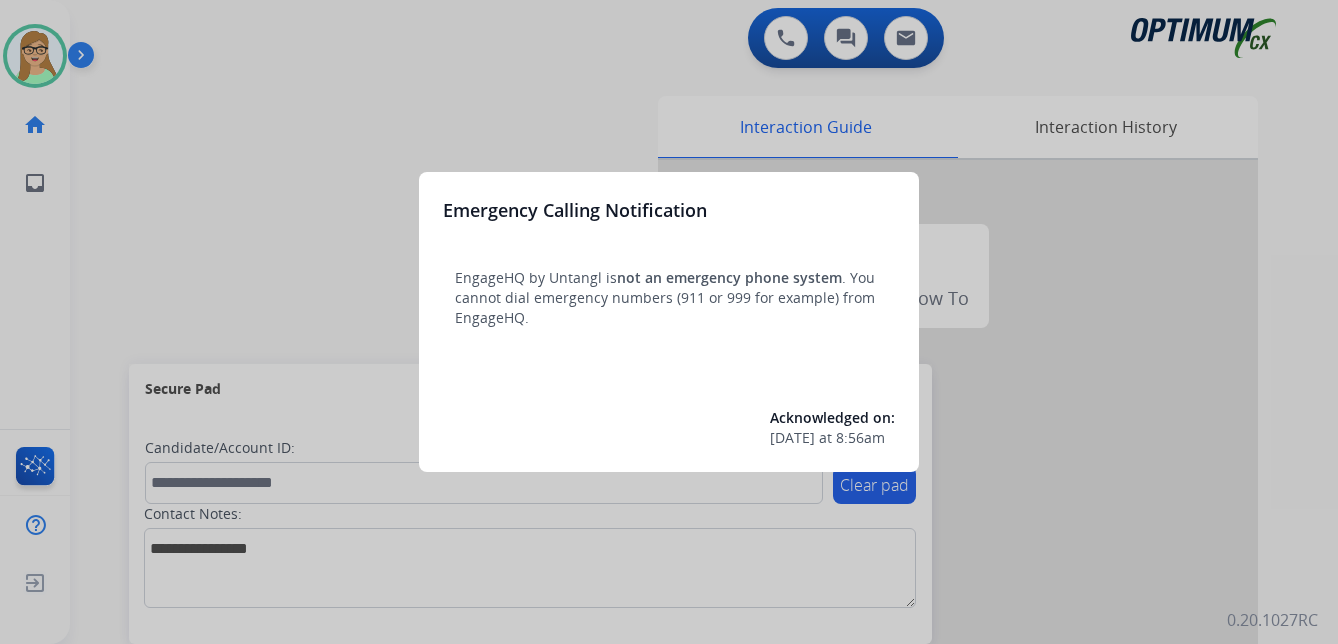 click at bounding box center (669, 322) 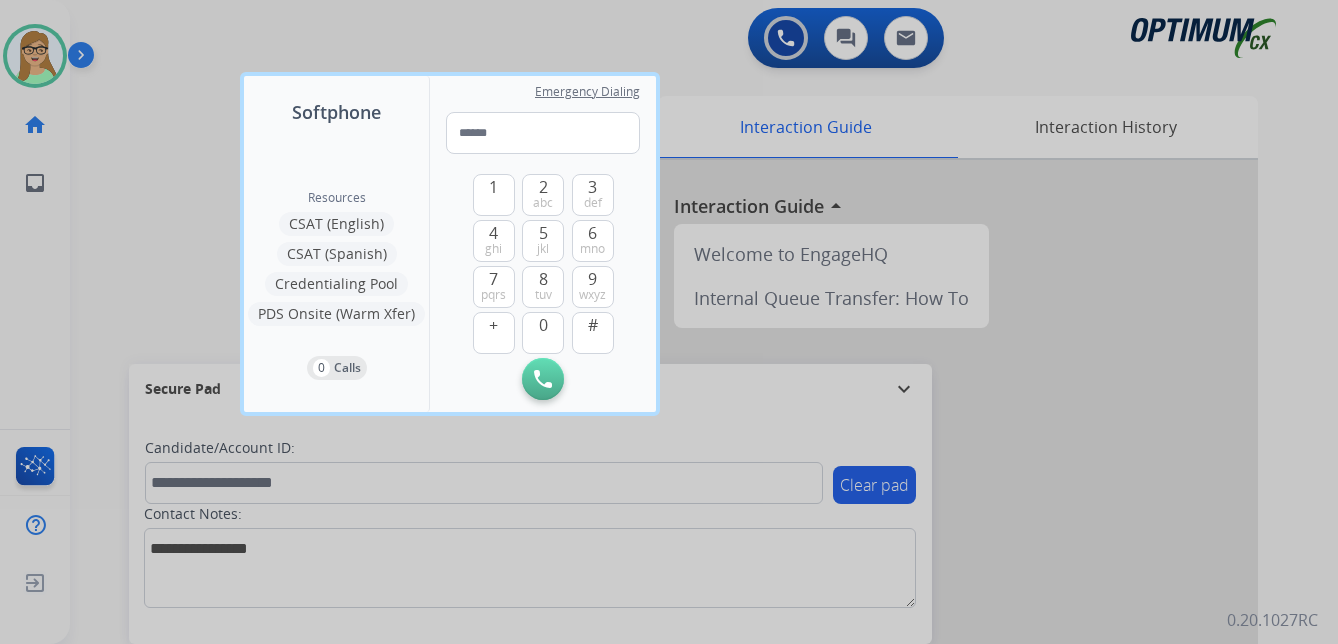 click at bounding box center (669, 322) 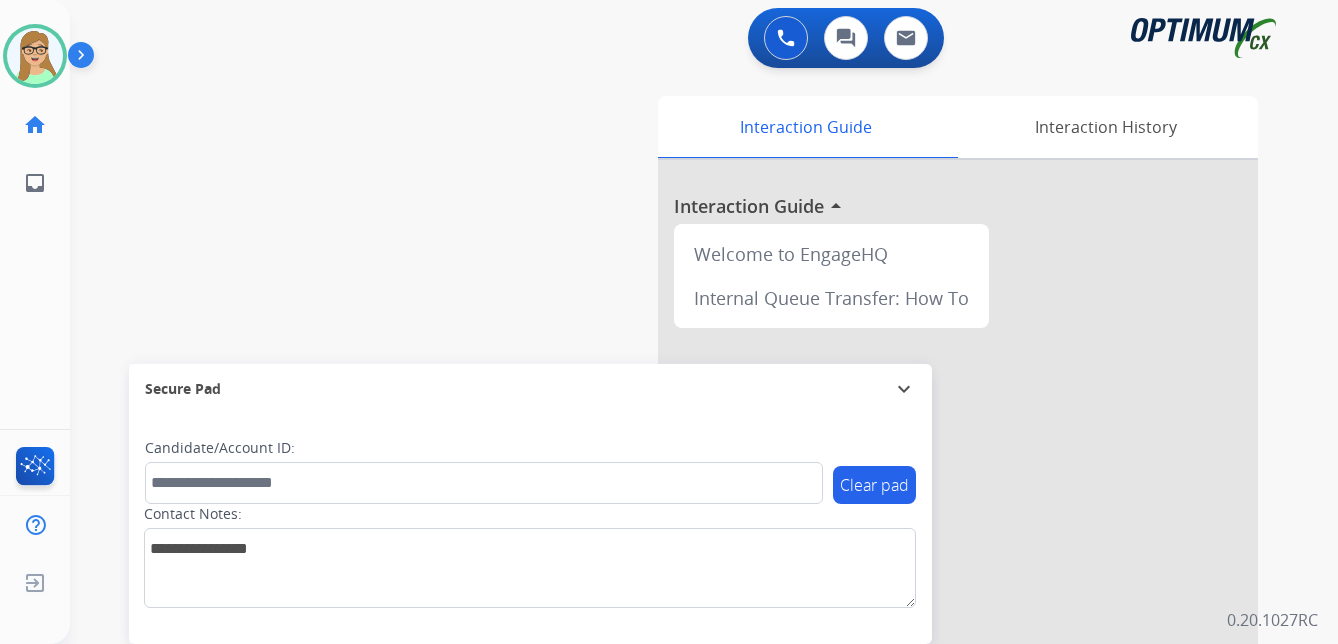 click at bounding box center [85, 59] 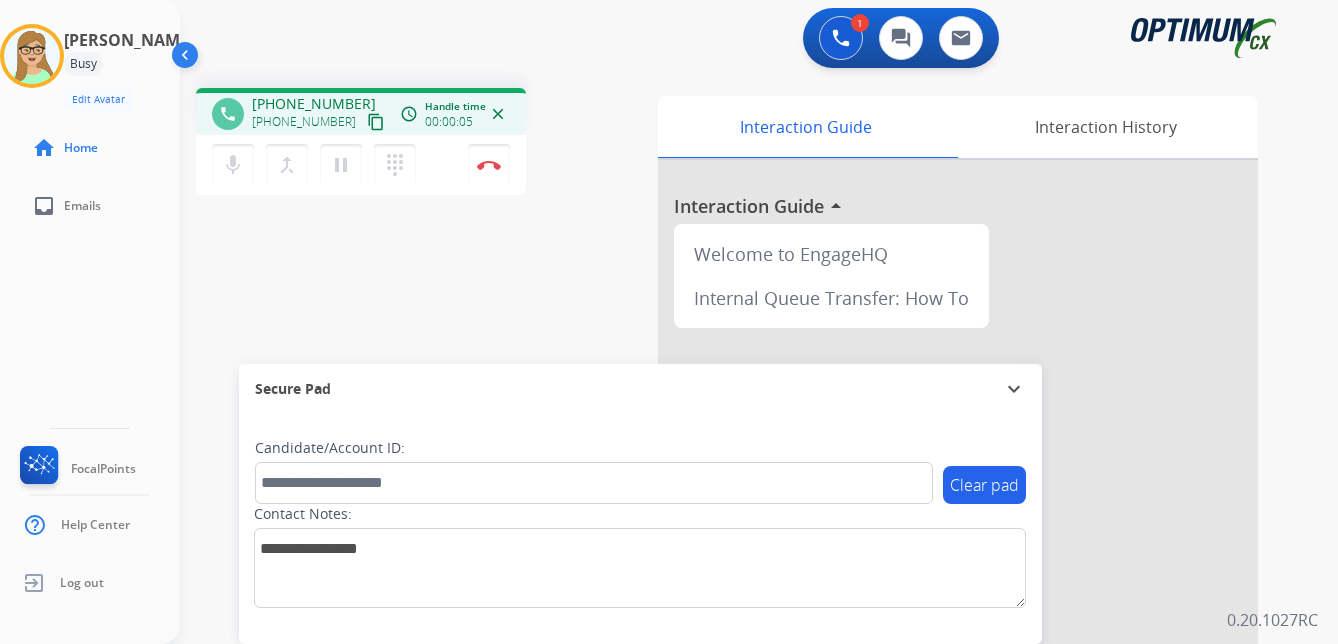 click on "content_copy" at bounding box center (376, 122) 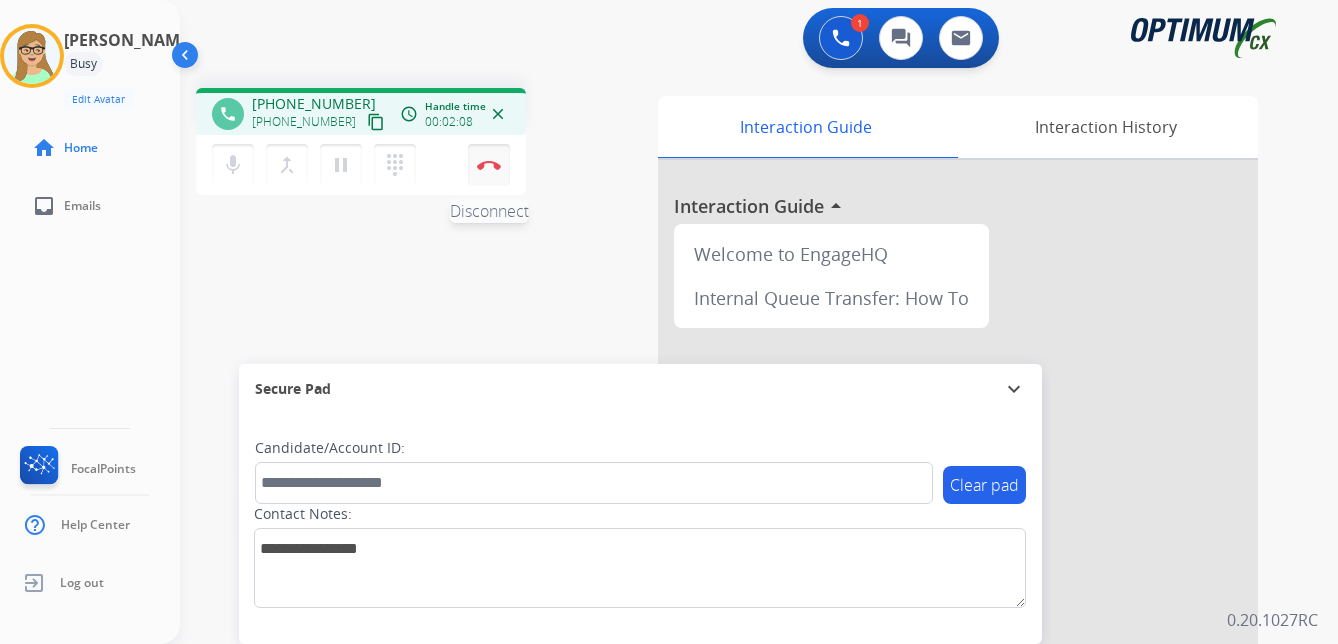 click on "Disconnect" at bounding box center [489, 165] 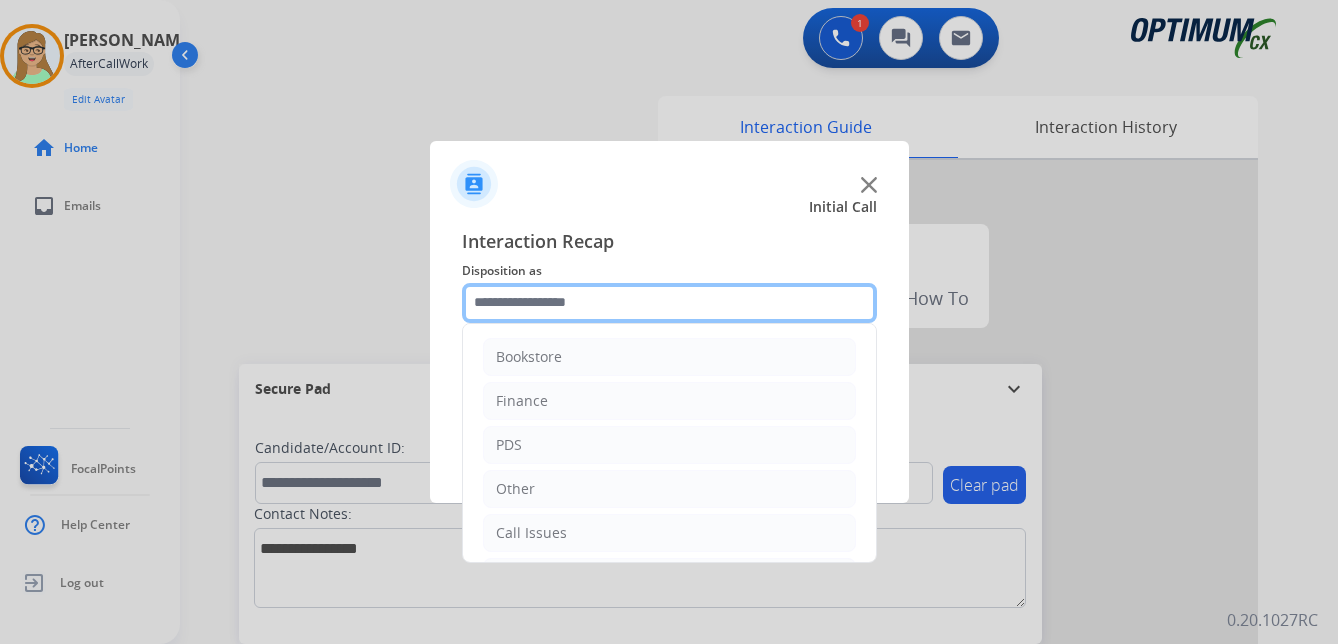 click 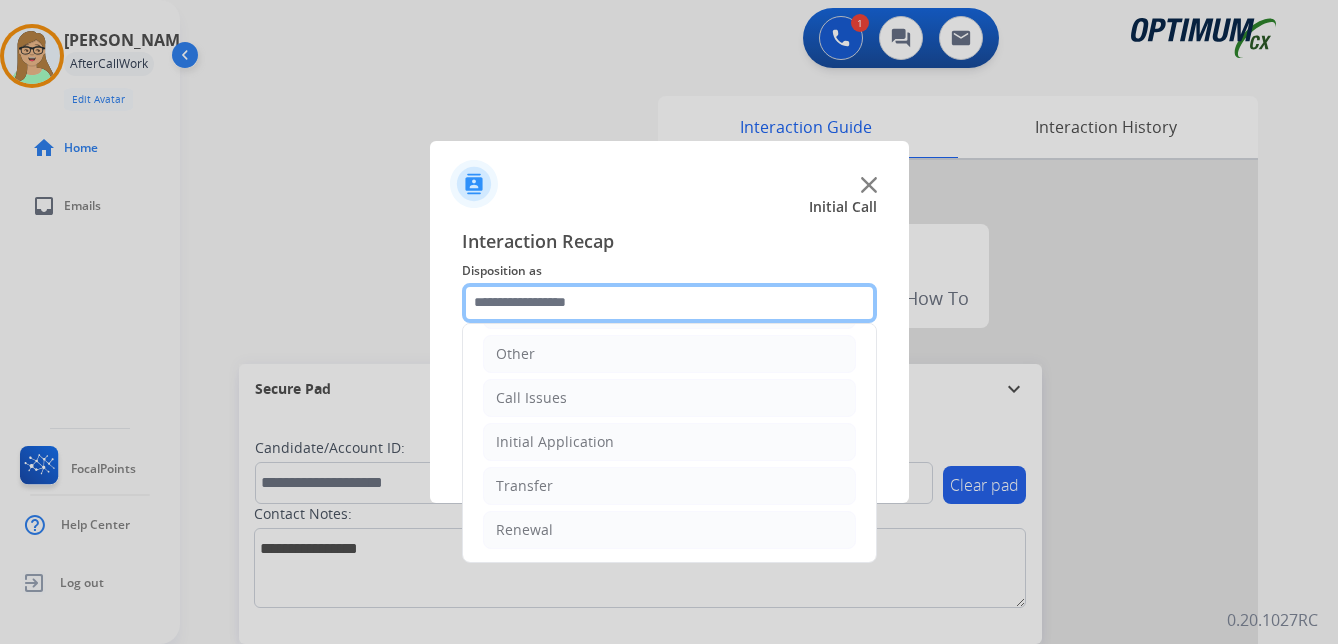 scroll, scrollTop: 136, scrollLeft: 0, axis: vertical 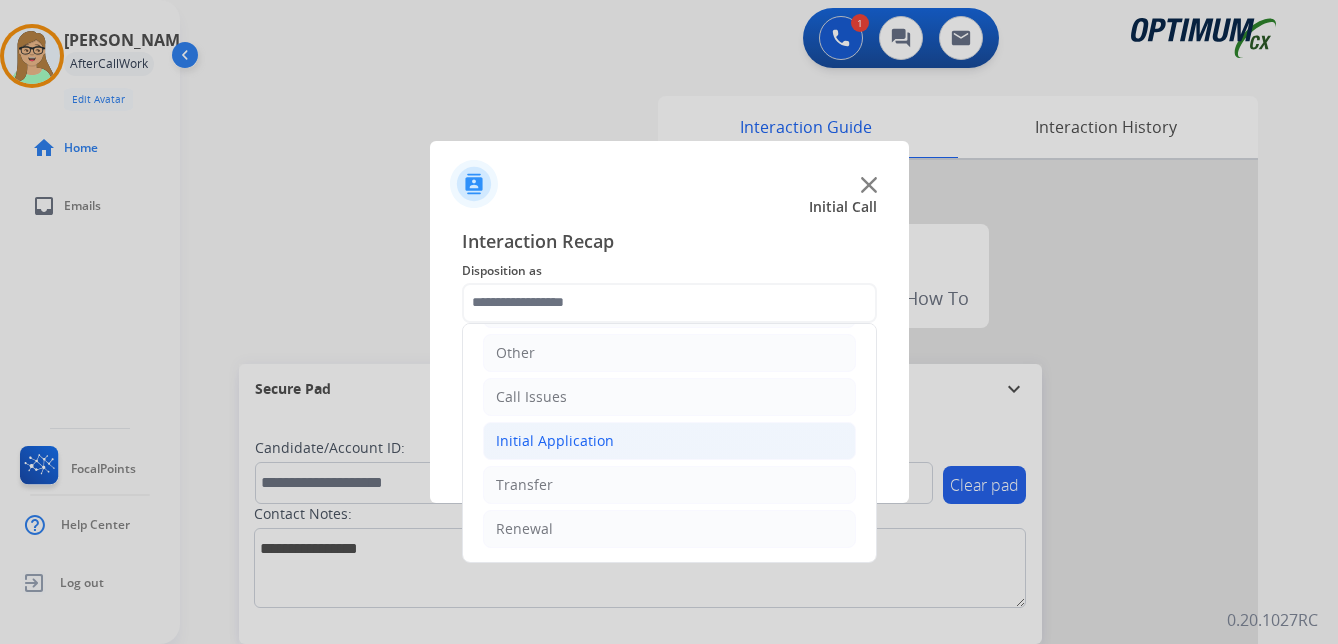 click on "Initial Application" 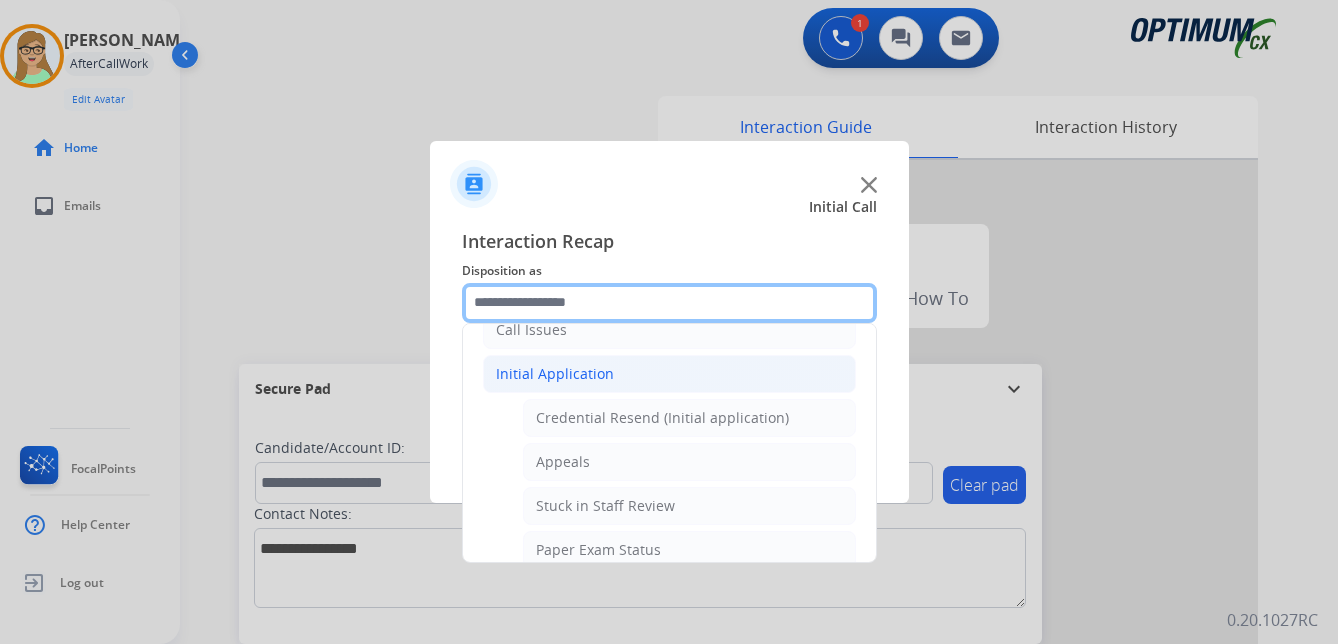 scroll, scrollTop: 236, scrollLeft: 0, axis: vertical 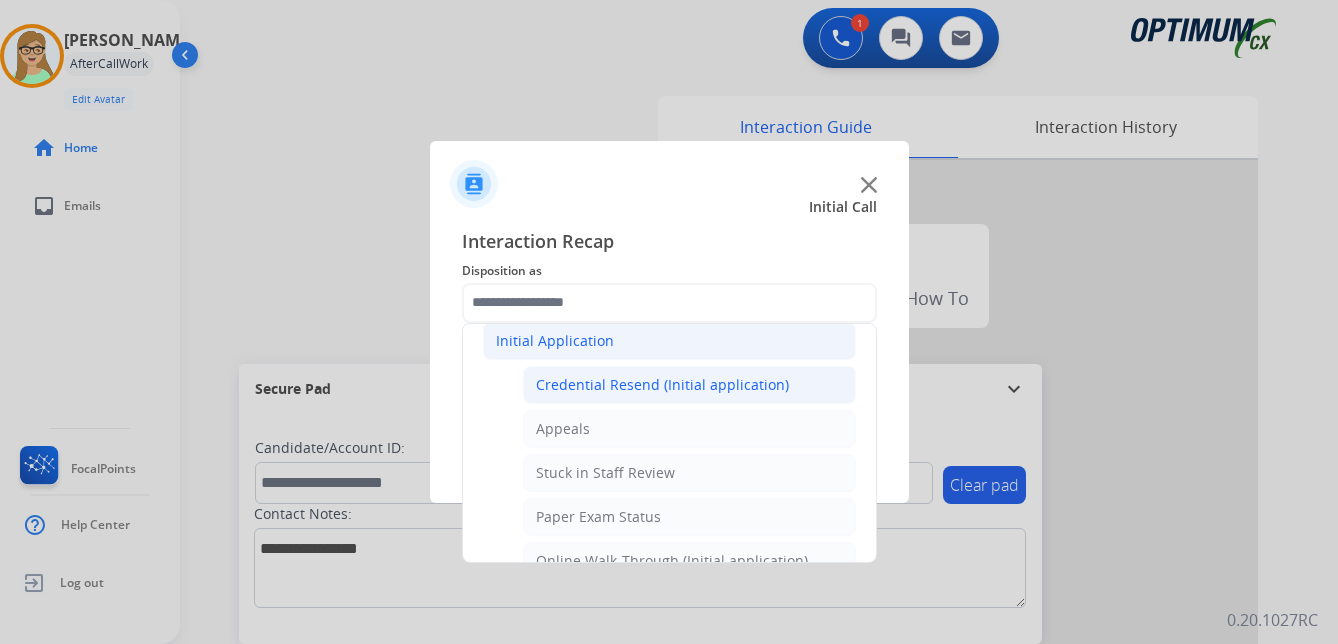 click on "Credential Resend (Initial application)" 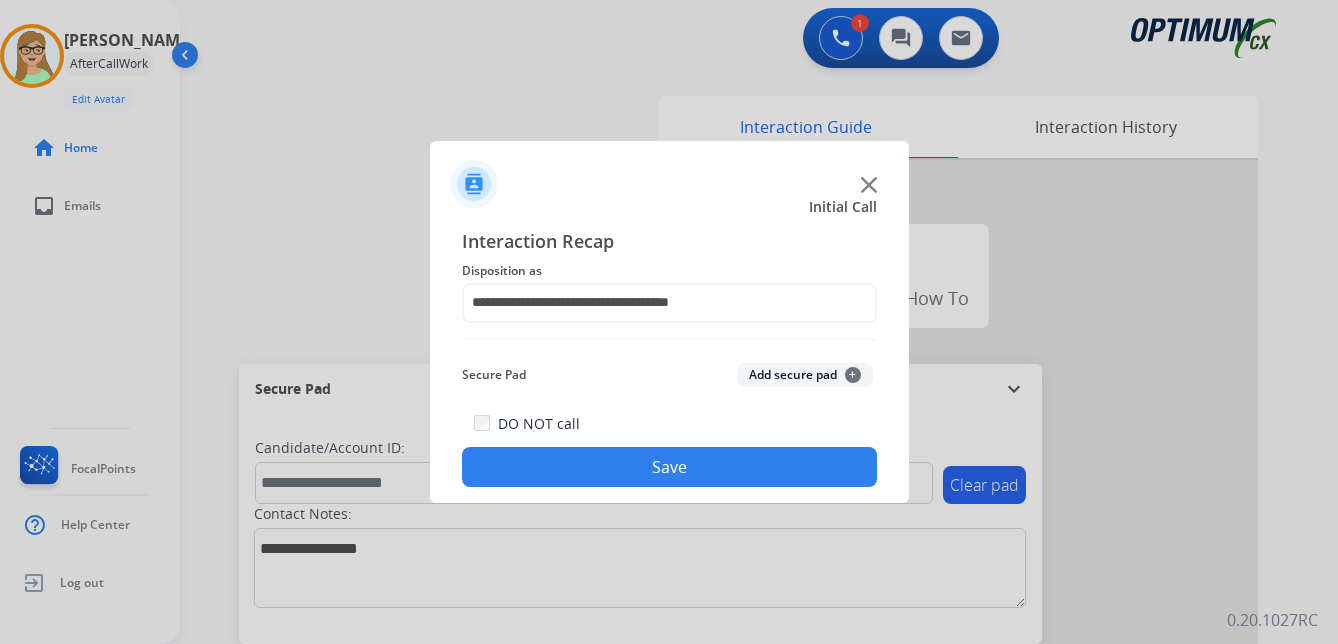 click on "Save" 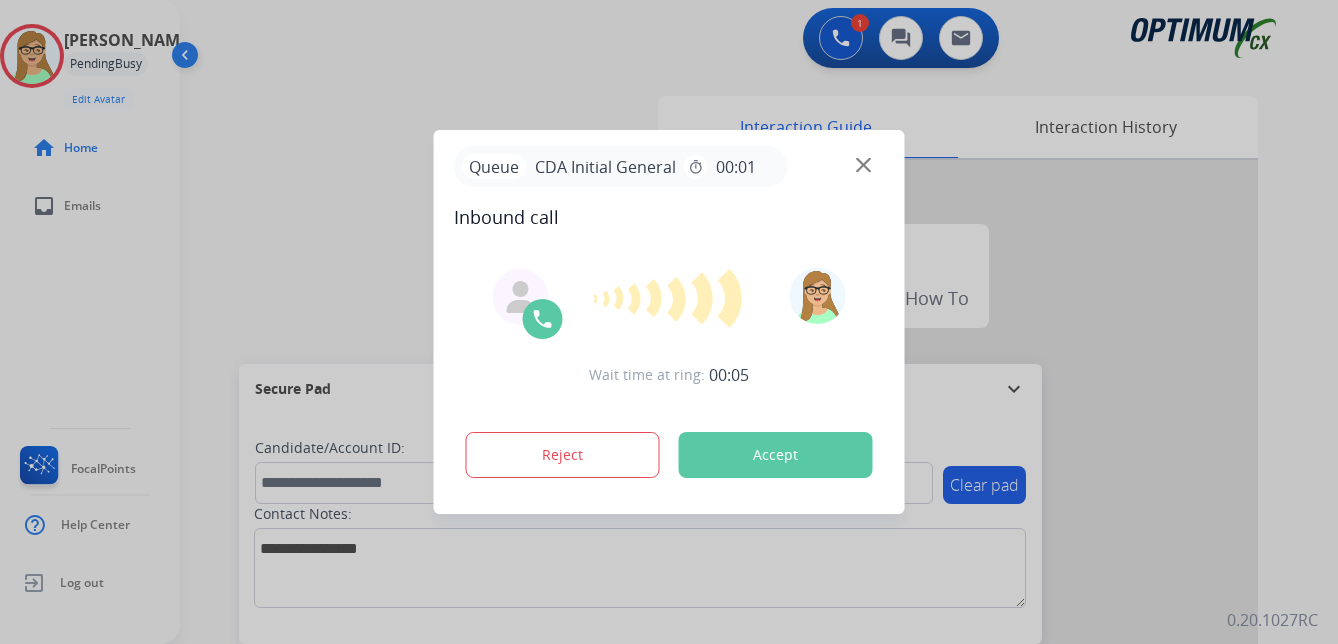 click at bounding box center [669, 322] 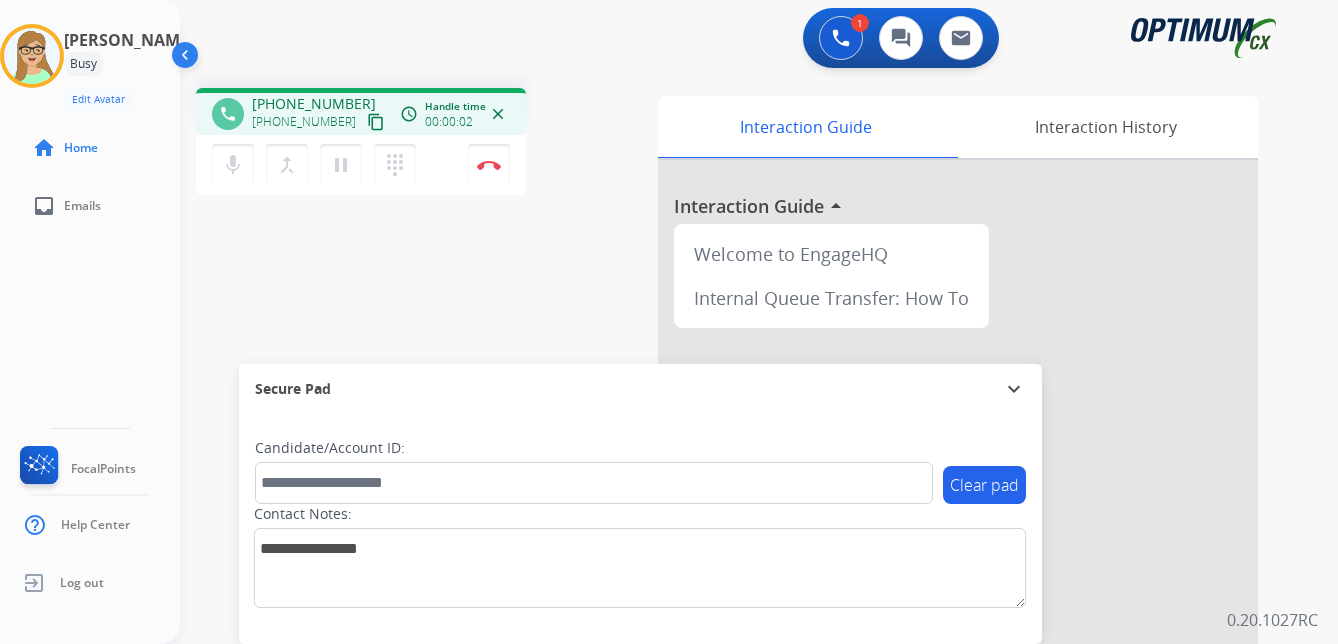 click on "content_copy" at bounding box center (376, 122) 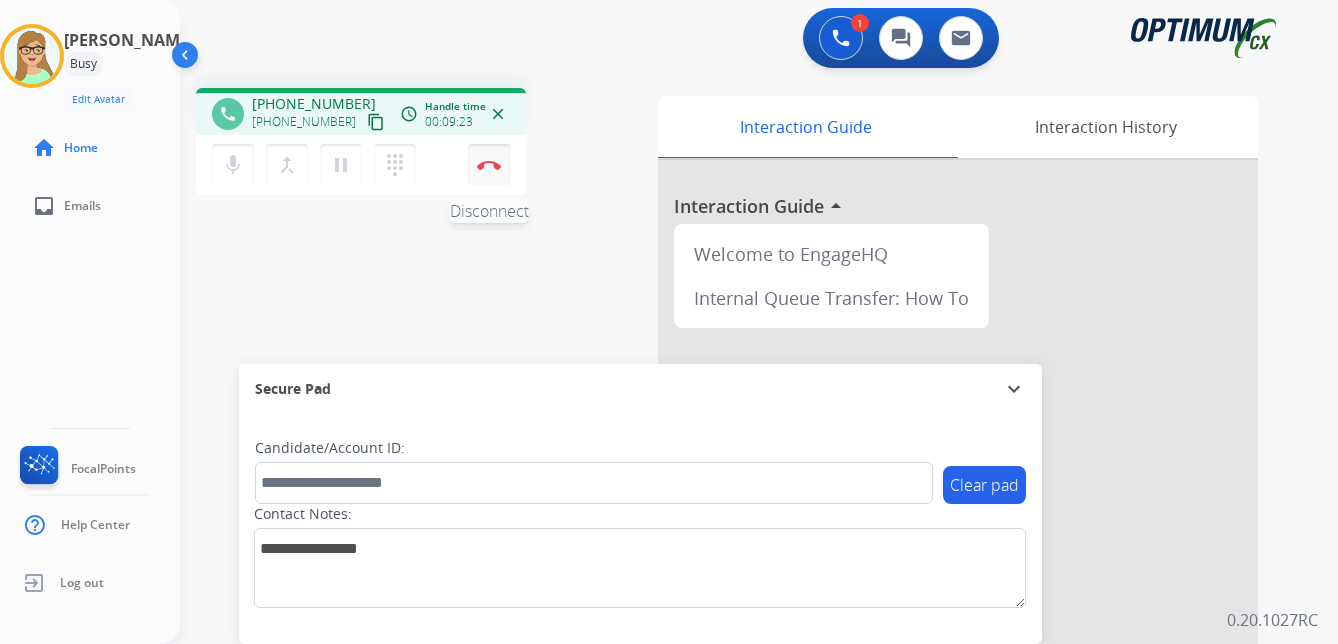click at bounding box center (489, 165) 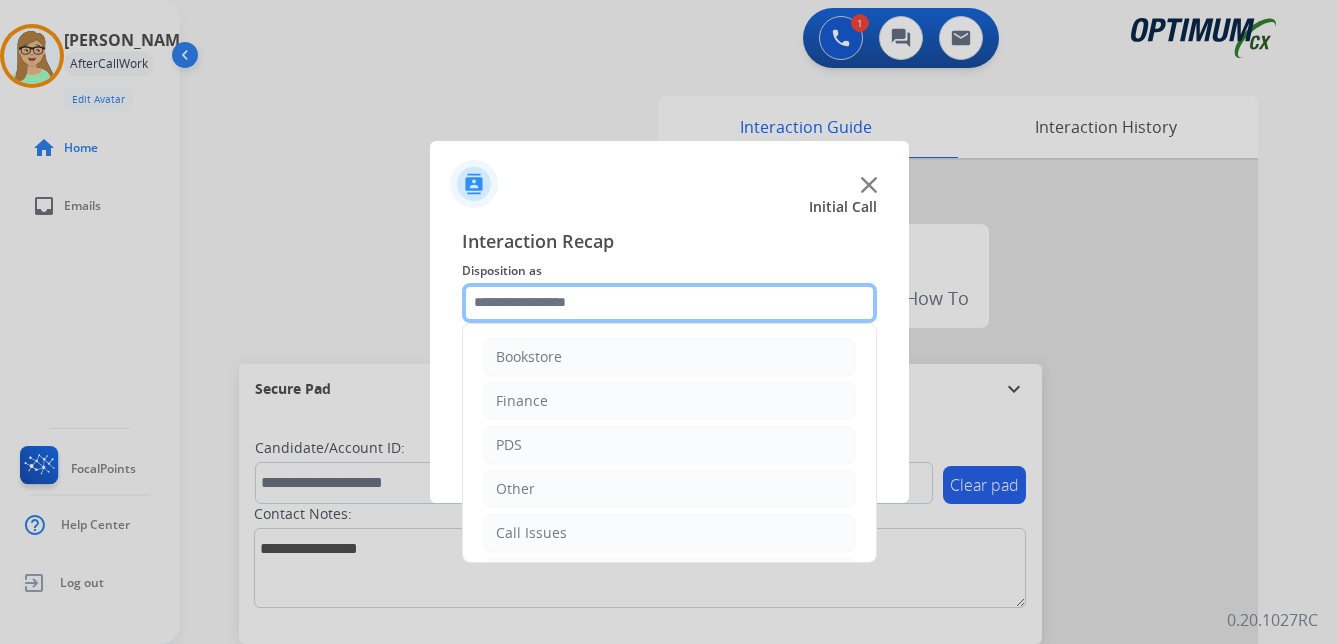 click 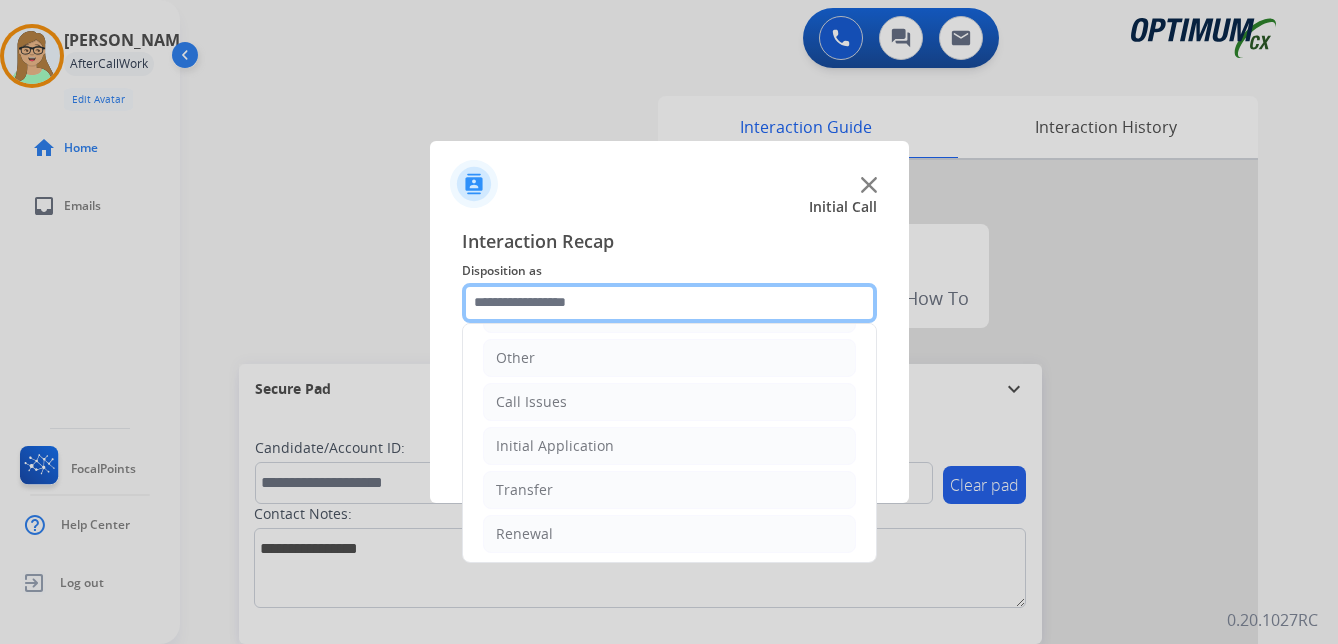 scroll, scrollTop: 136, scrollLeft: 0, axis: vertical 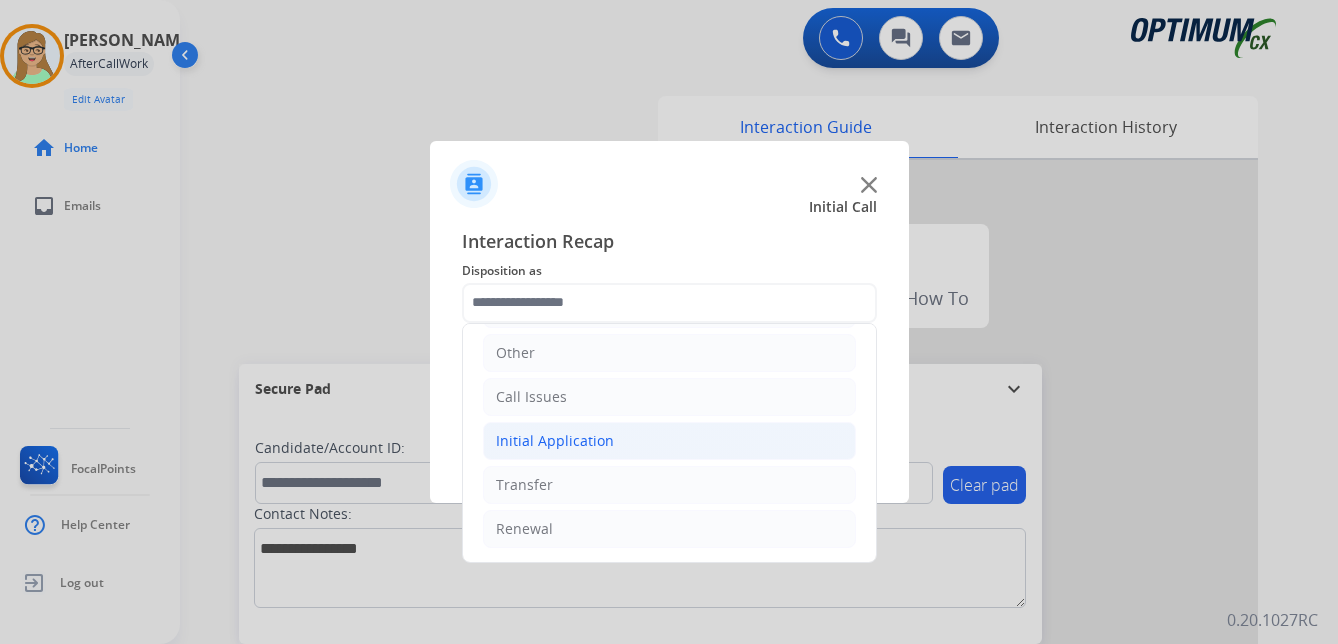click on "Initial Application" 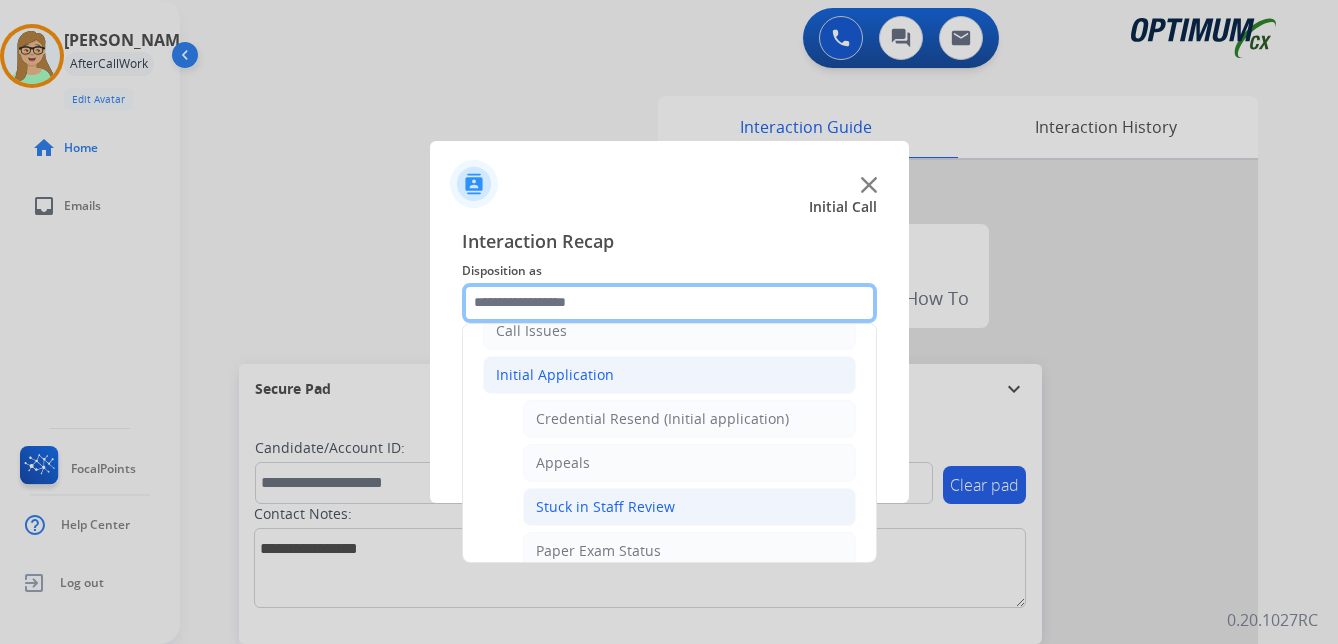 scroll, scrollTop: 236, scrollLeft: 0, axis: vertical 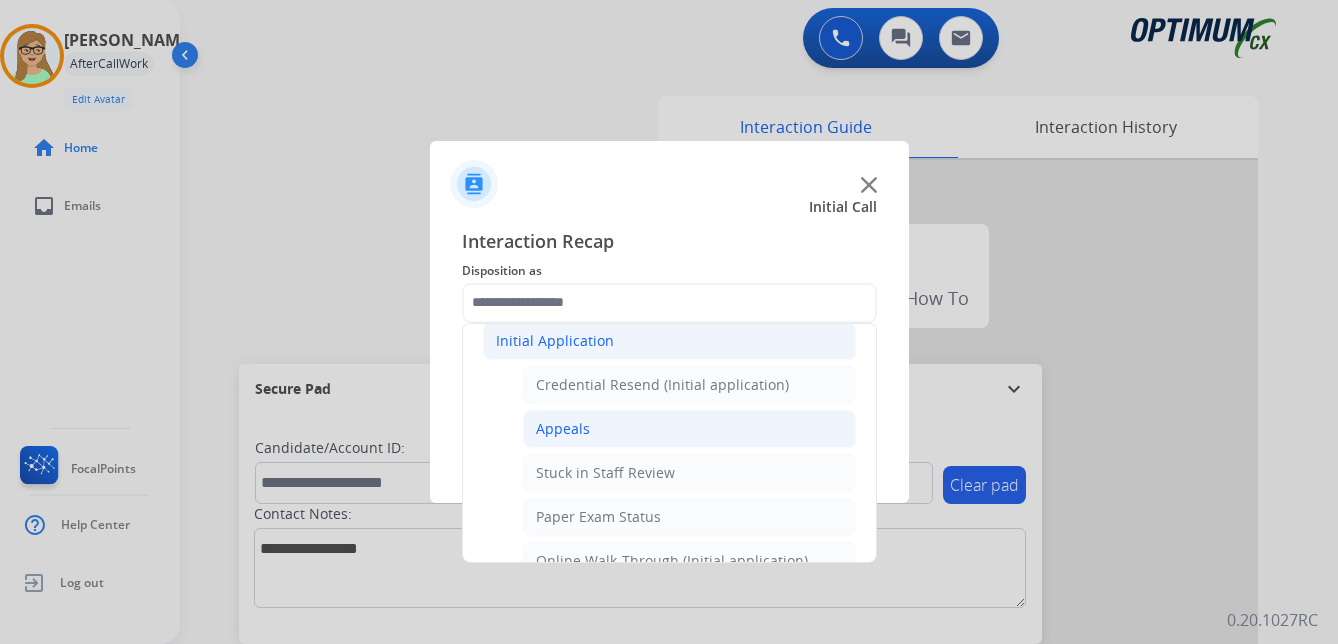 click on "Appeals" 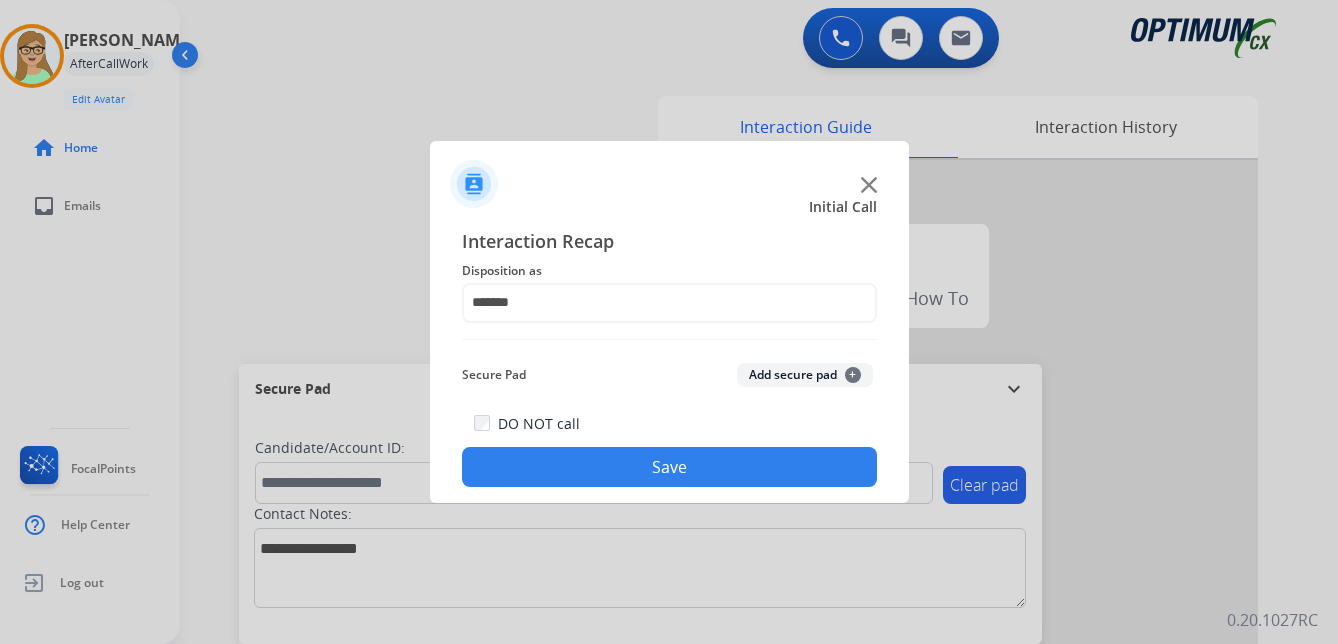 click on "Save" 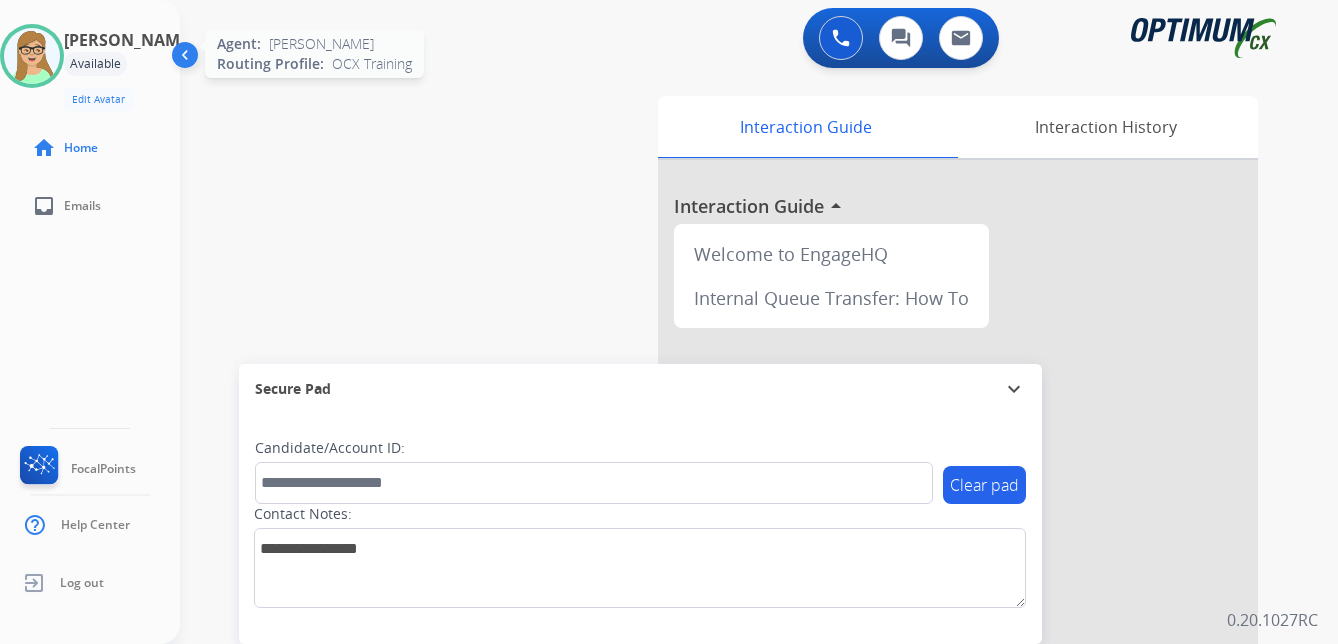 click at bounding box center [32, 56] 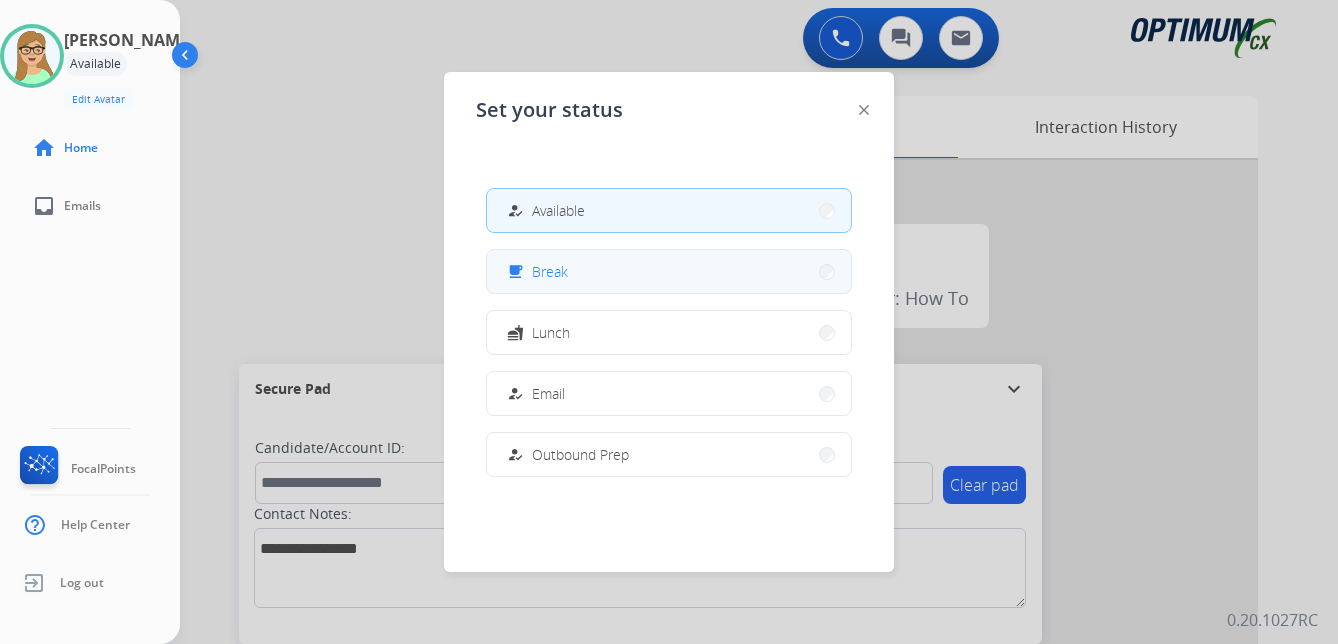 click on "free_breakfast Break" at bounding box center [669, 271] 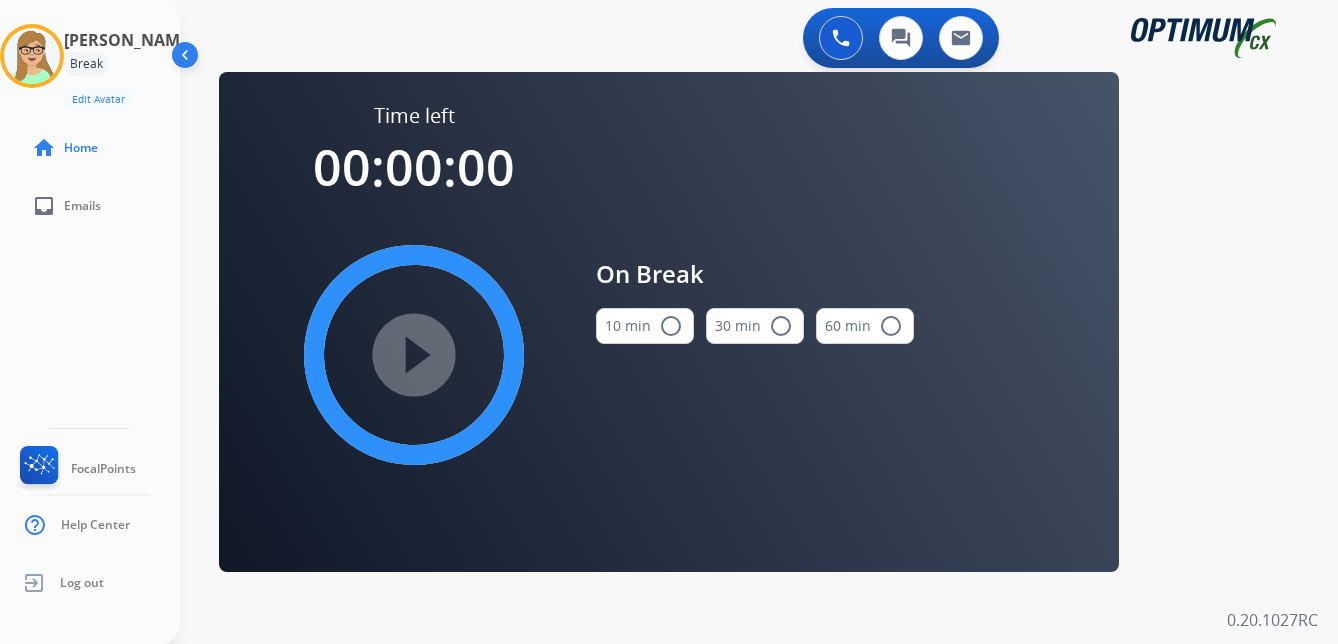 click on "radio_button_unchecked" at bounding box center [671, 326] 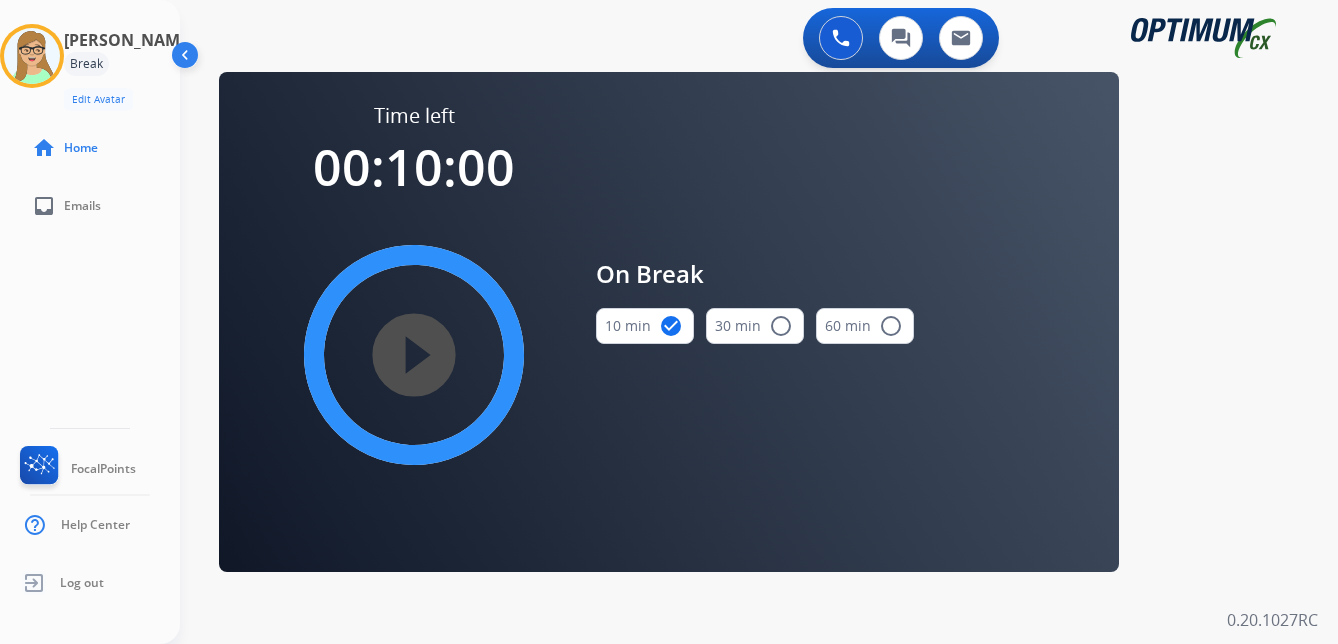 click on "play_circle_filled" at bounding box center (414, 355) 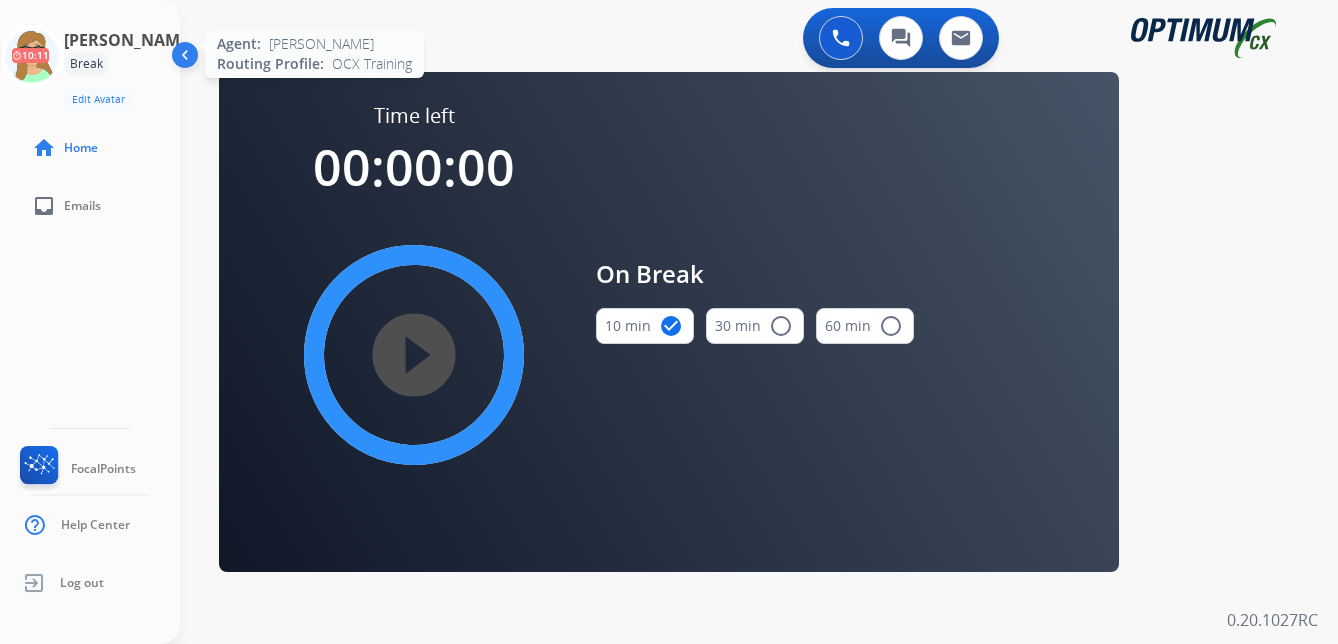 click 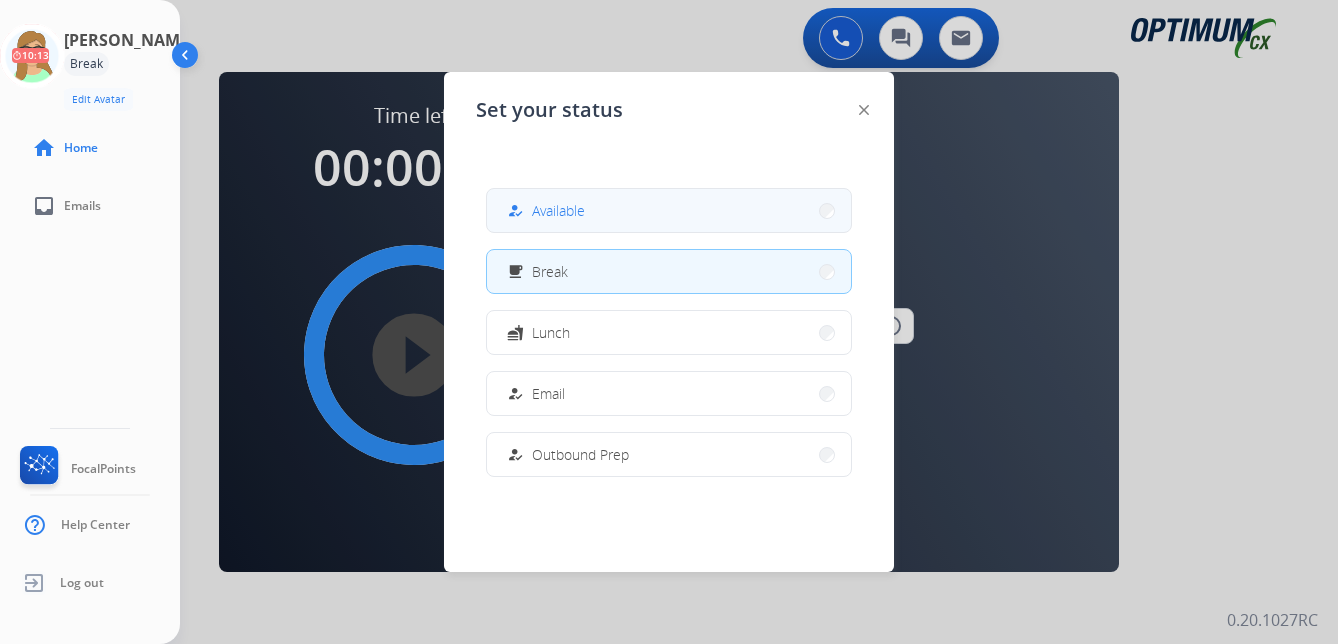 click on "Available" at bounding box center (558, 210) 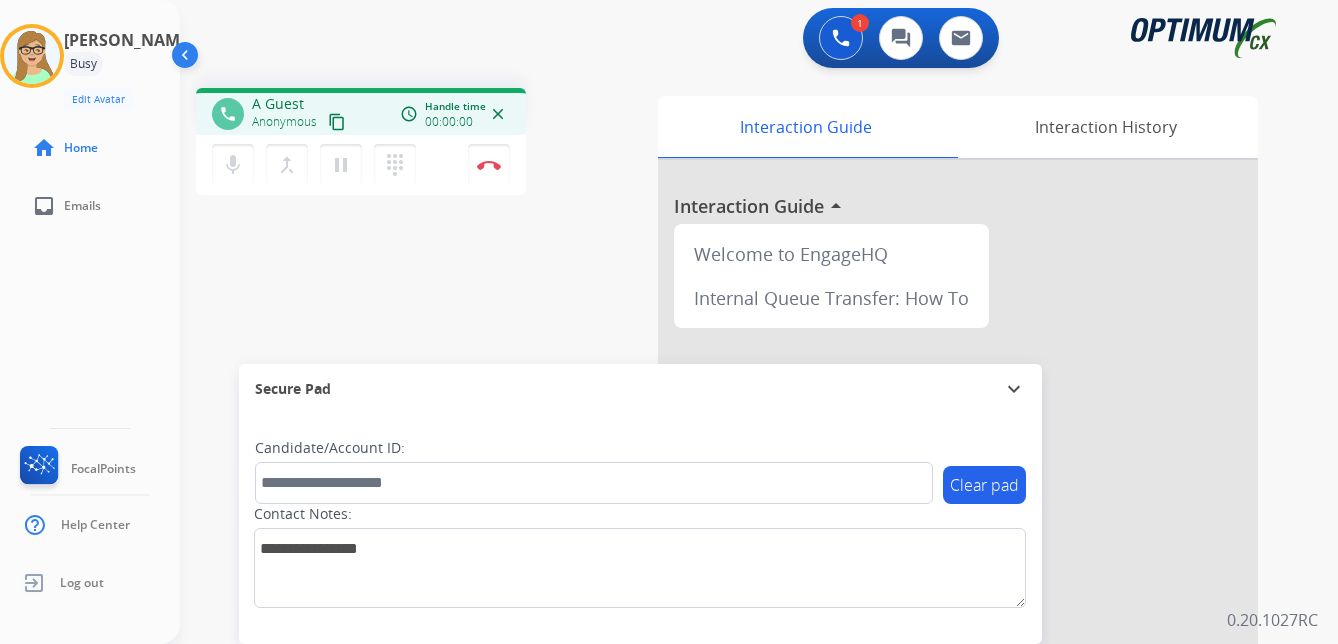 click on "phone A Guest Anonymous content_copy access_time Call metrics Queue   00:07 Hold   00:00 Talk   00:00:00 Total   00:00:00 Handle time 00:00:00 close mic Mute merge_type Bridge pause Hold dialpad Dialpad Disconnect swap_horiz Break voice bridge close_fullscreen Connect 3-Way Call merge_type Separate 3-Way Call  Interaction Guide   Interaction History  Interaction Guide arrow_drop_up  Welcome to EngageHQ   Internal Queue Transfer: How To  Secure Pad expand_more Clear pad Candidate/Account ID: Contact Notes:" at bounding box center [735, 489] 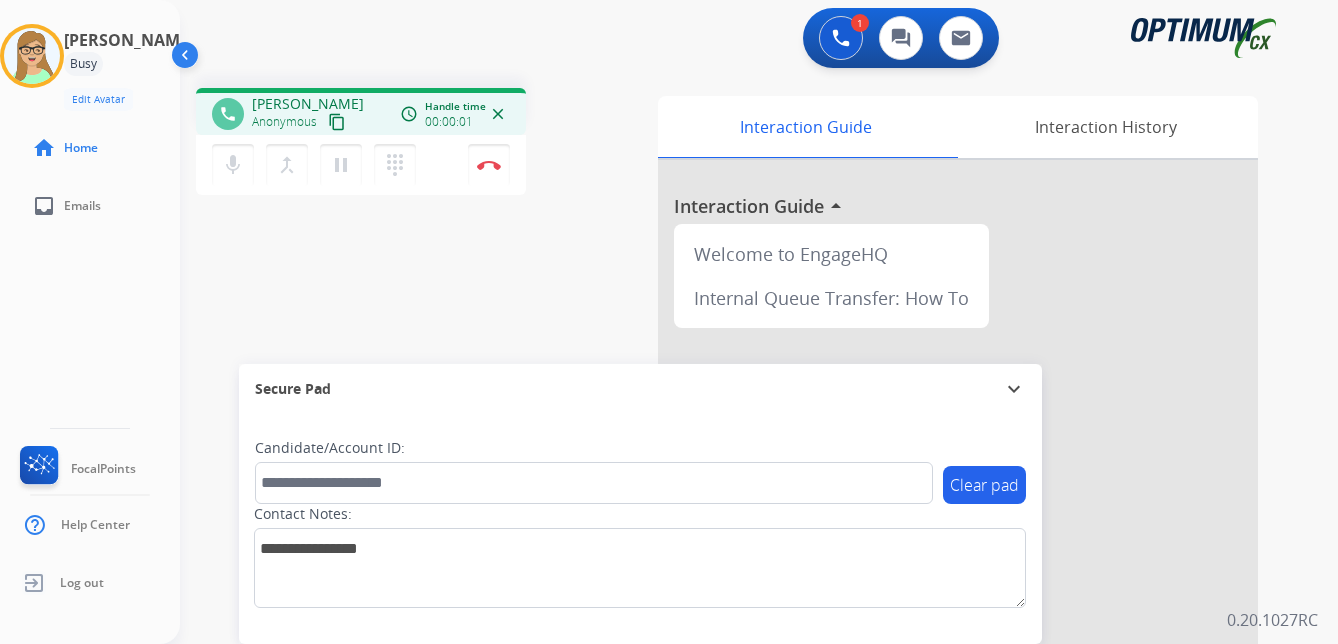 click on "content_copy" at bounding box center (337, 122) 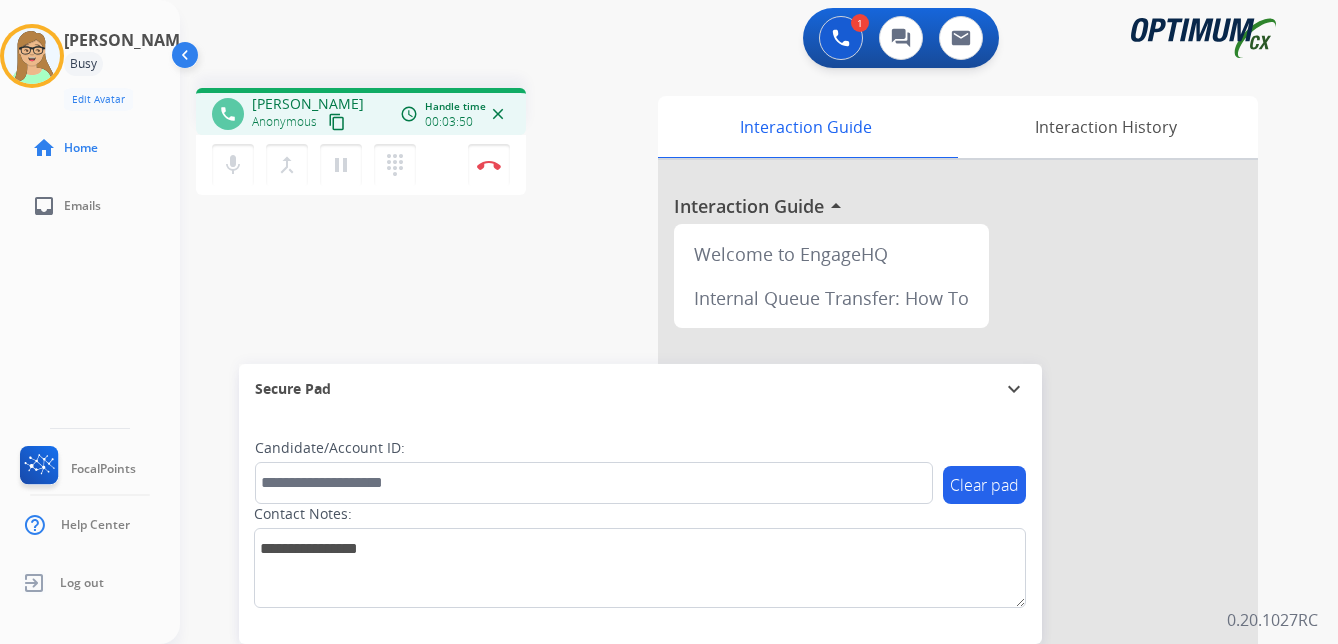 type 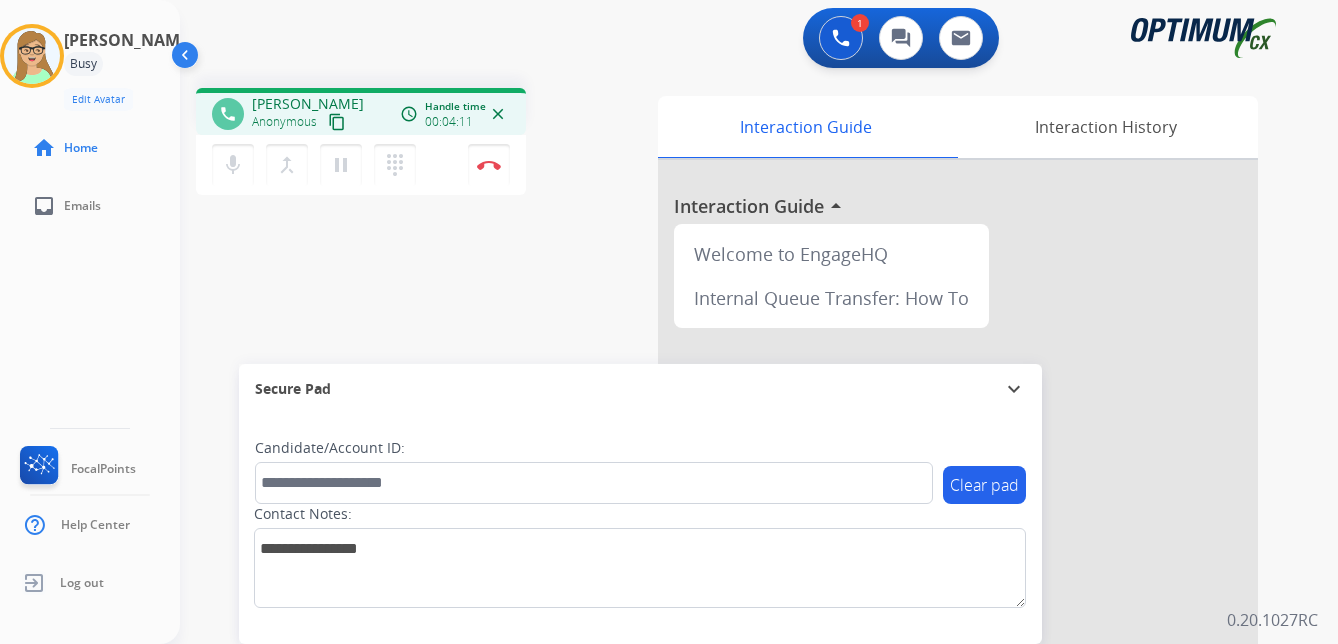 click on "Secure Pad" at bounding box center (640, 389) 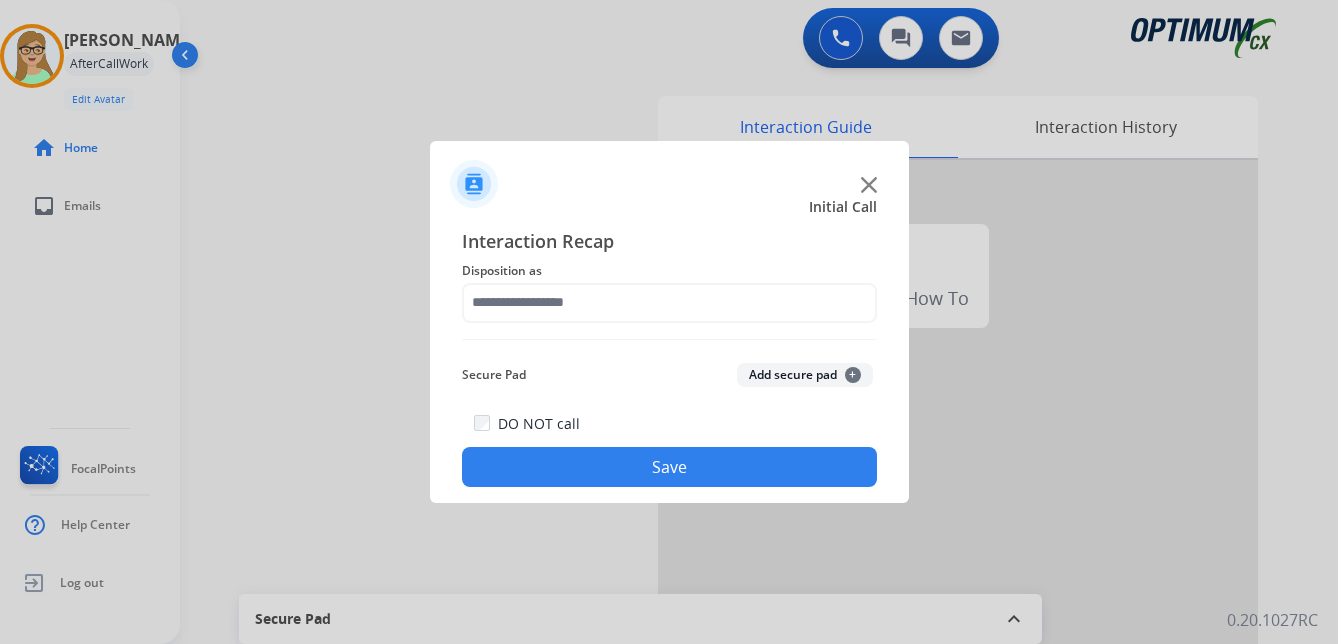 click 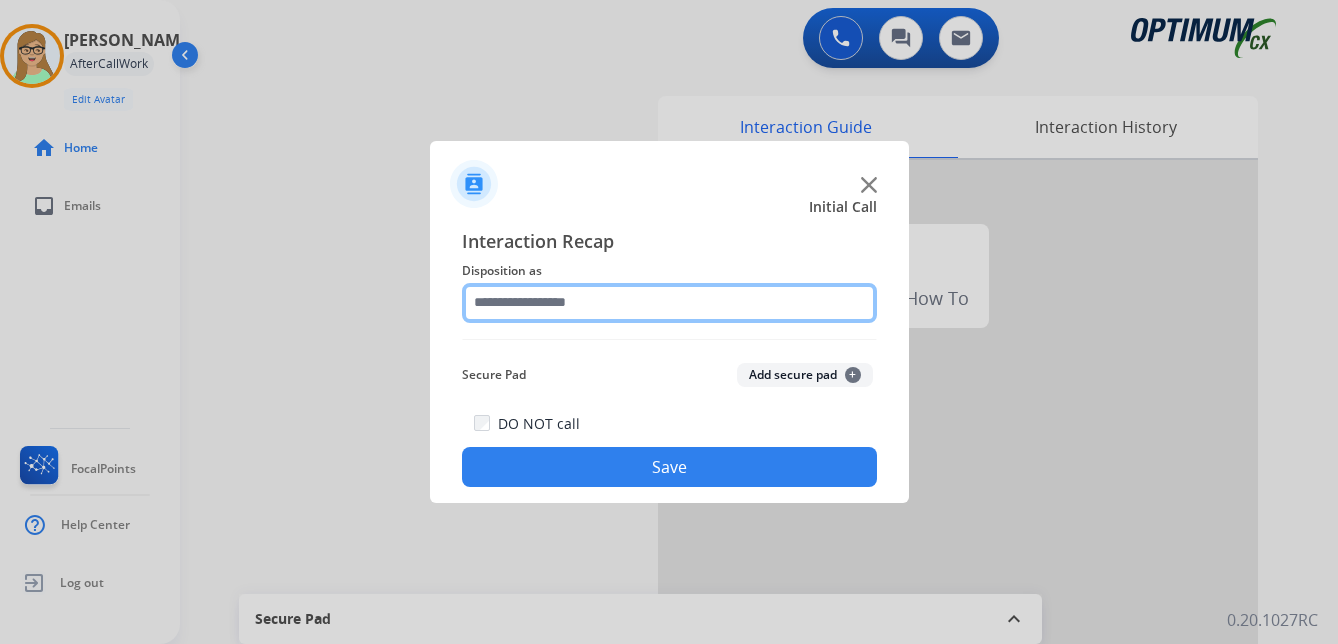 click 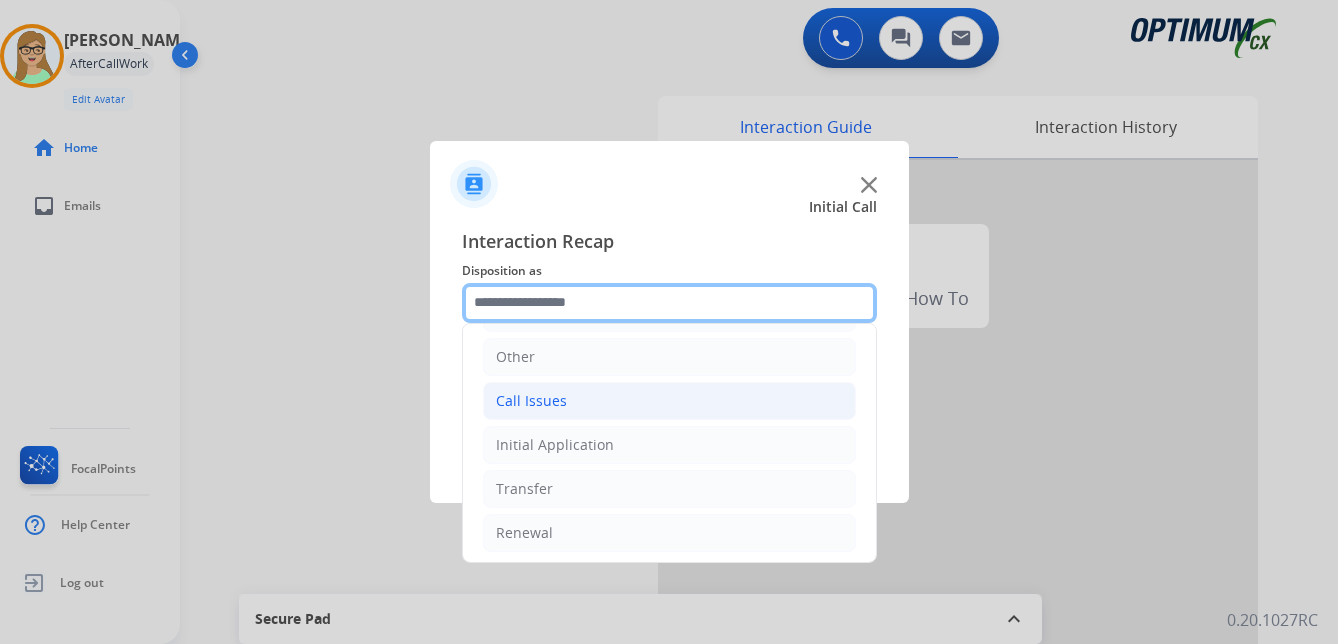 scroll, scrollTop: 136, scrollLeft: 0, axis: vertical 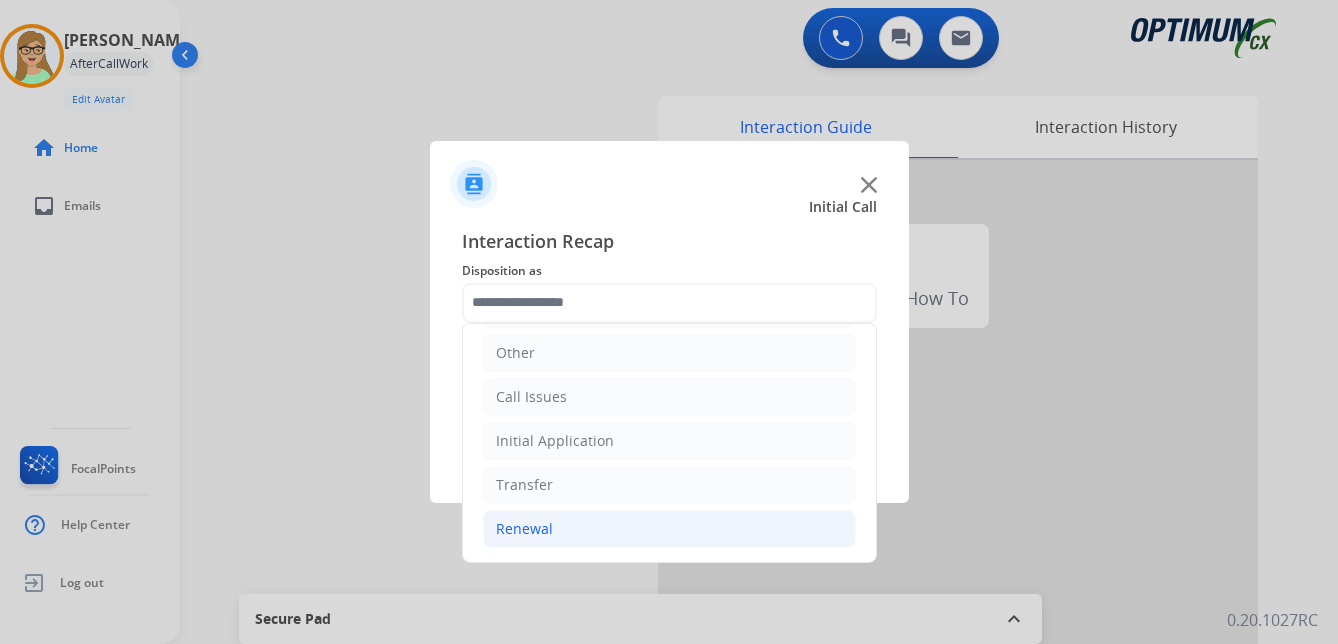 click on "Renewal" 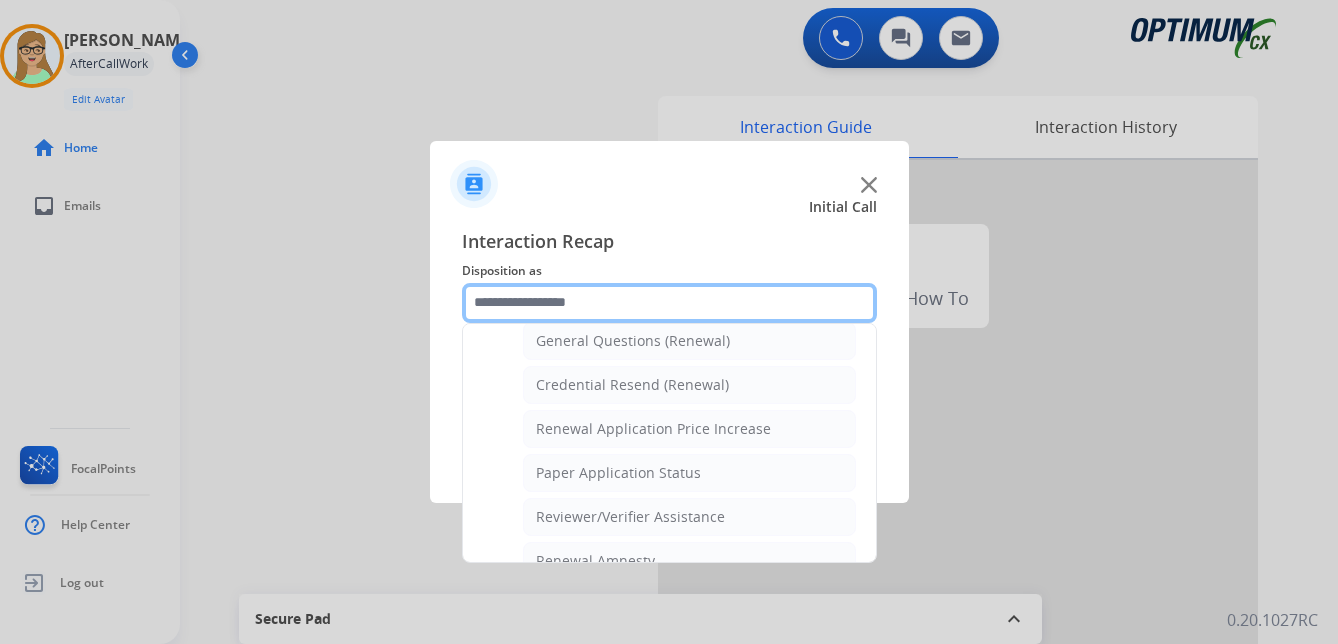 scroll, scrollTop: 572, scrollLeft: 0, axis: vertical 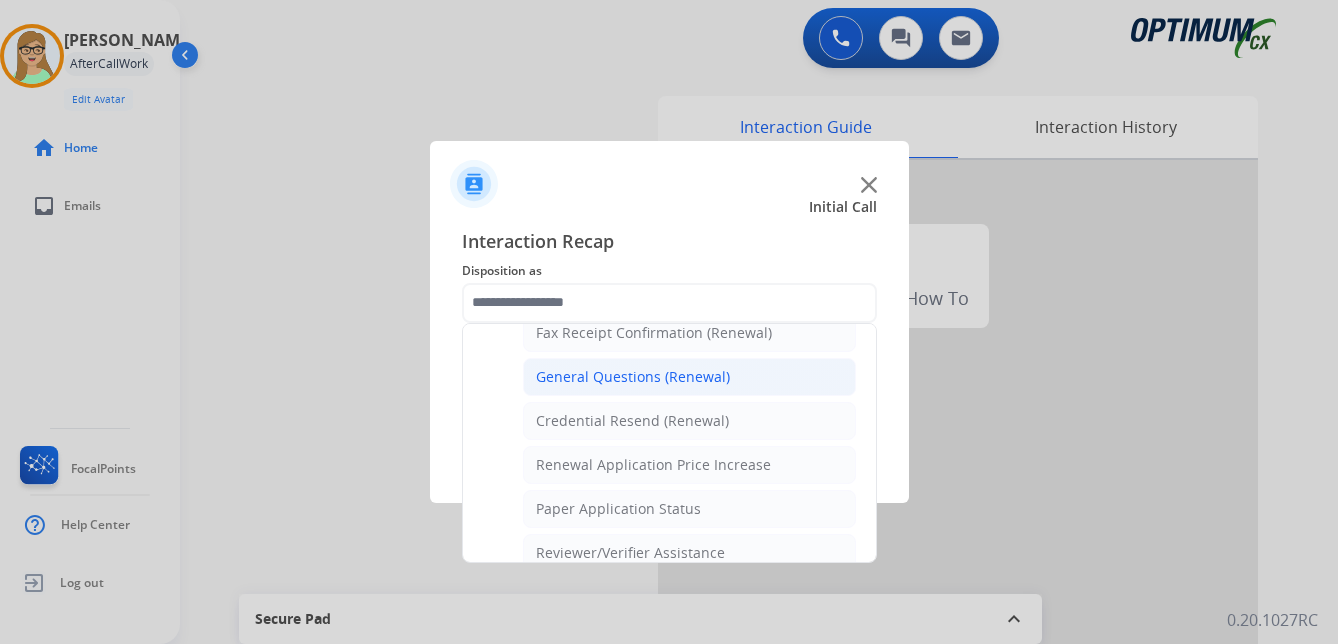 click on "General Questions (Renewal)" 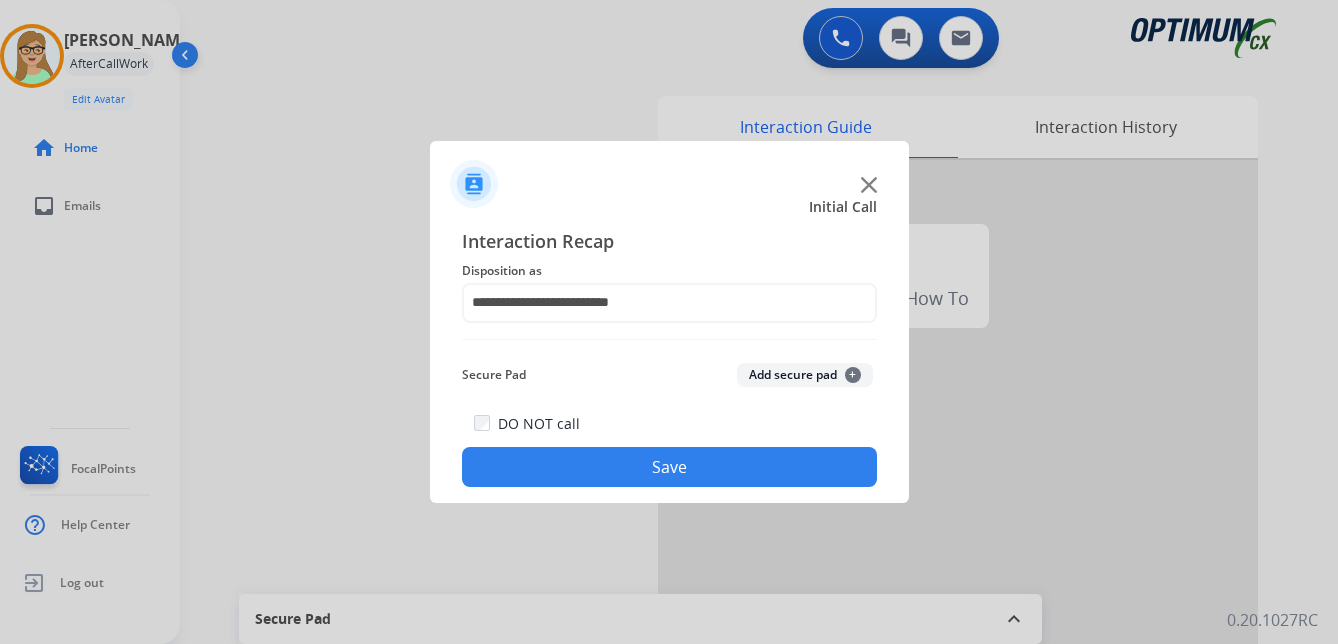 click on "Save" 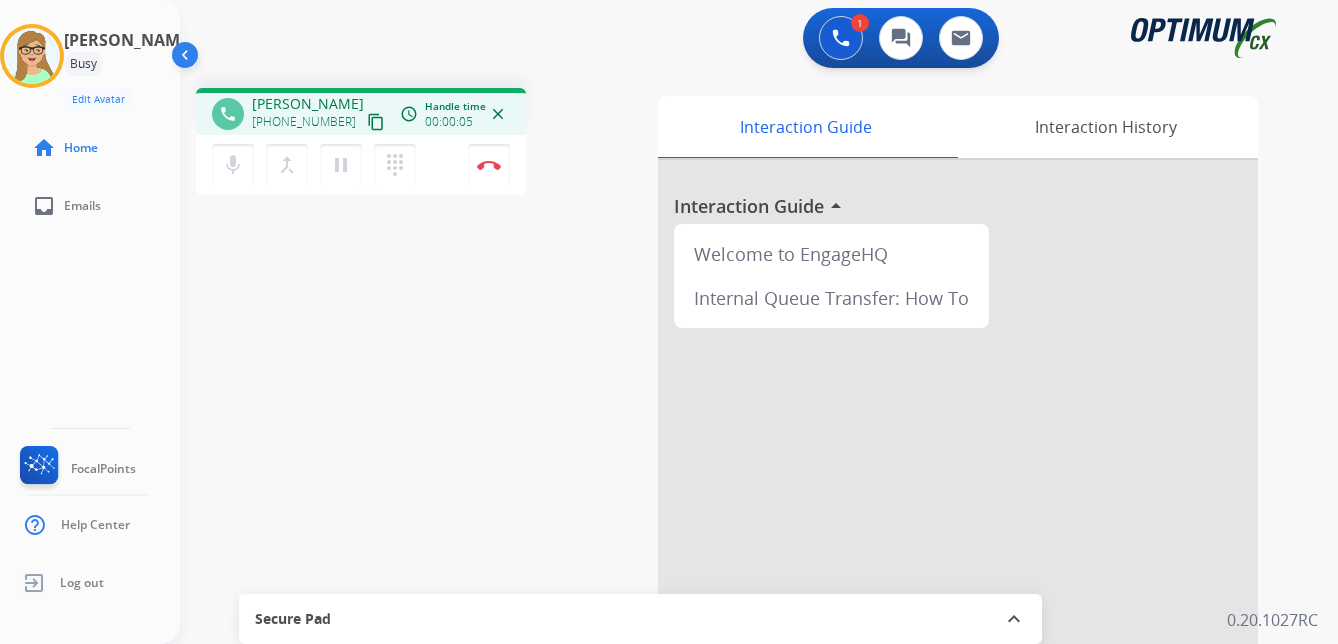 drag, startPoint x: 358, startPoint y: 118, endPoint x: 38, endPoint y: 258, distance: 349.28497 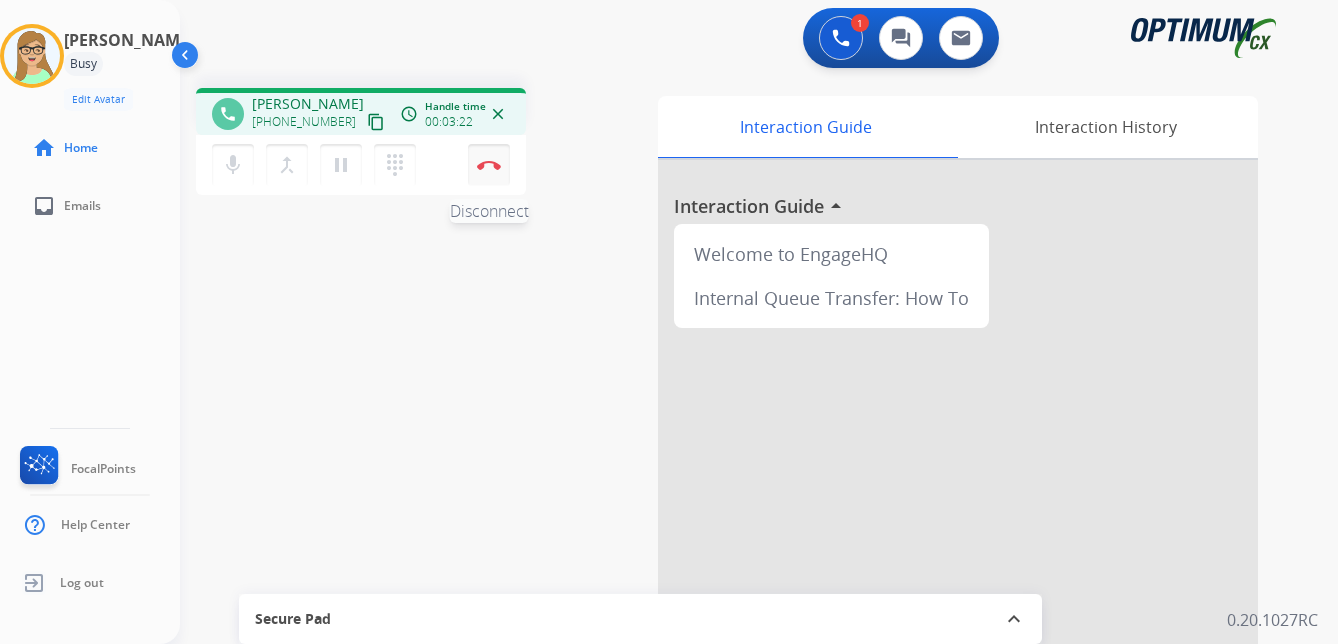 click at bounding box center [489, 165] 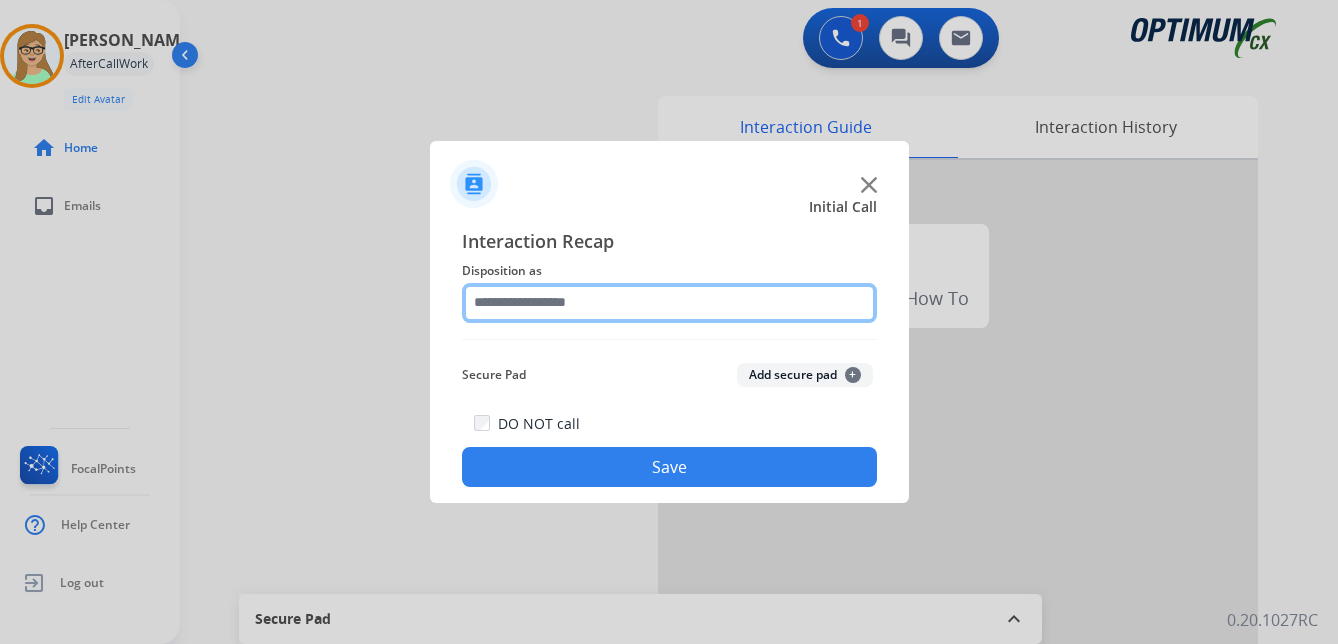click 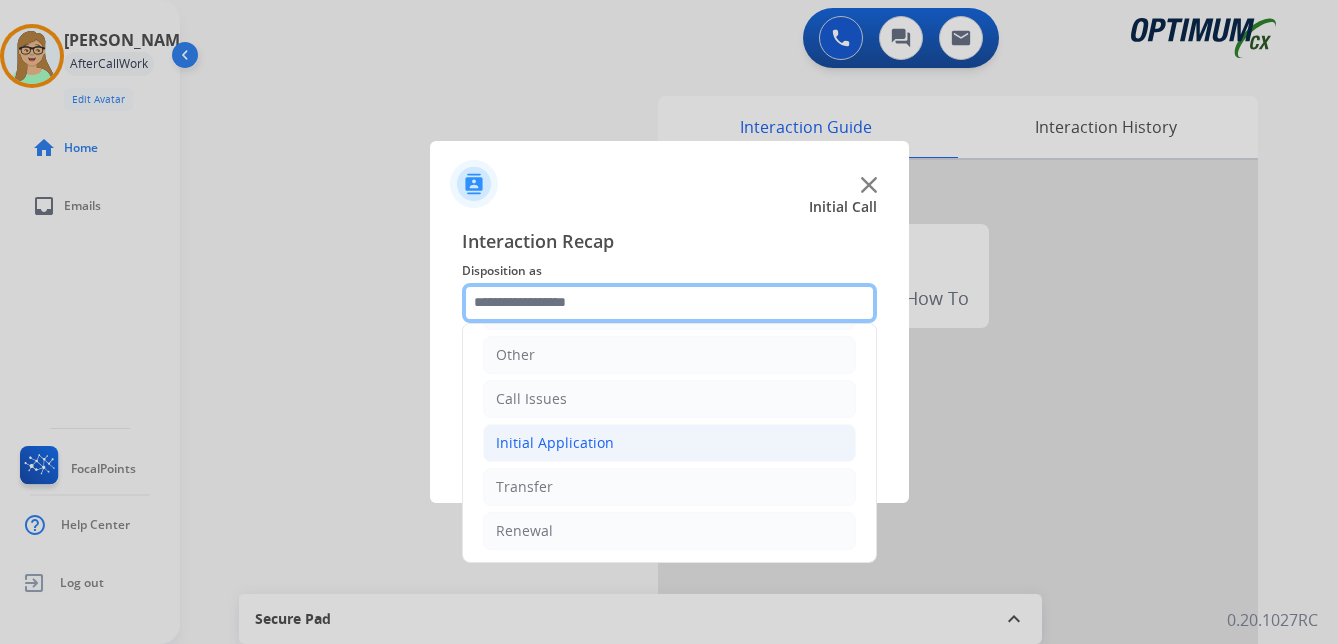 scroll, scrollTop: 136, scrollLeft: 0, axis: vertical 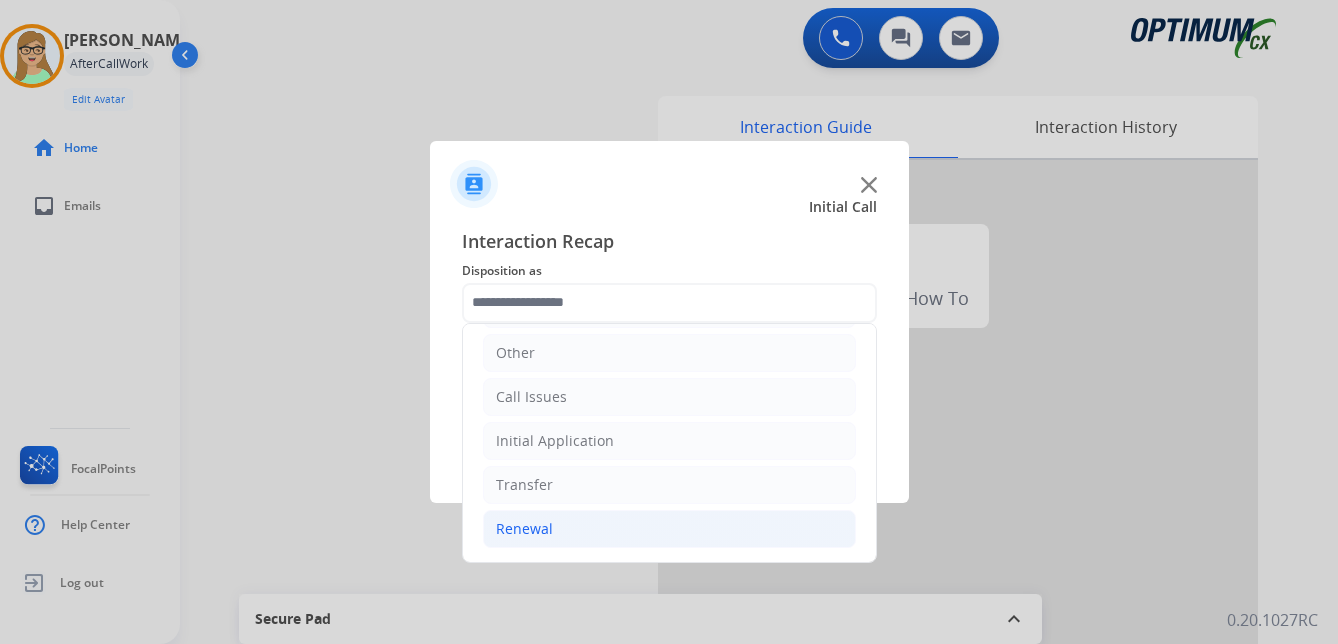click on "Renewal" 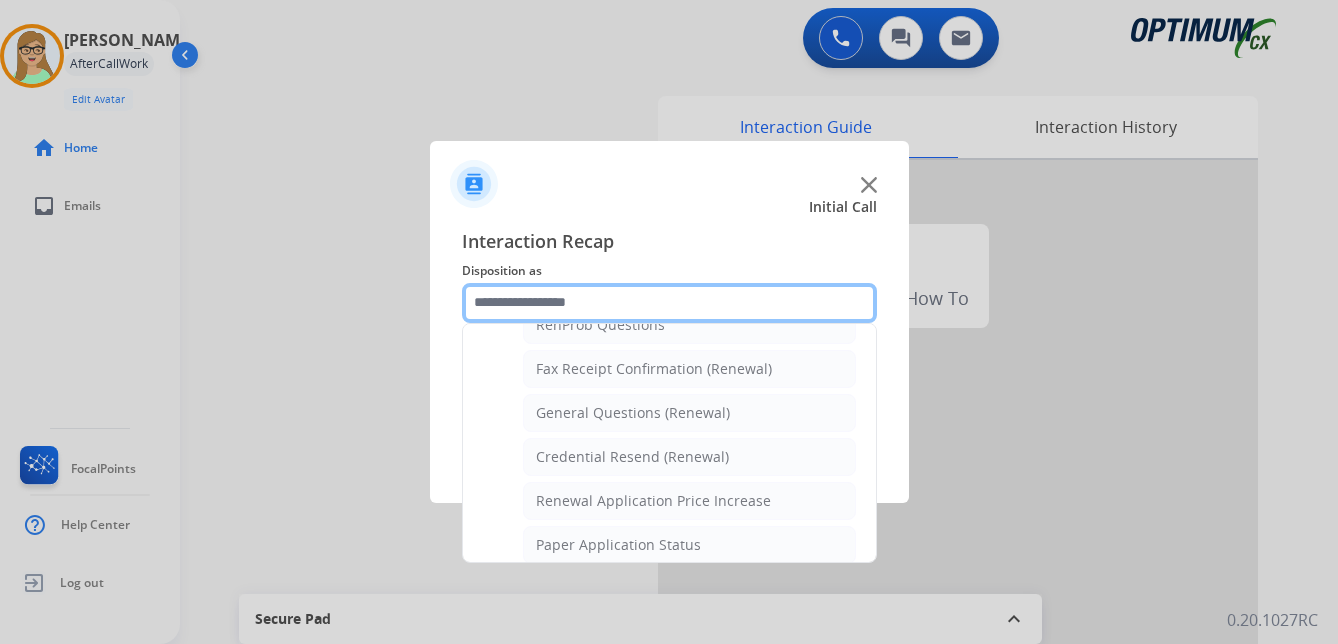 scroll, scrollTop: 636, scrollLeft: 0, axis: vertical 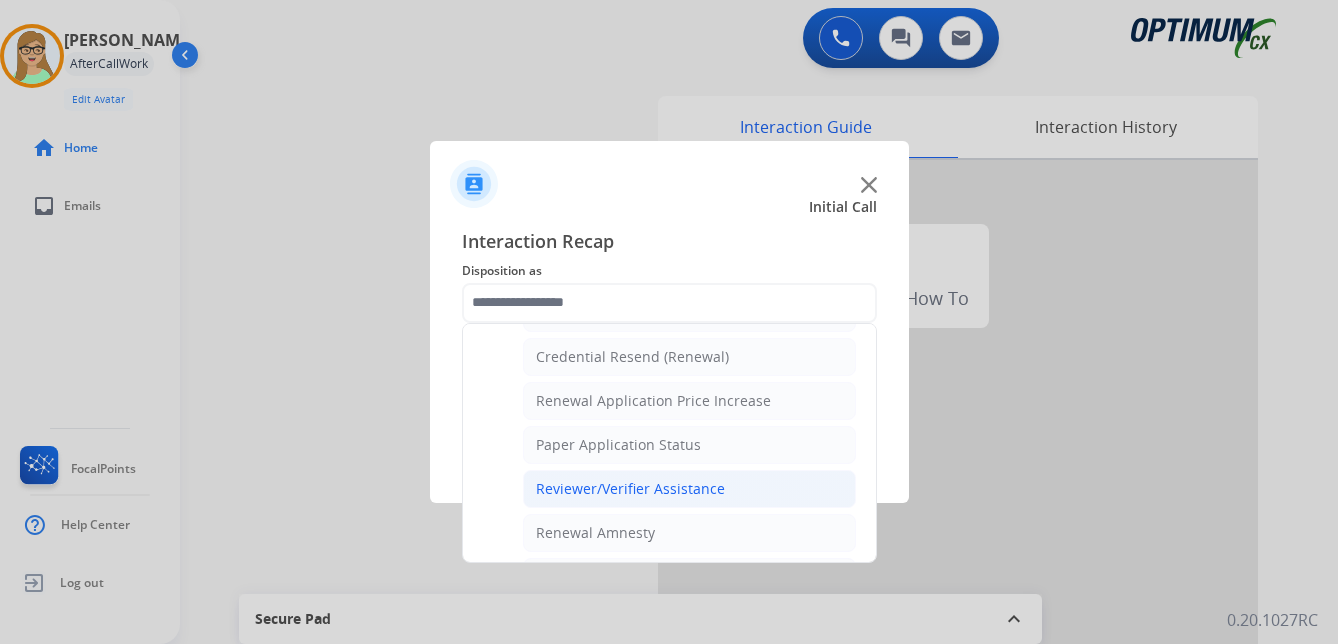 click on "Reviewer/Verifier Assistance" 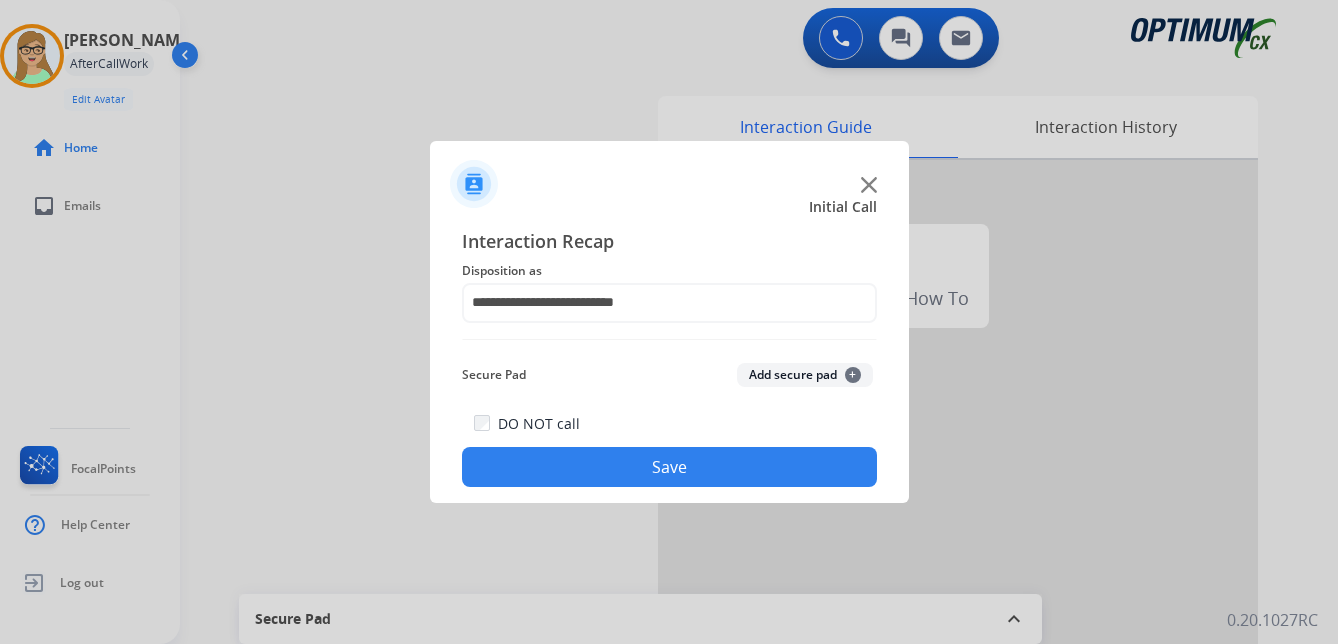 click on "Save" 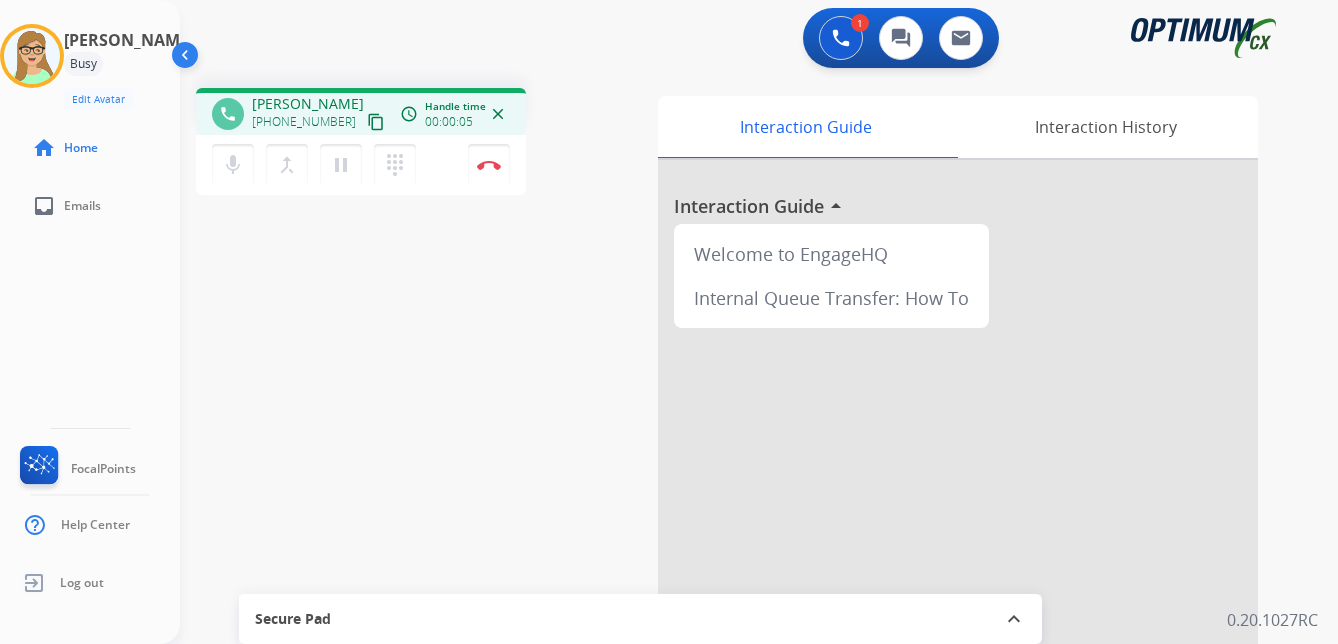 click on "content_copy" at bounding box center (376, 122) 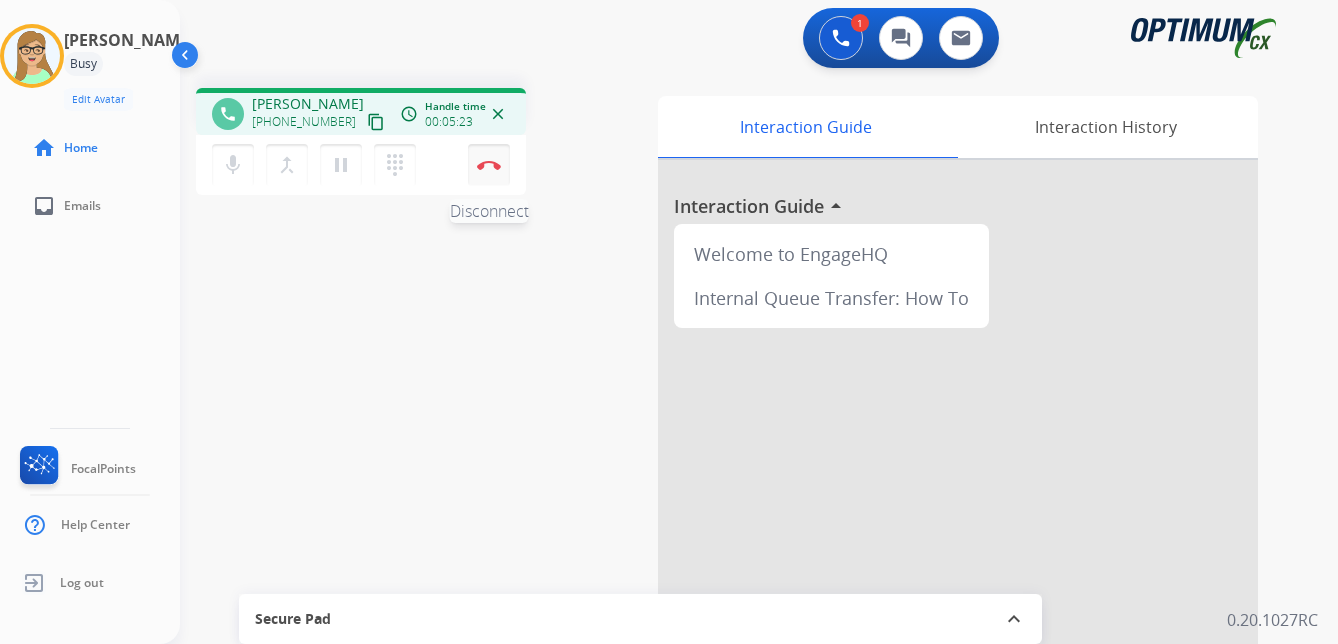 click at bounding box center (489, 165) 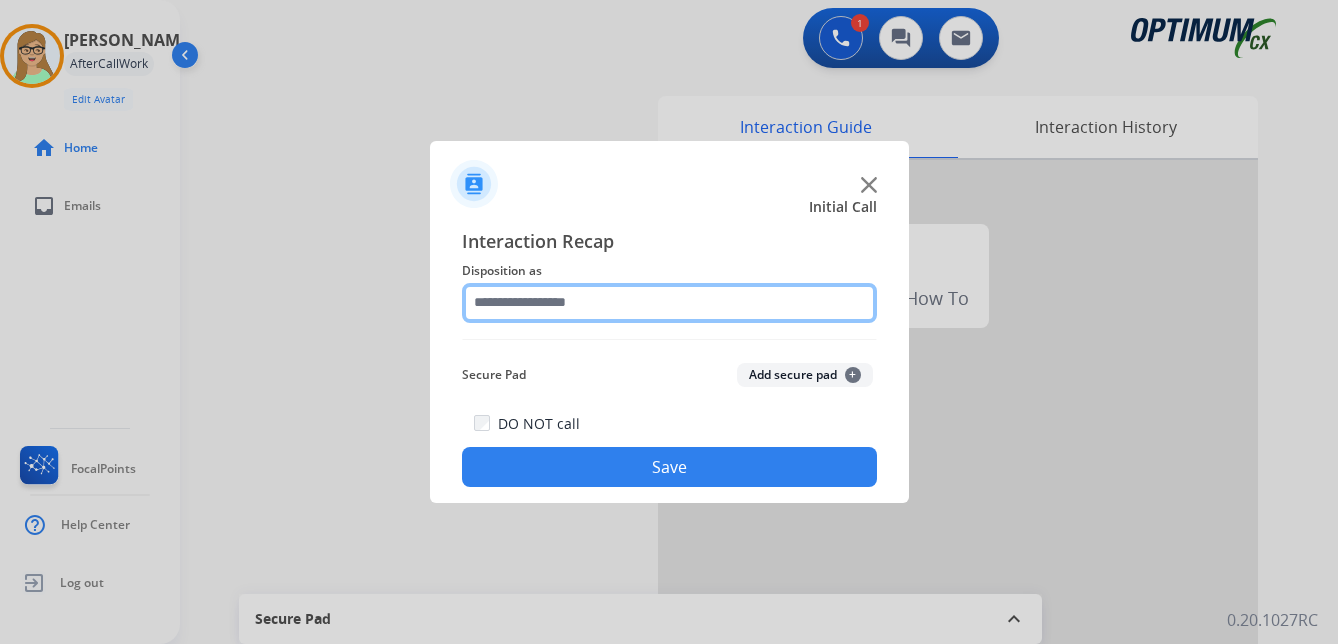 click 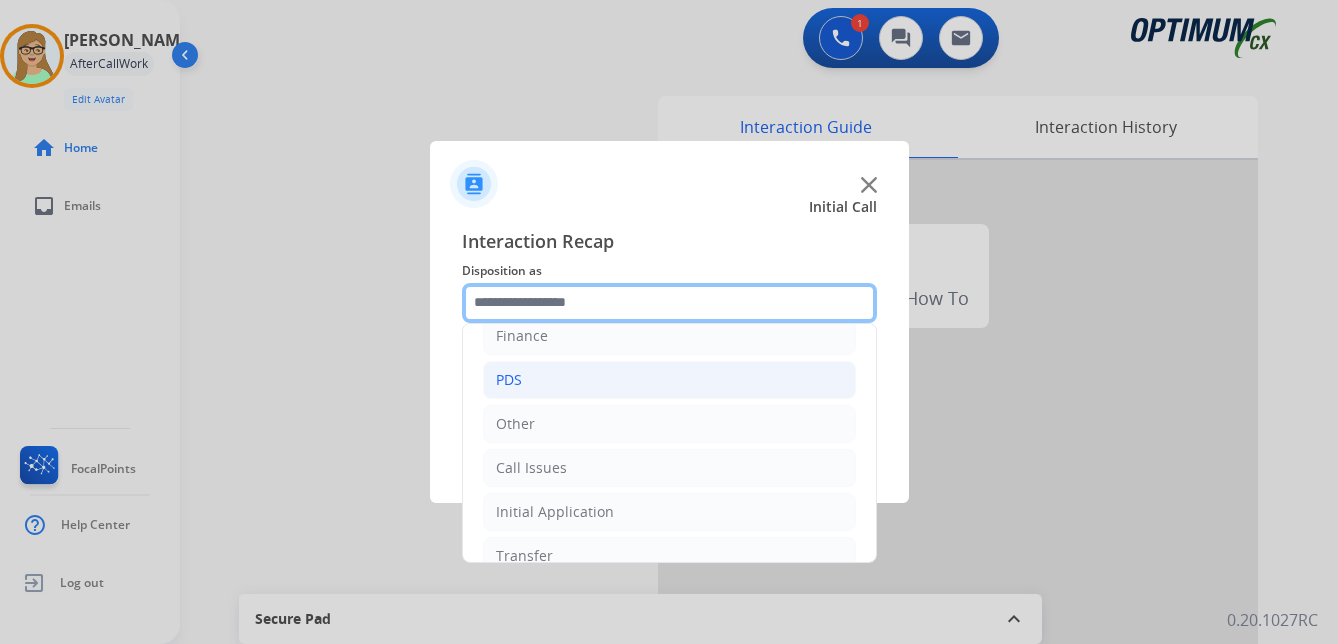 scroll, scrollTop: 136, scrollLeft: 0, axis: vertical 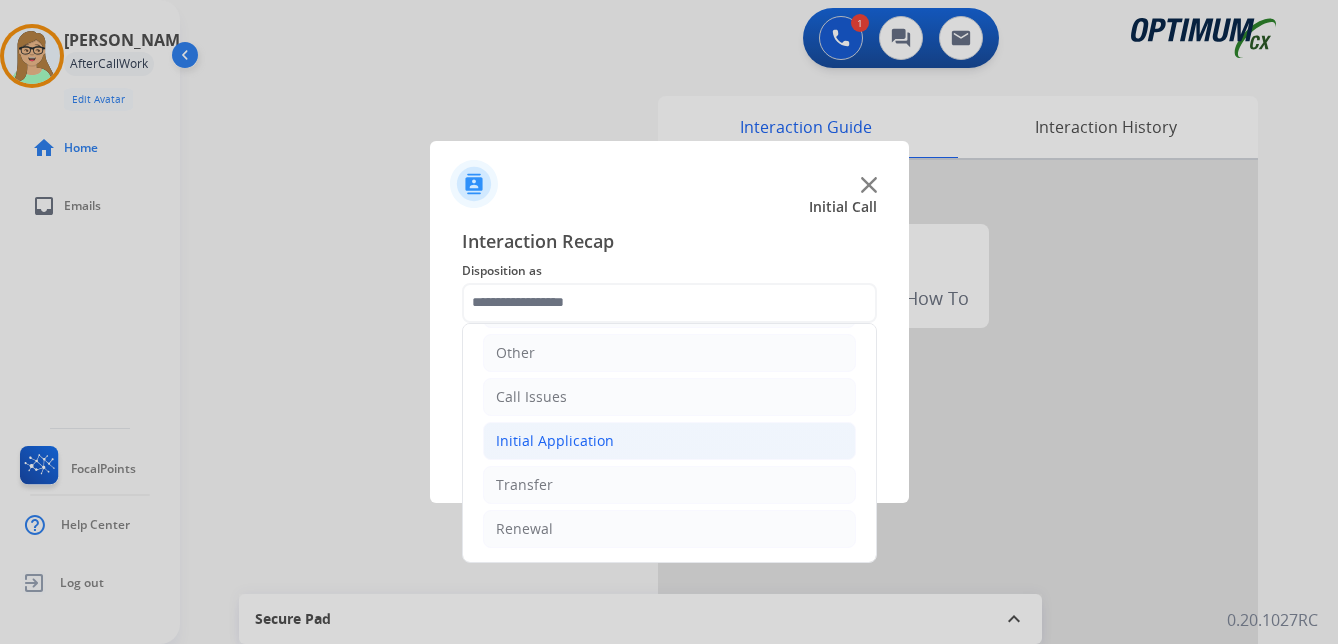 click on "Initial Application" 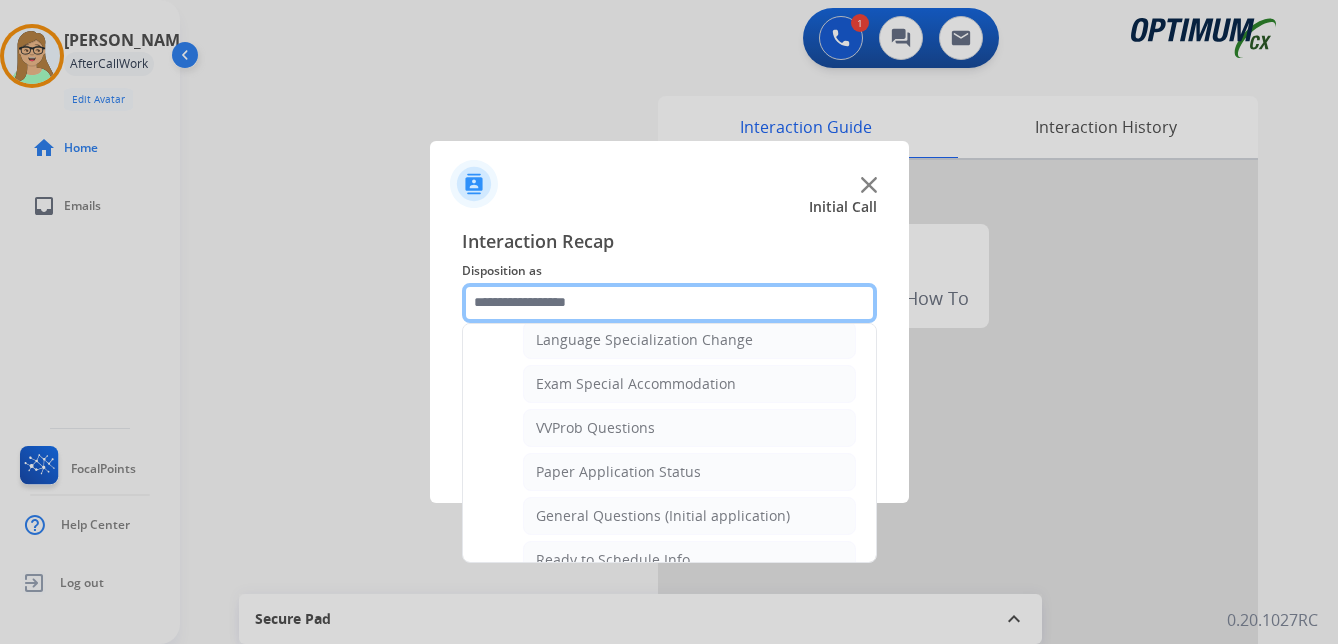 scroll, scrollTop: 1036, scrollLeft: 0, axis: vertical 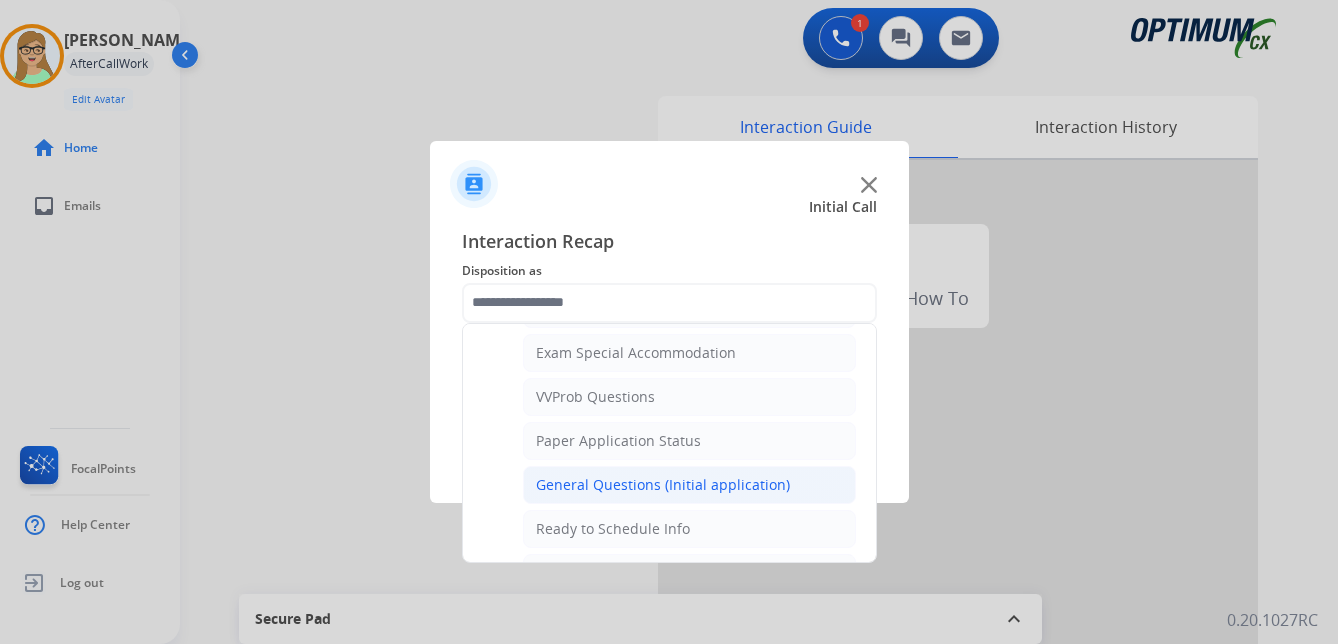 click on "General Questions (Initial application)" 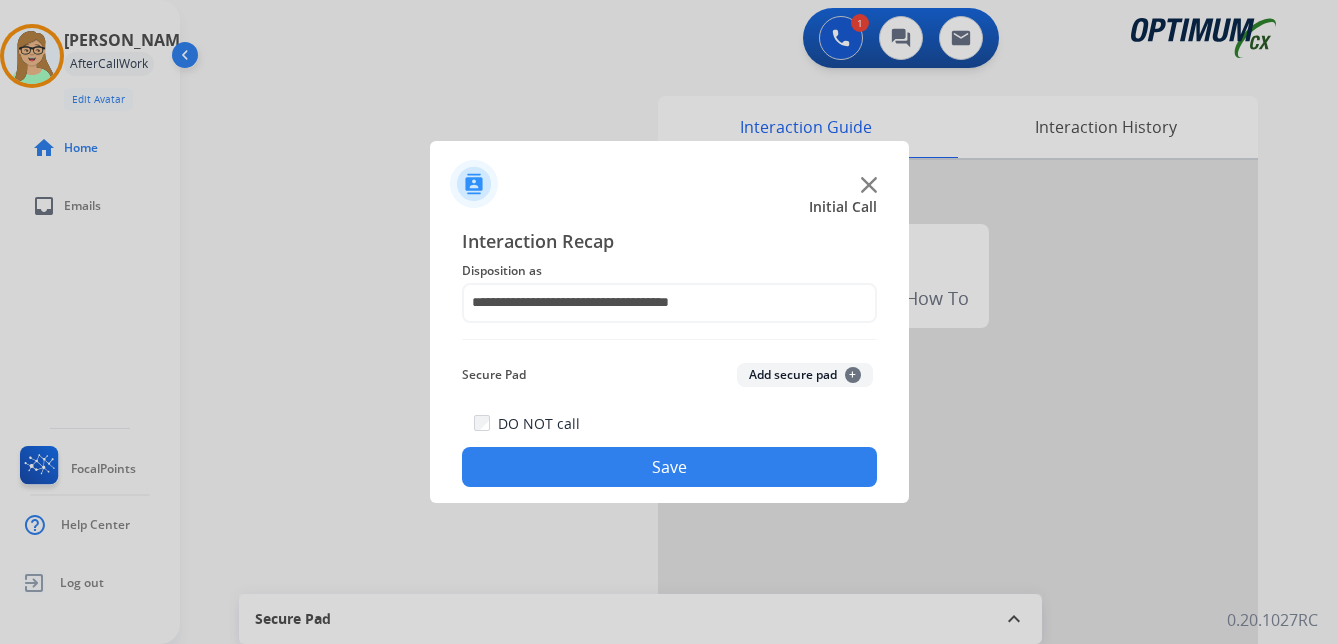 click on "Save" 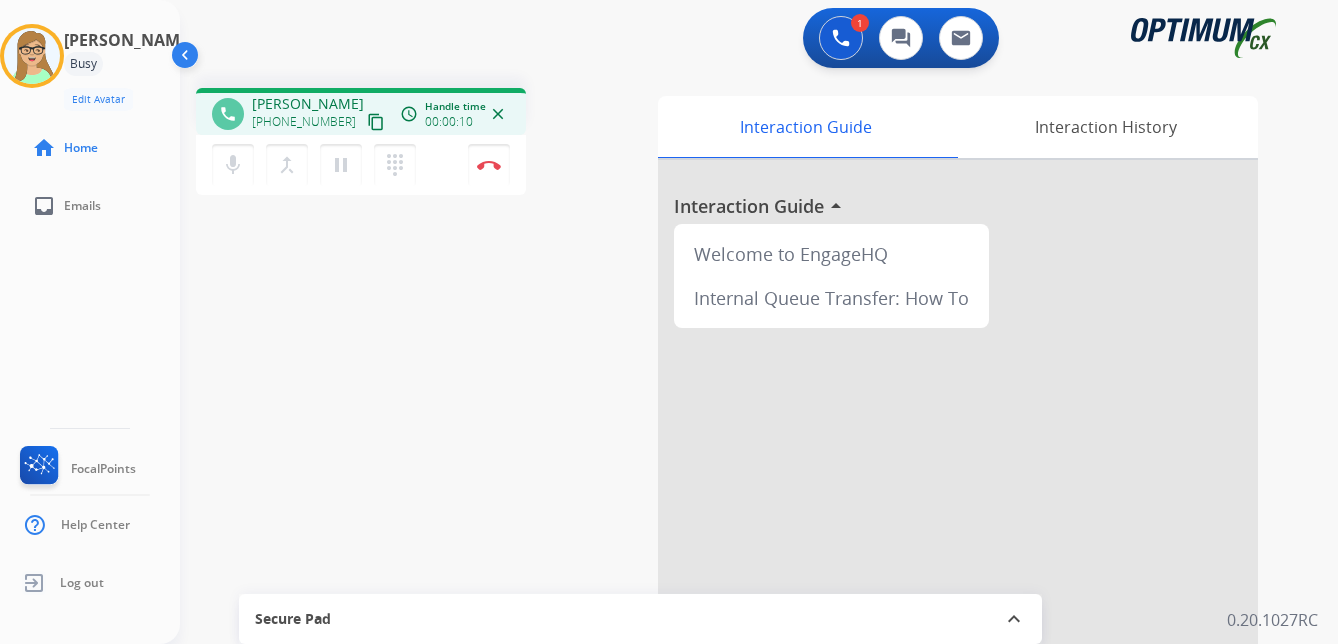 drag, startPoint x: 360, startPoint y: 122, endPoint x: 2, endPoint y: 201, distance: 366.61288 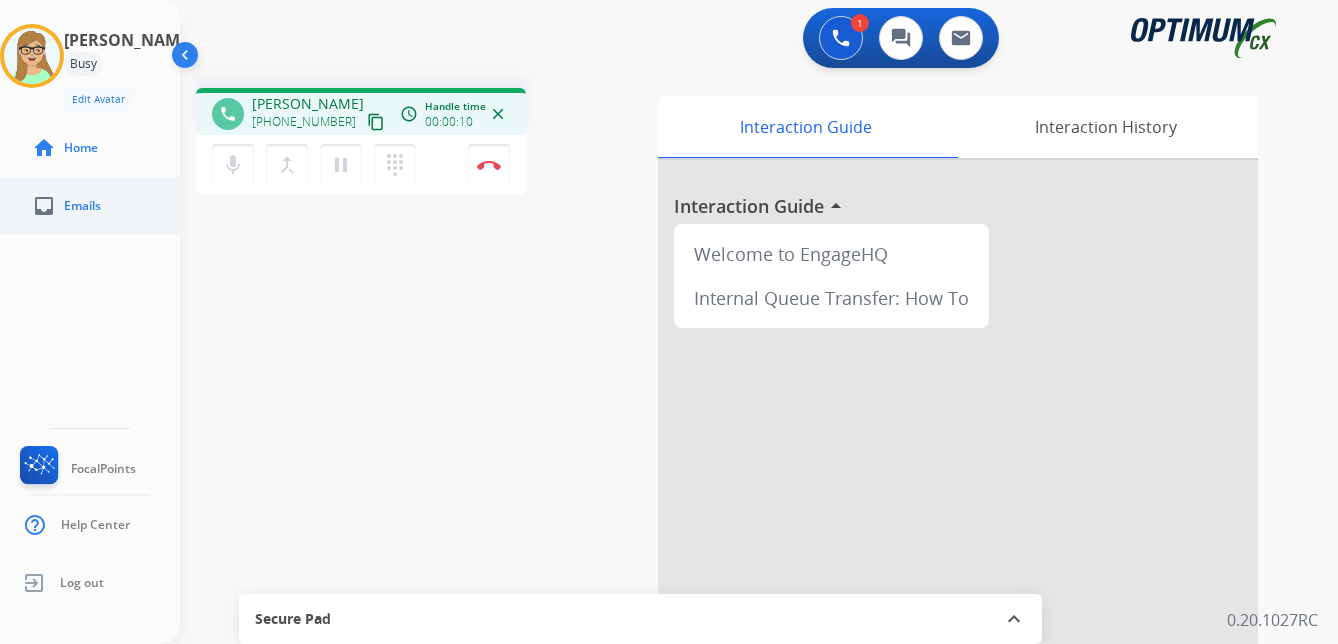 click on "content_copy" at bounding box center (376, 122) 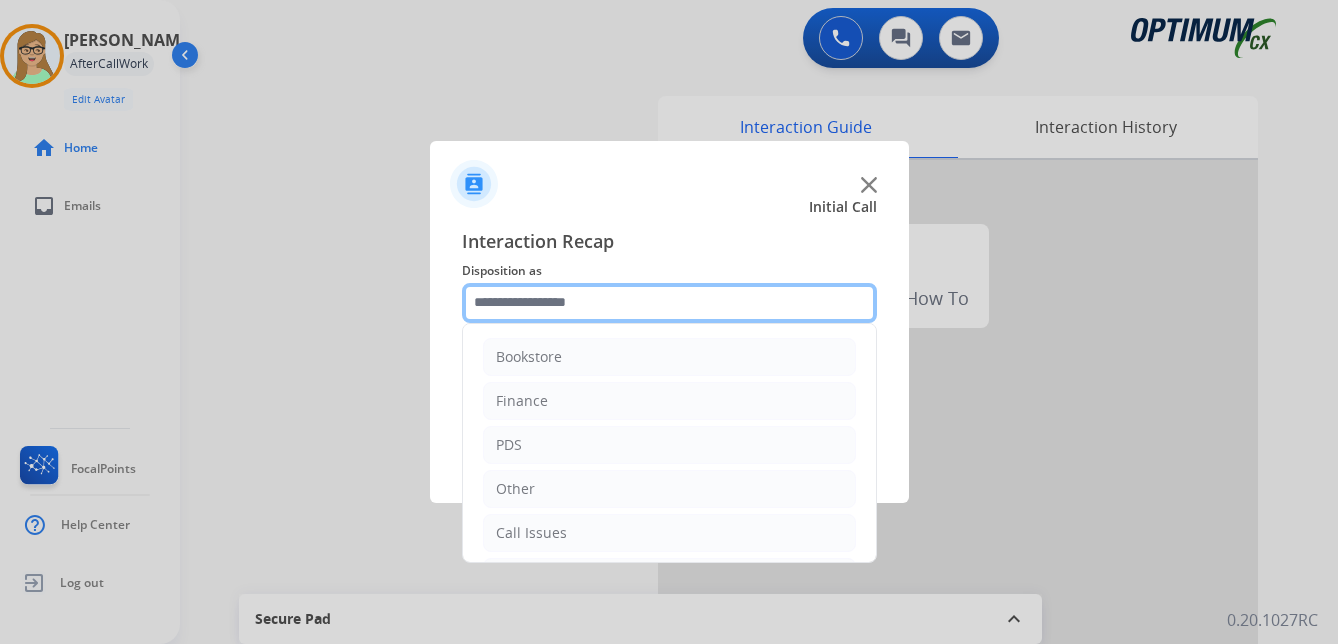 click 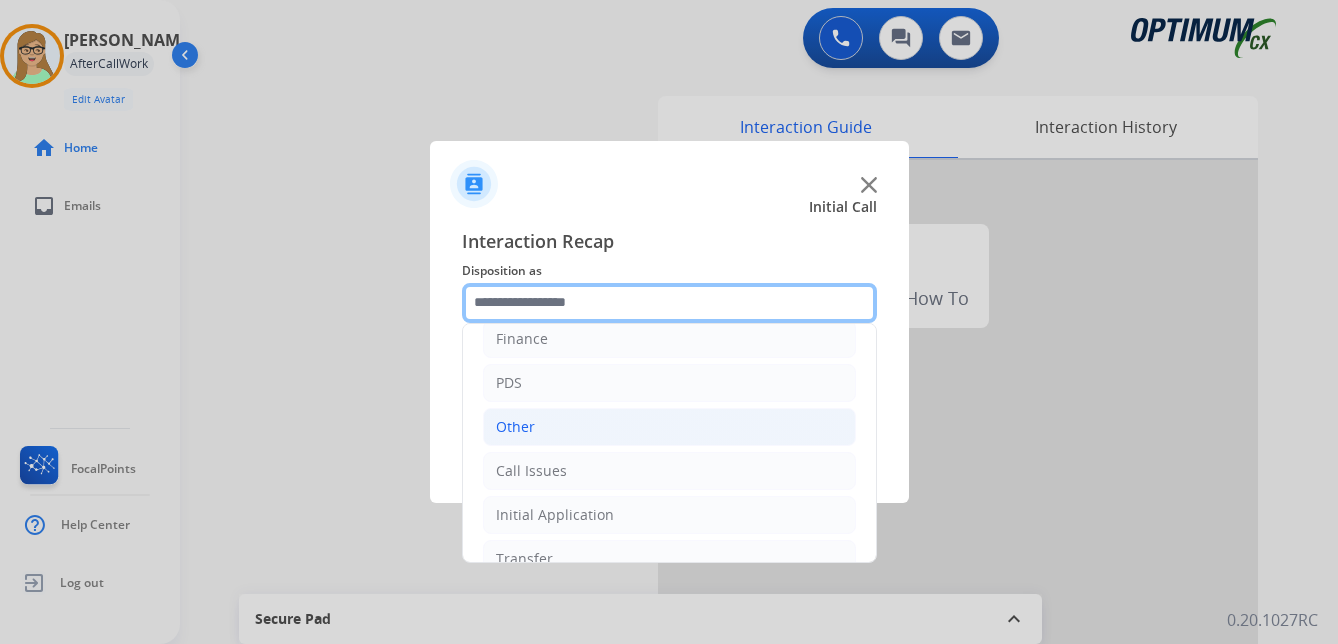 scroll, scrollTop: 136, scrollLeft: 0, axis: vertical 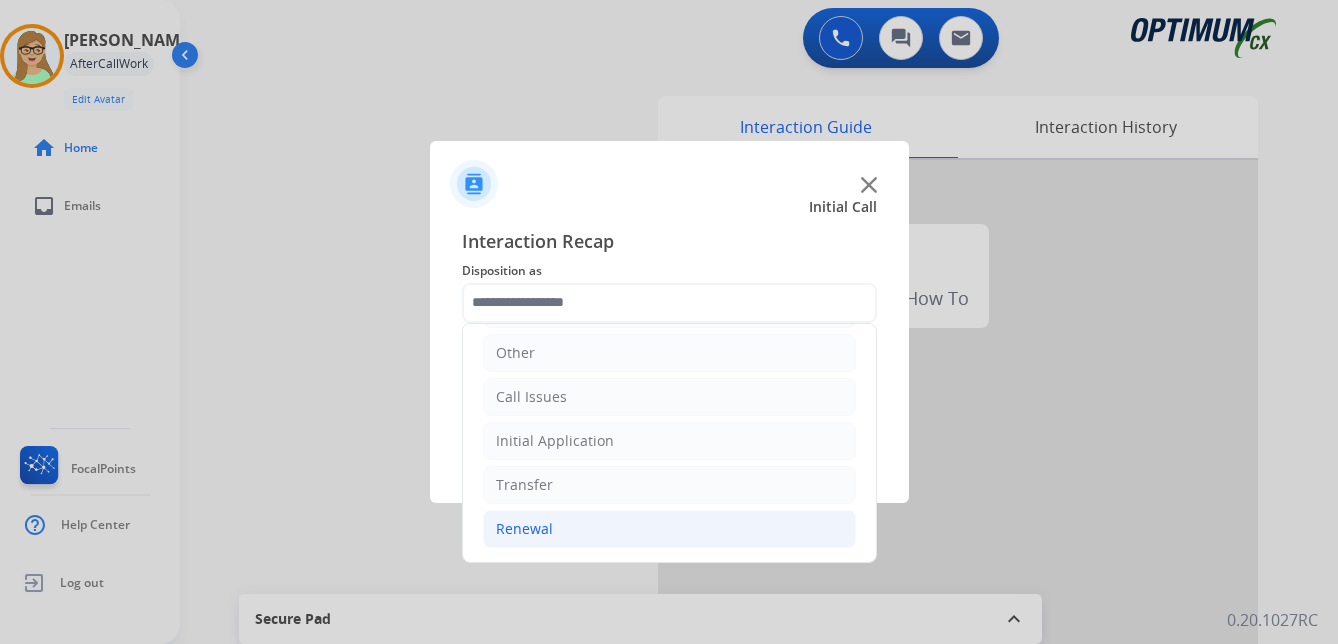 click on "Renewal" 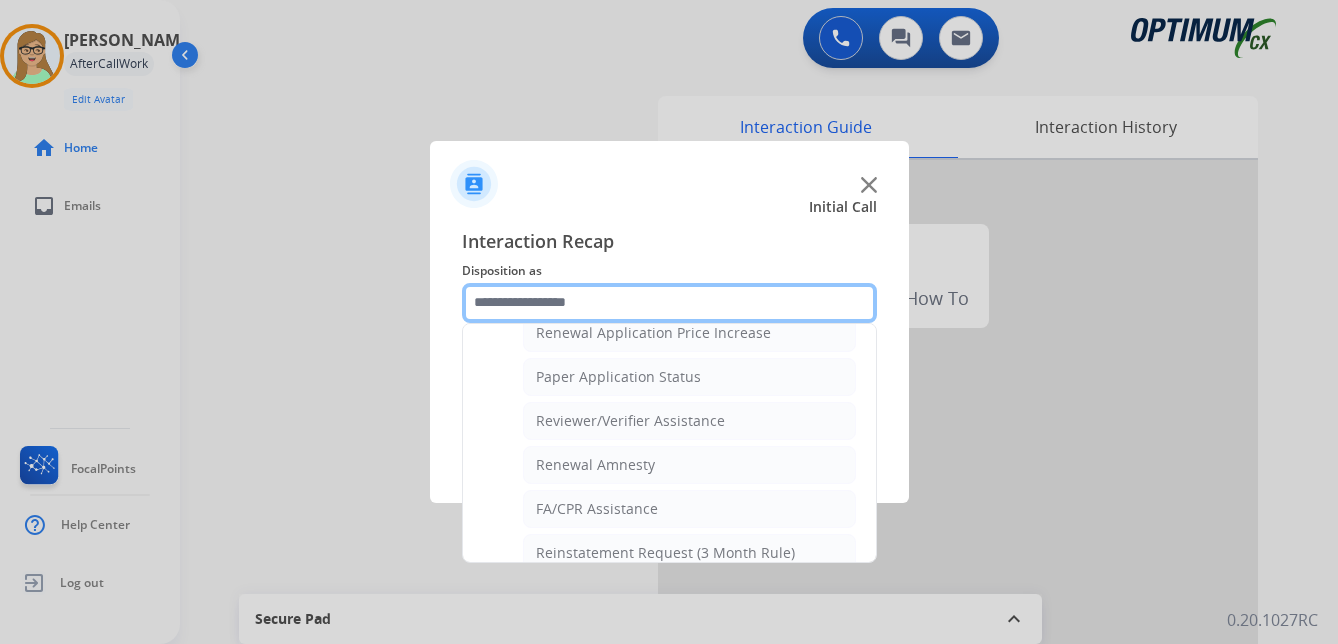 scroll, scrollTop: 736, scrollLeft: 0, axis: vertical 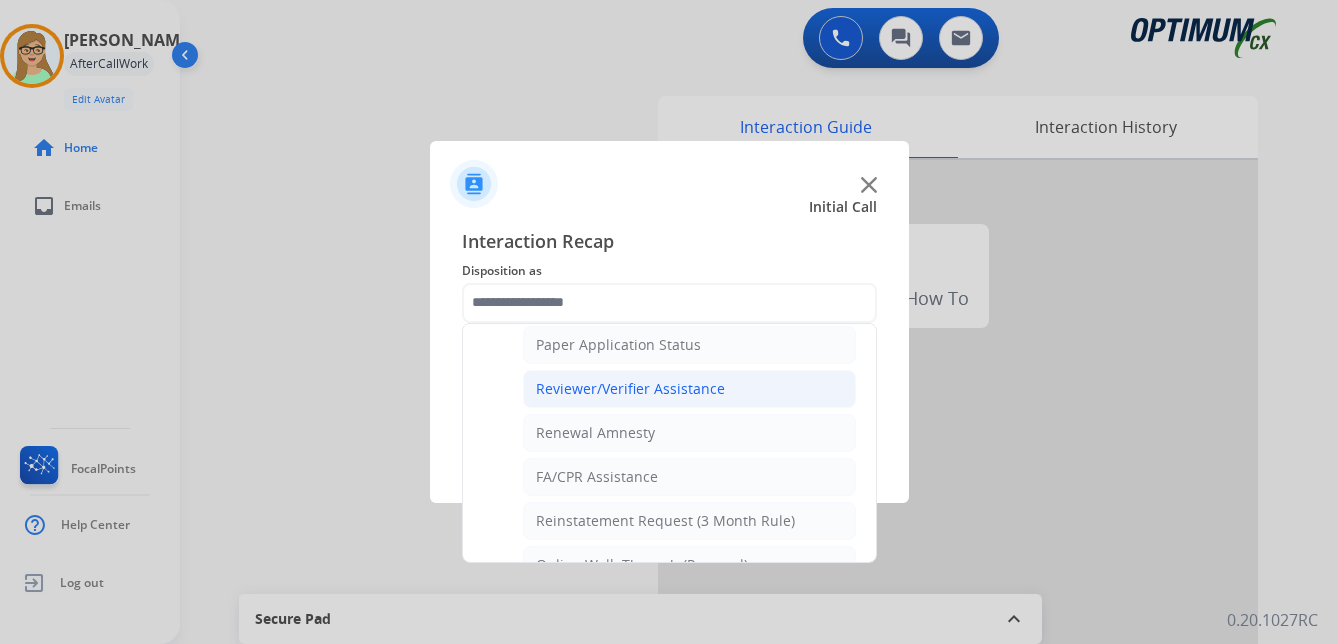 click on "Reviewer/Verifier Assistance" 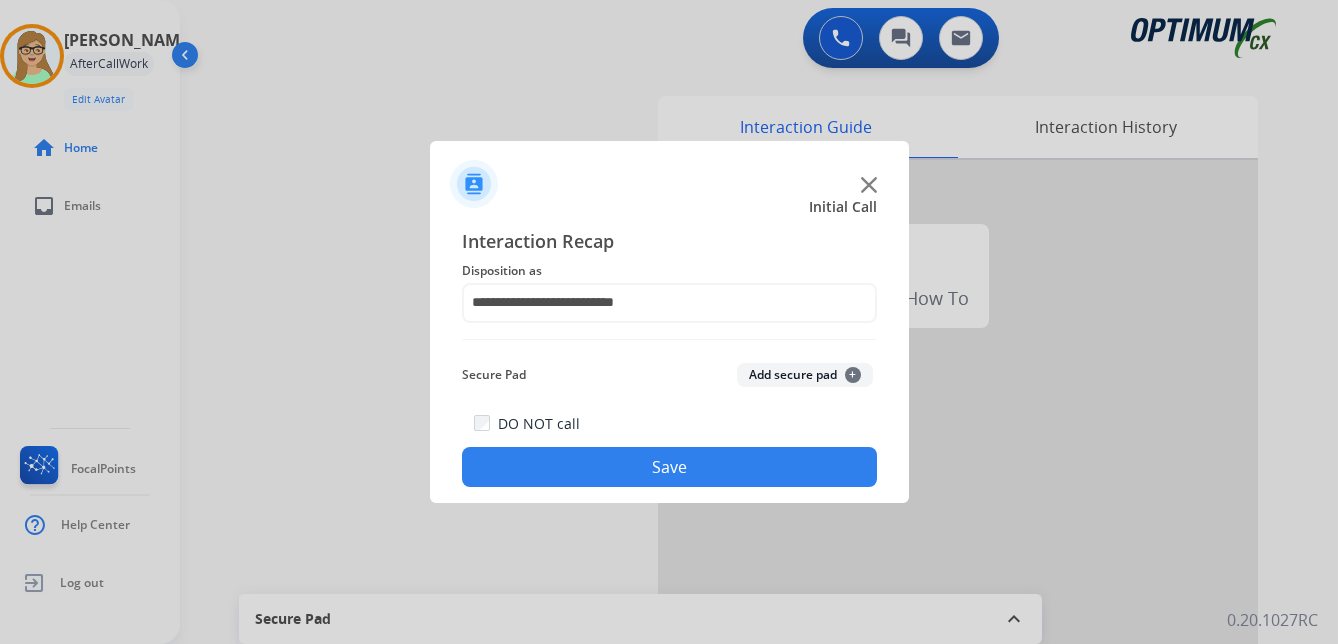 click on "Save" 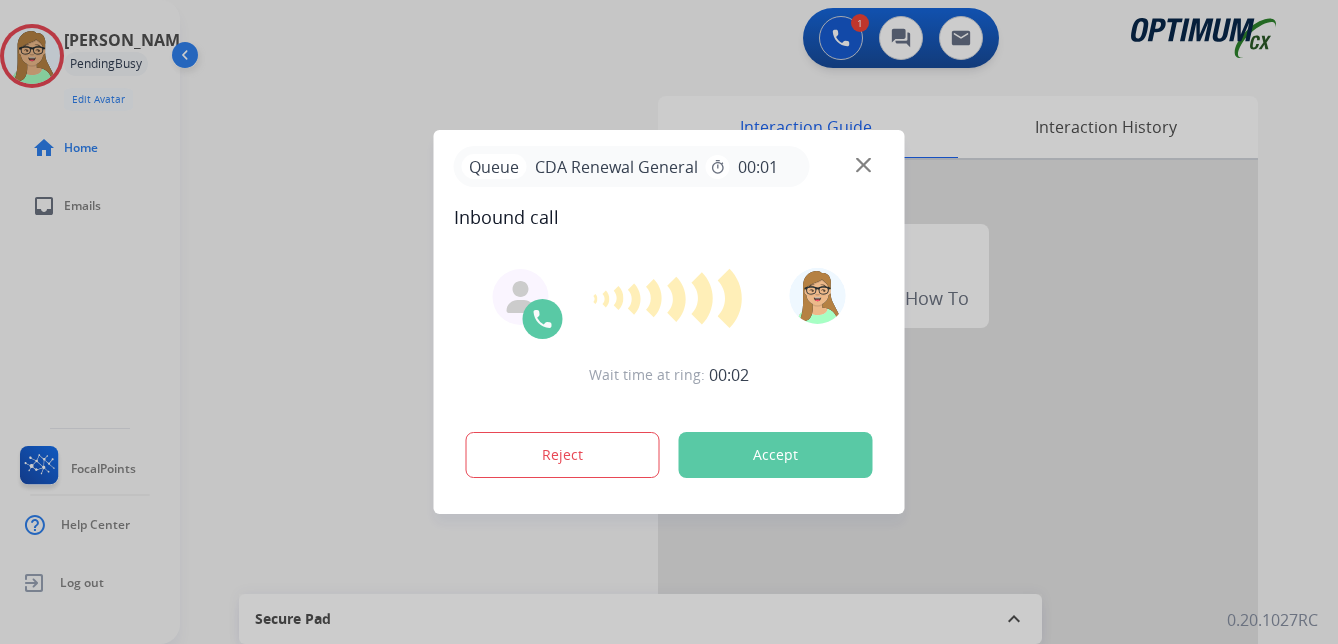 click at bounding box center [669, 322] 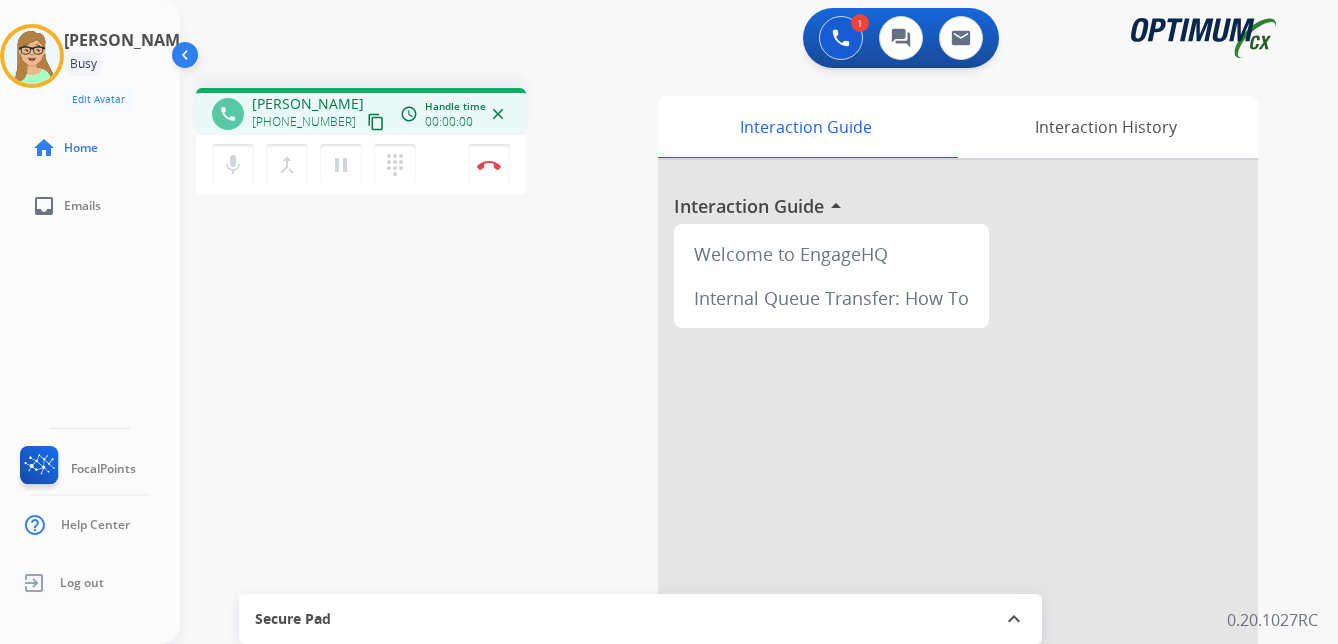 click on "content_copy" at bounding box center (376, 122) 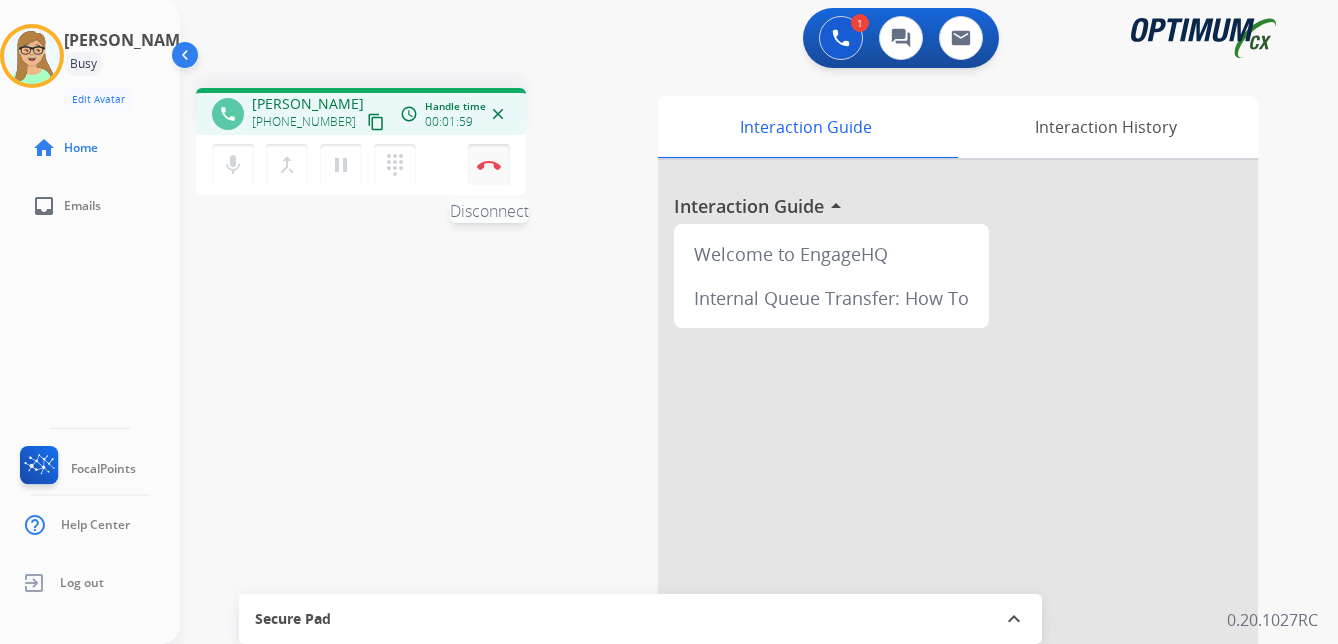 click at bounding box center (489, 165) 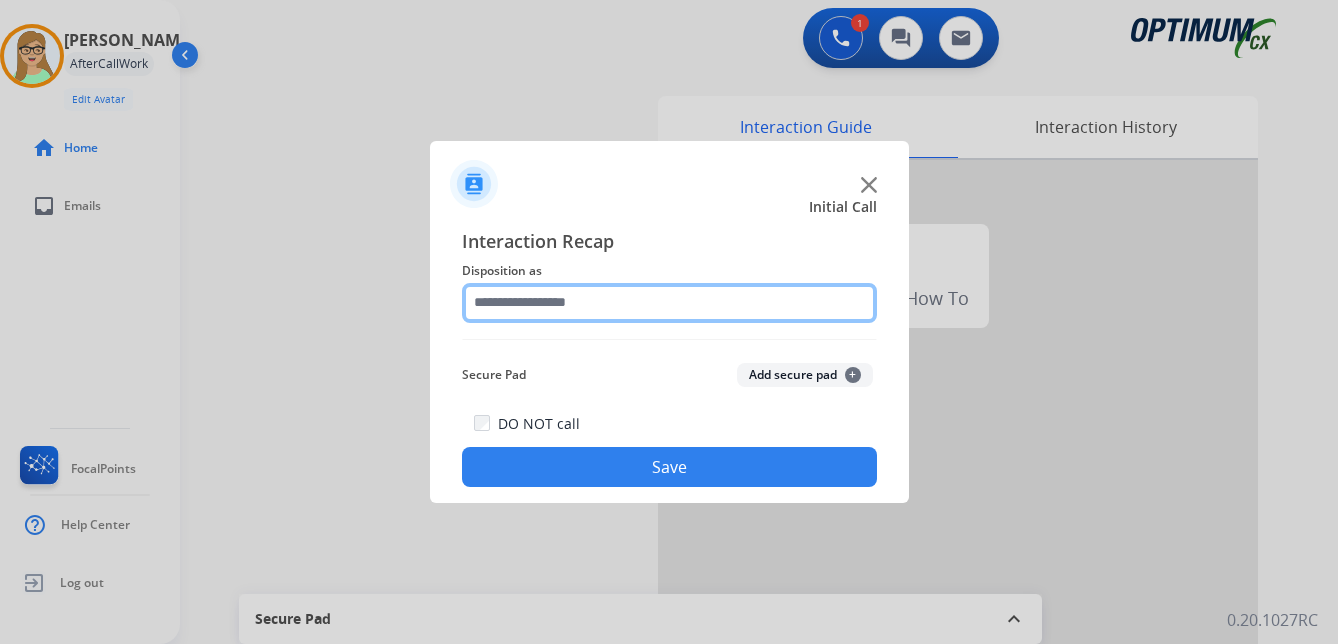 drag, startPoint x: 580, startPoint y: 303, endPoint x: 582, endPoint y: 317, distance: 14.142136 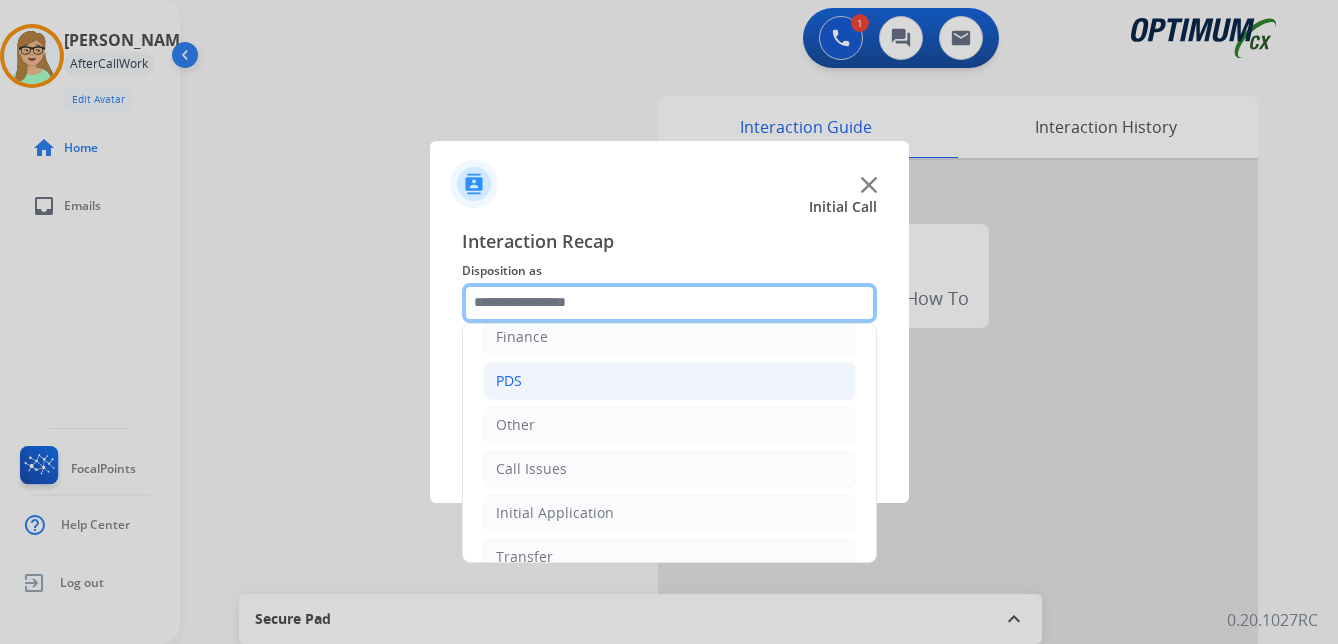 scroll, scrollTop: 136, scrollLeft: 0, axis: vertical 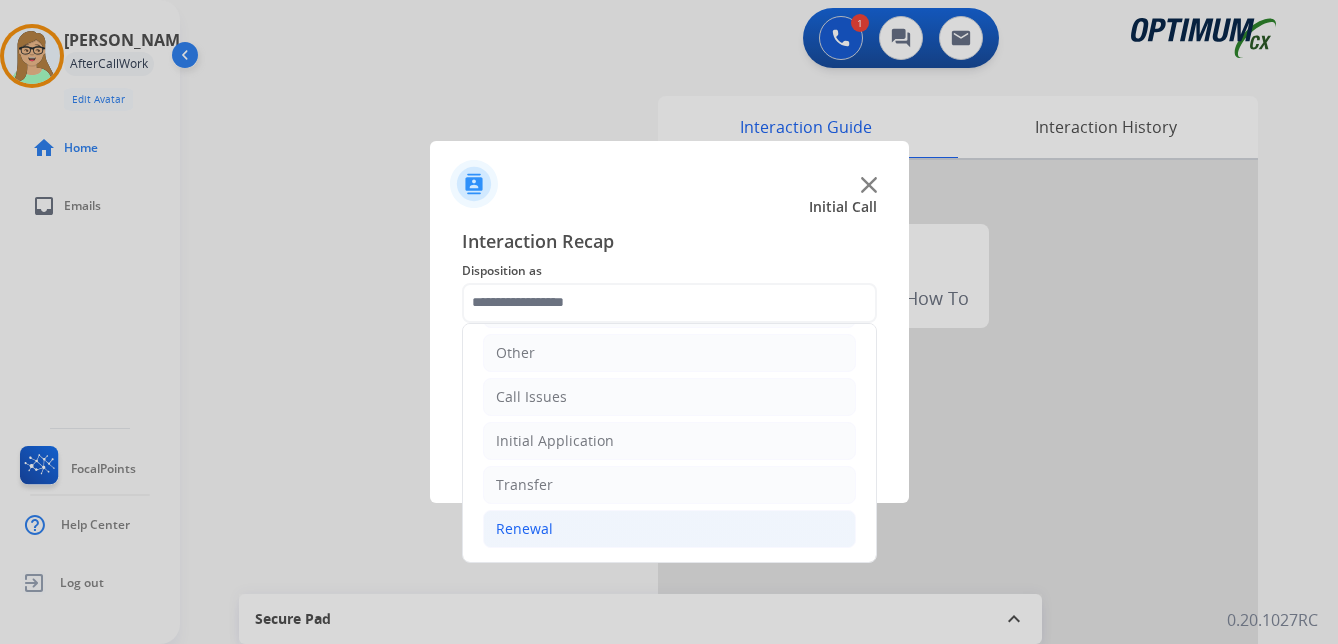 click on "Renewal" 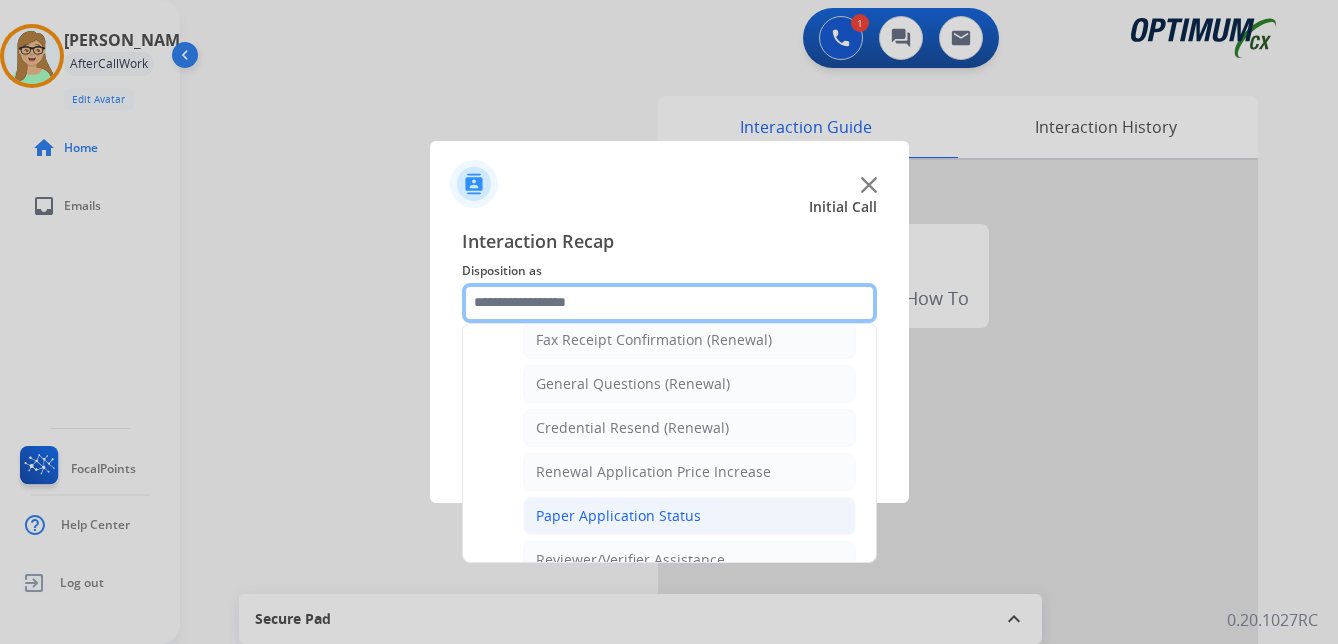 scroll, scrollTop: 572, scrollLeft: 0, axis: vertical 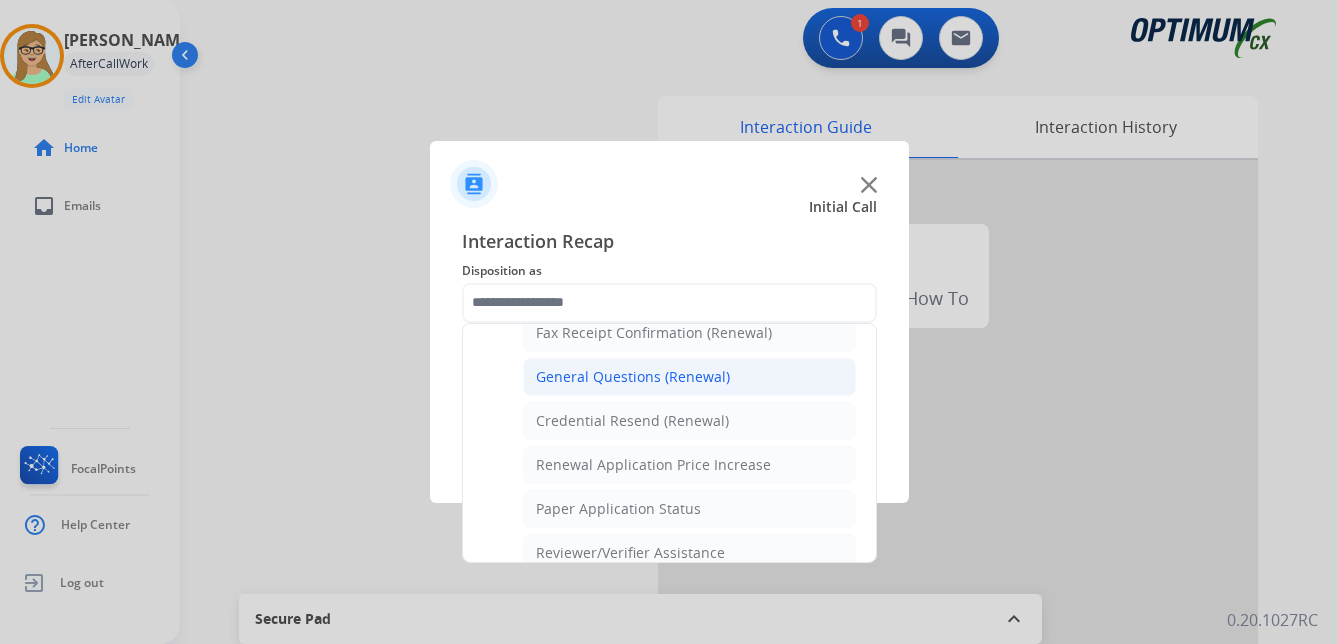 click on "General Questions (Renewal)" 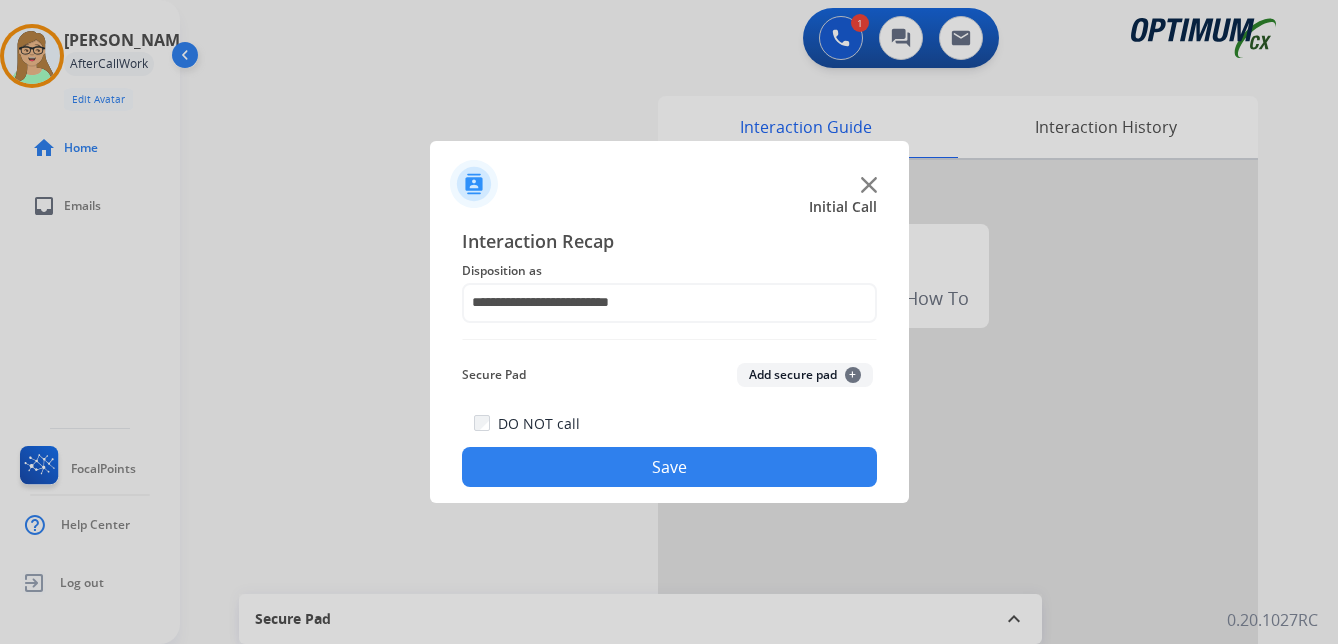 click on "Save" 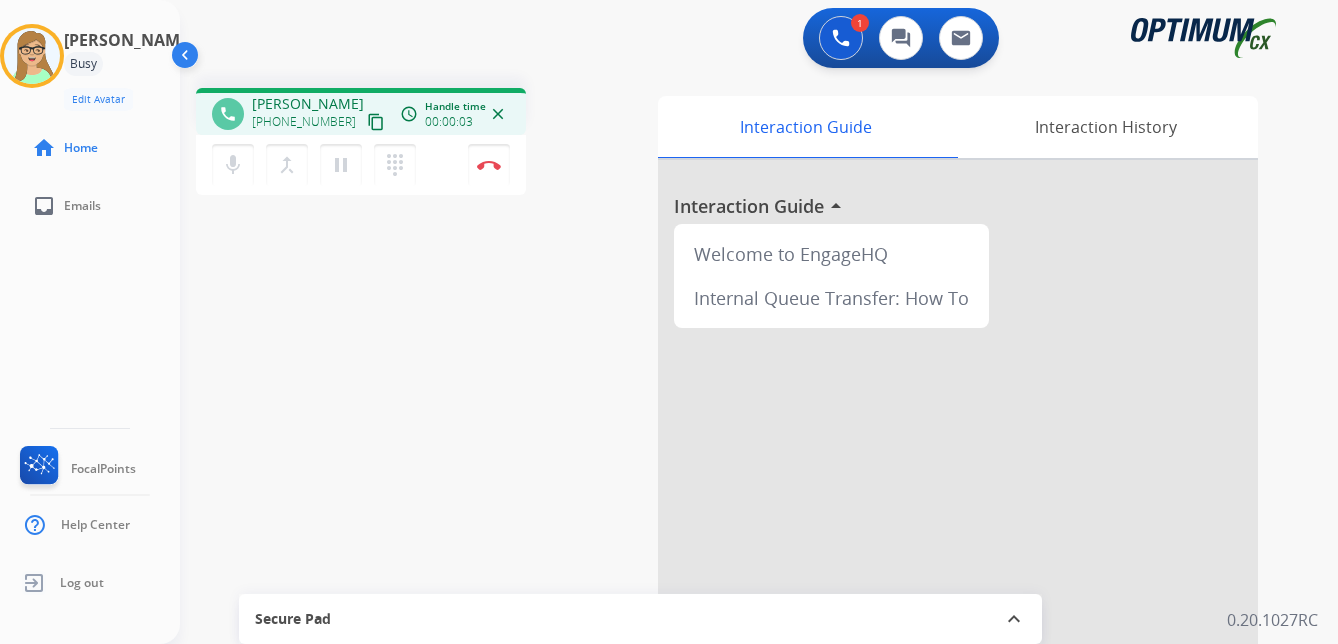 click on "phone [PERSON_NAME] [PHONE_NUMBER] content_copy access_time Call metrics Queue   00:08 Hold   00:00 Talk   00:04 Total   00:11 Handle time 00:00:03 close mic Mute merge_type Bridge pause Hold dialpad Dialpad Disconnect swap_horiz Break voice bridge close_fullscreen Connect 3-Way Call merge_type Separate 3-Way Call  Interaction Guide   Interaction History  Interaction Guide arrow_drop_up  Welcome to EngageHQ   Internal Queue Transfer: How To  Secure Pad expand_less Clear pad Candidate/Account ID: Contact Notes:" at bounding box center (735, 489) 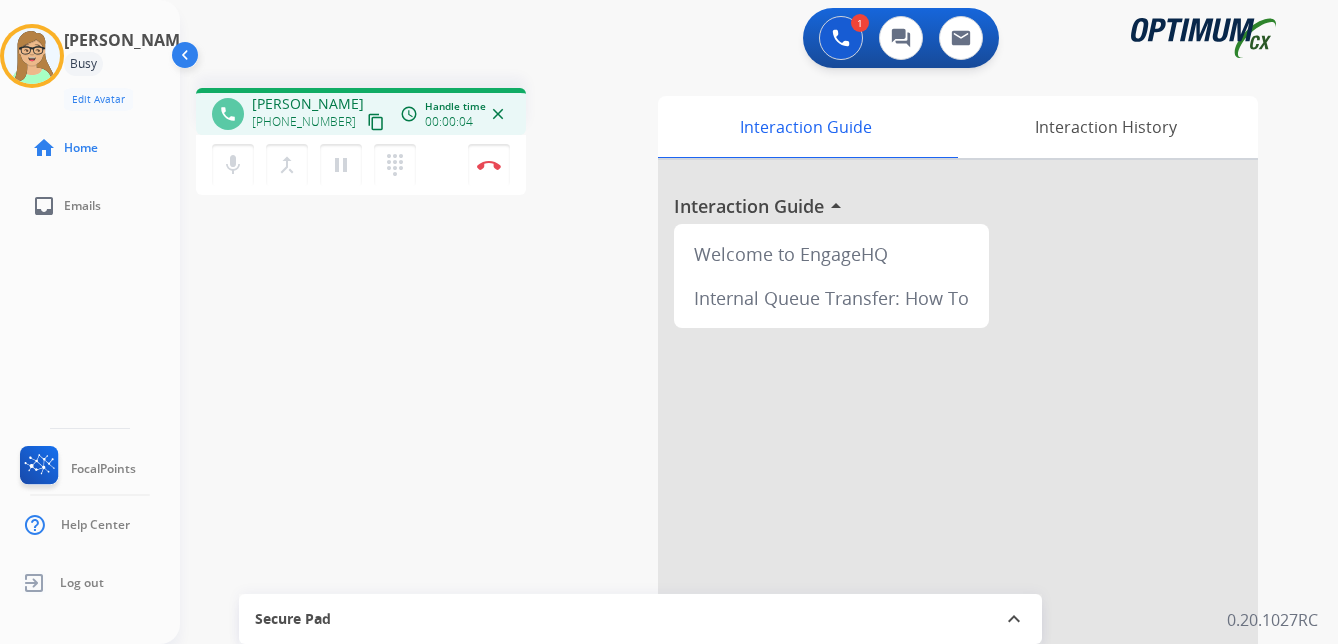 click on "content_copy" at bounding box center (376, 122) 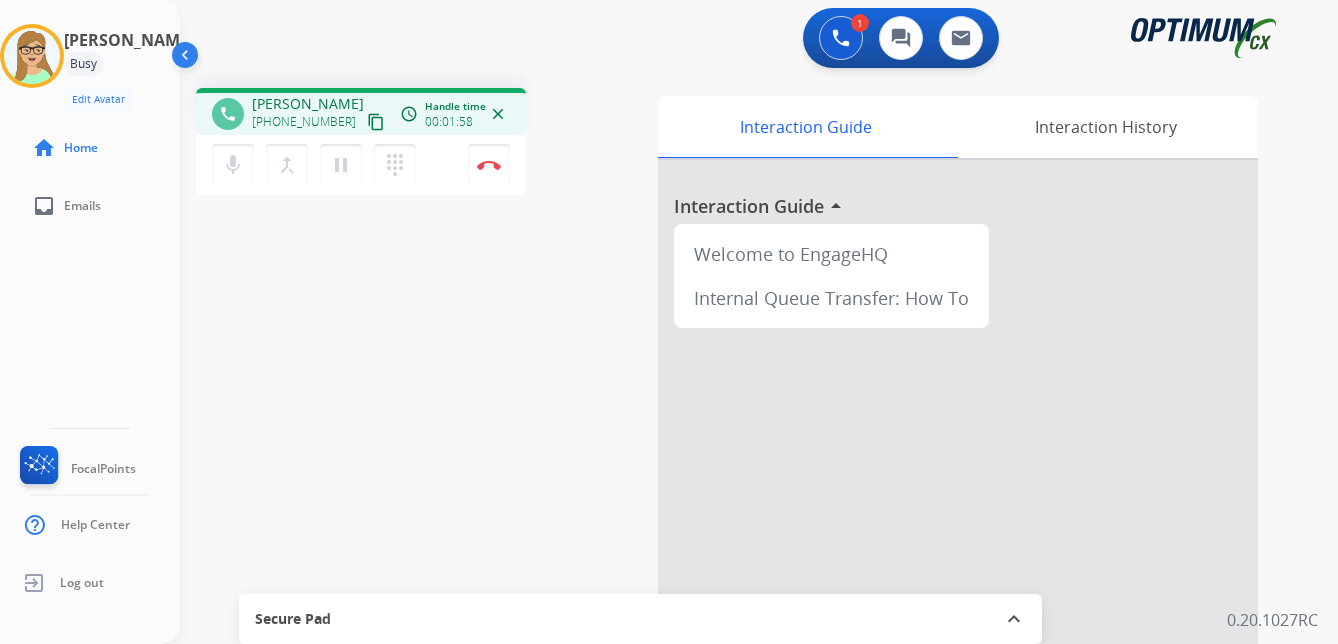 click on "phone [PERSON_NAME] [PHONE_NUMBER] content_copy access_time Call metrics Queue   00:08 Hold   00:00 Talk   01:59 Total   02:06 Handle time 00:01:58 close mic Mute merge_type Bridge pause Hold dialpad Dialpad Disconnect swap_horiz Break voice bridge close_fullscreen Connect 3-Way Call merge_type Separate 3-Way Call  Interaction Guide   Interaction History  Interaction Guide arrow_drop_up  Welcome to EngageHQ   Internal Queue Transfer: How To  Secure Pad expand_less Clear pad Candidate/Account ID: Contact Notes:" at bounding box center (735, 489) 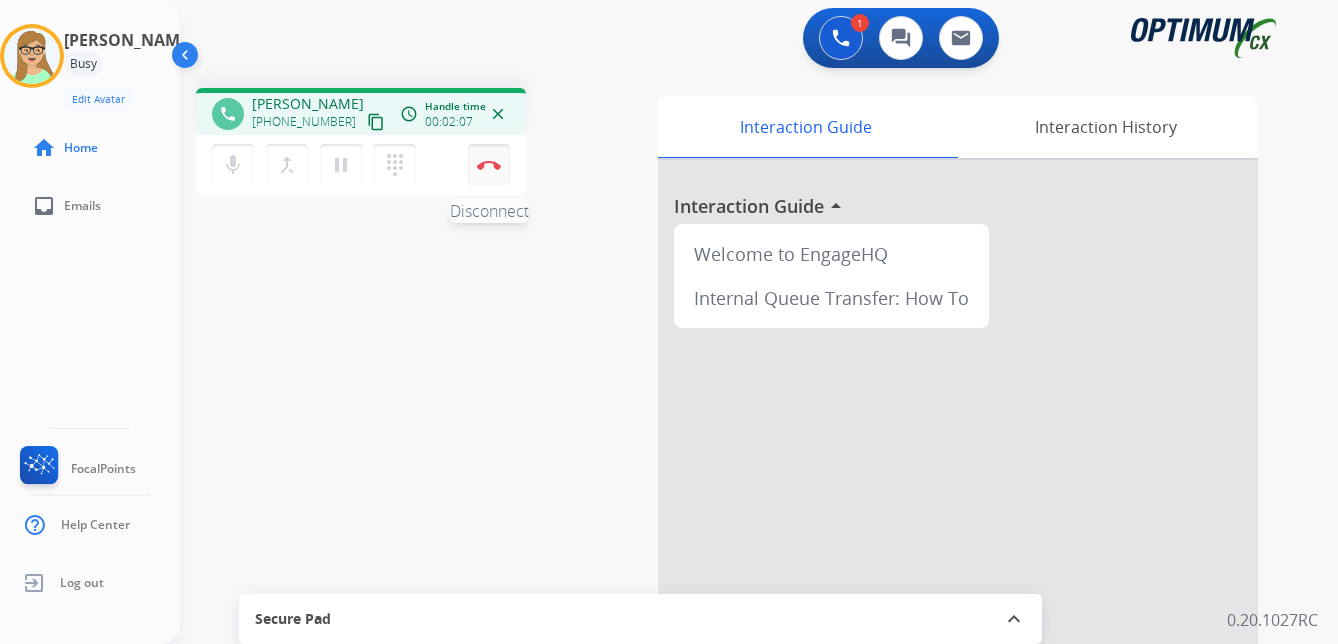 click at bounding box center [489, 165] 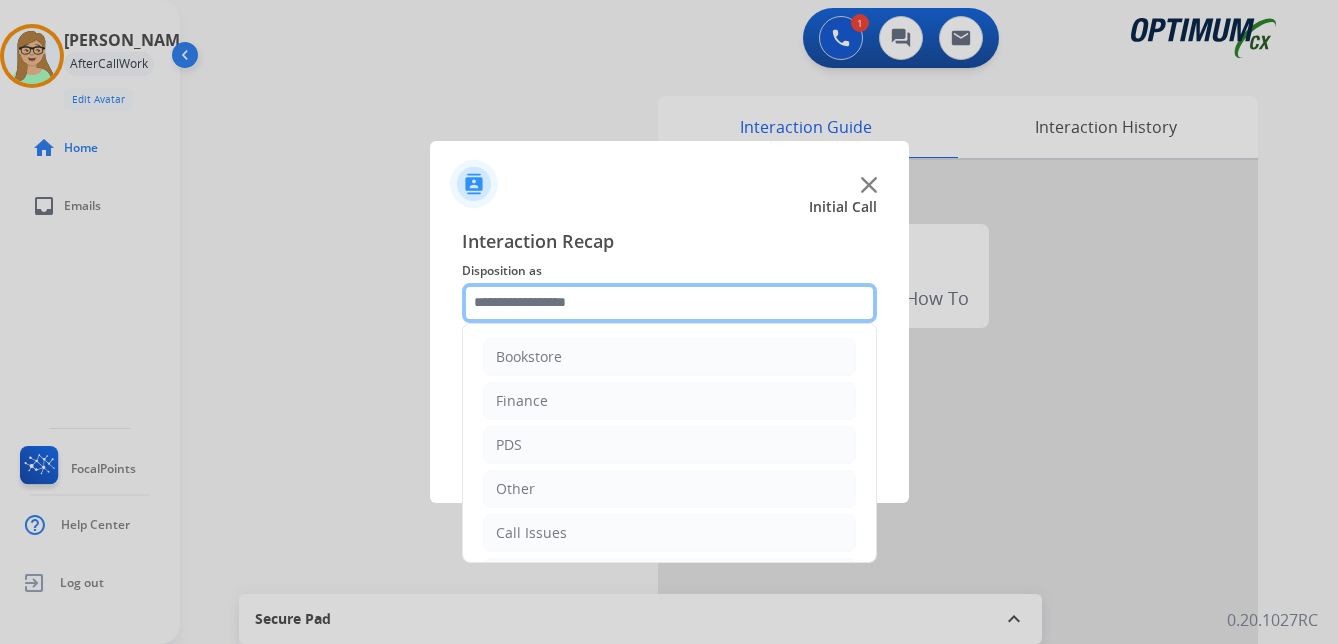 click 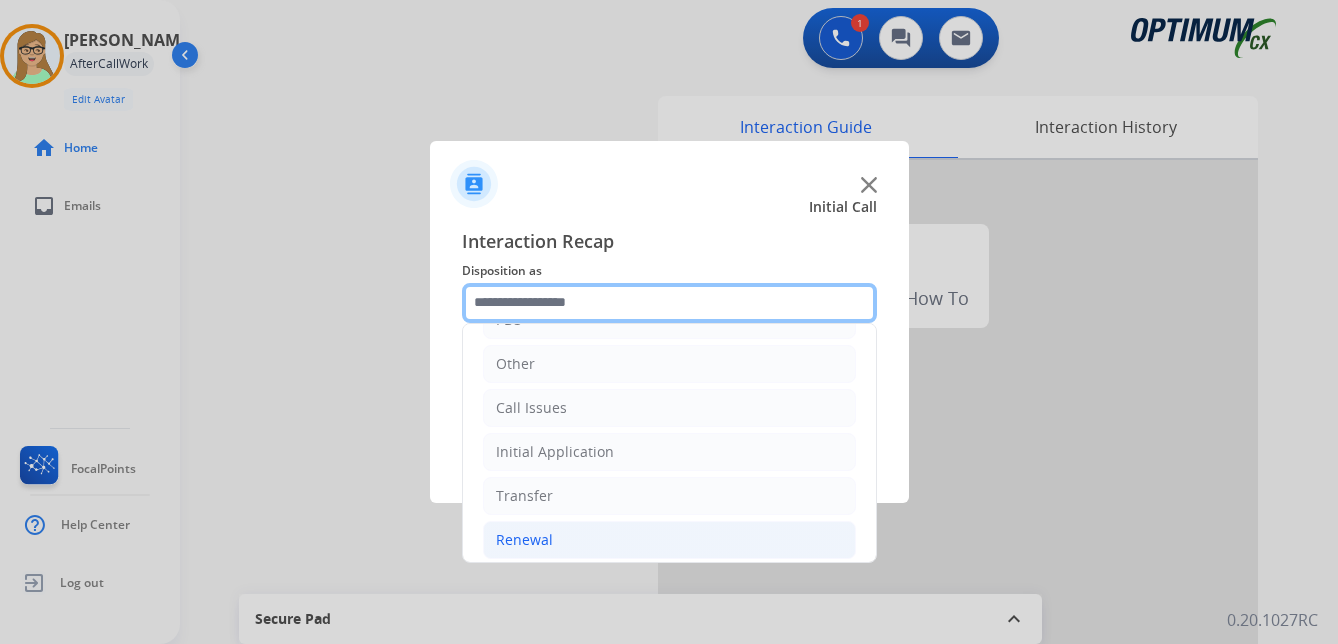 scroll, scrollTop: 136, scrollLeft: 0, axis: vertical 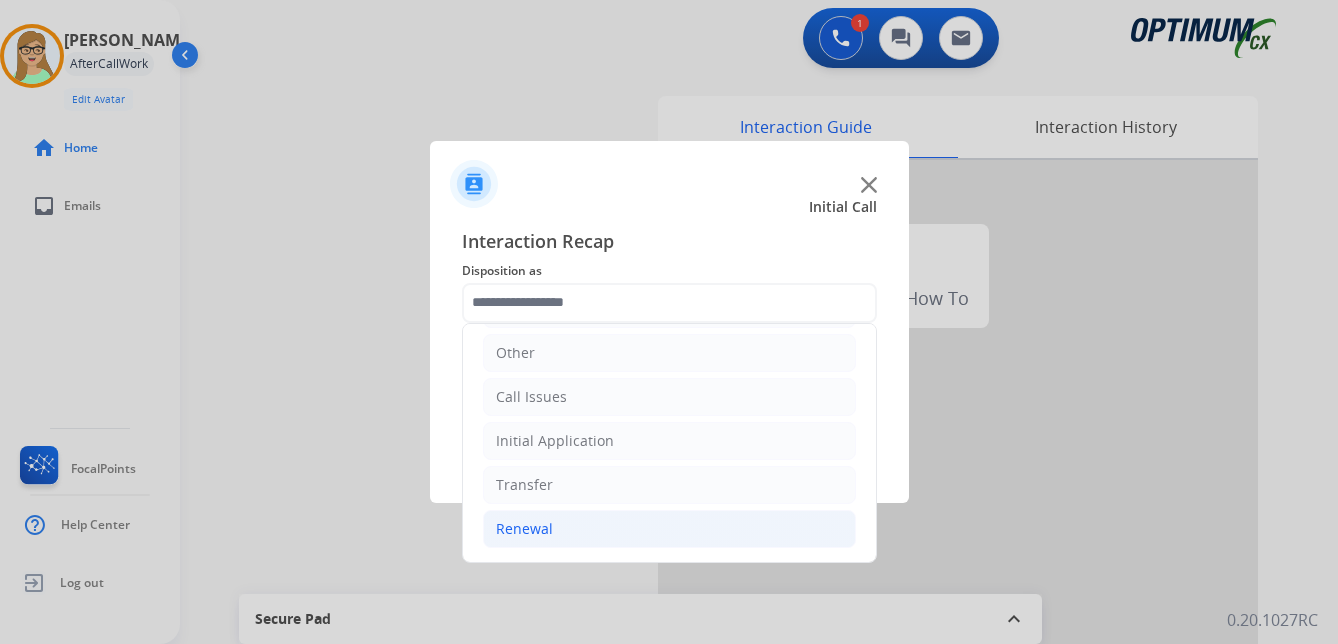 click on "Renewal" 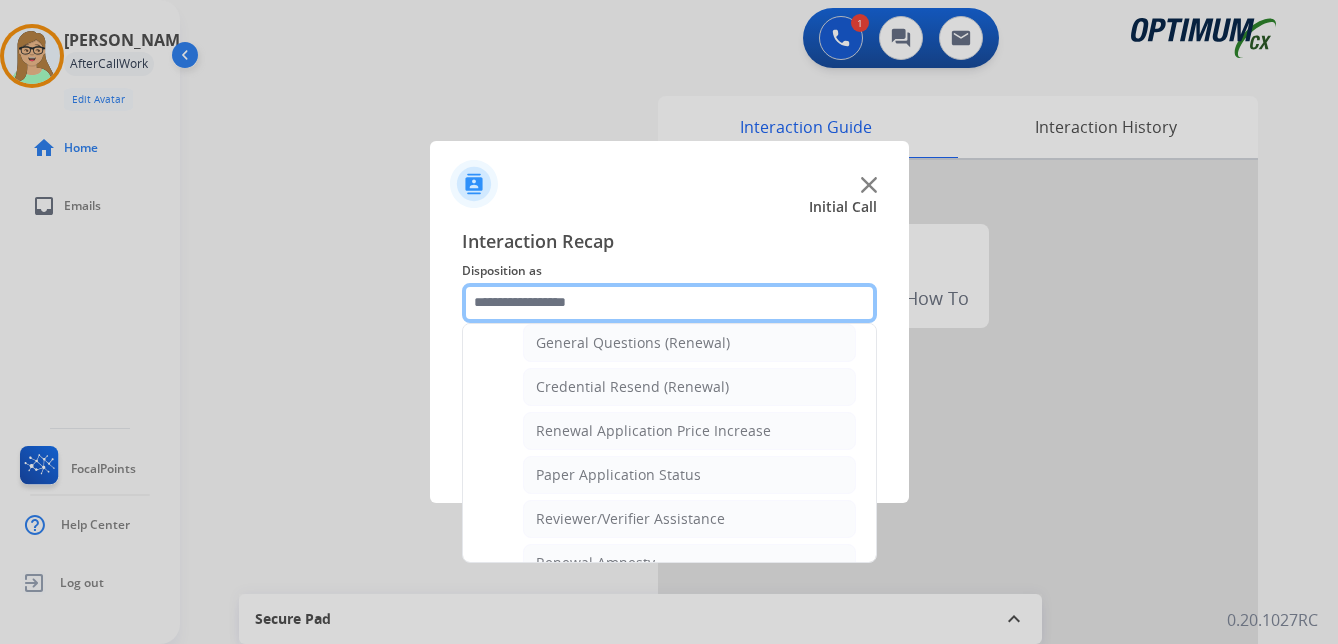 scroll, scrollTop: 572, scrollLeft: 0, axis: vertical 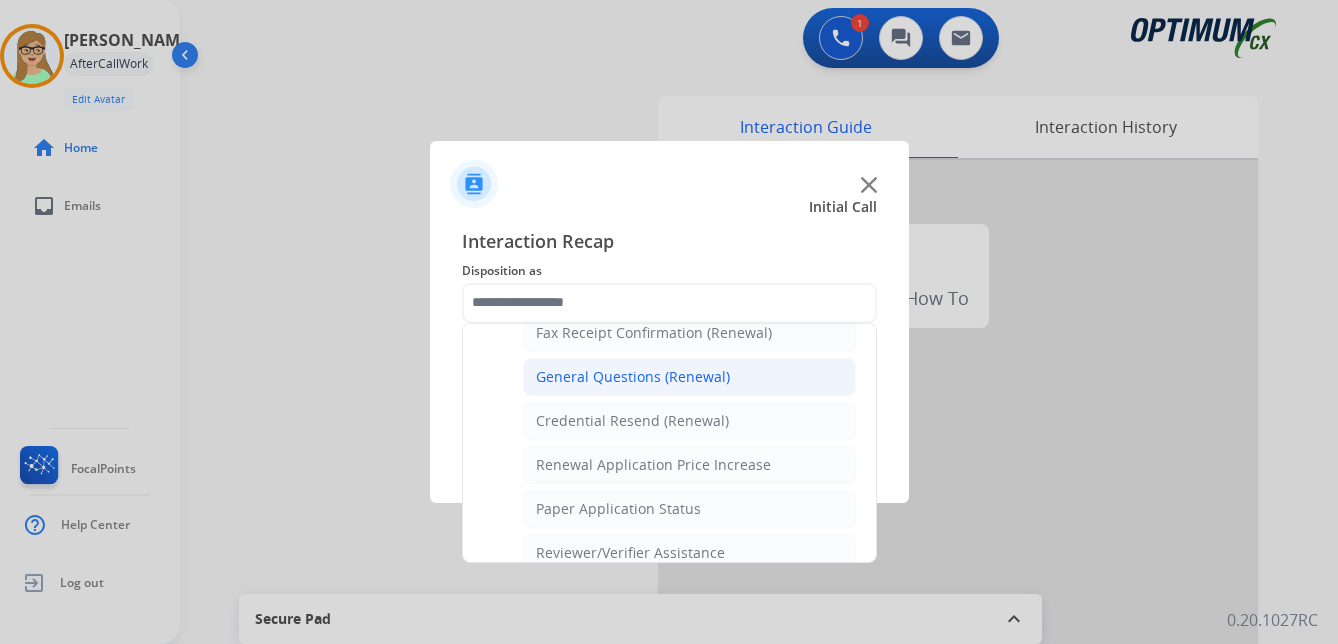 click on "General Questions (Renewal)" 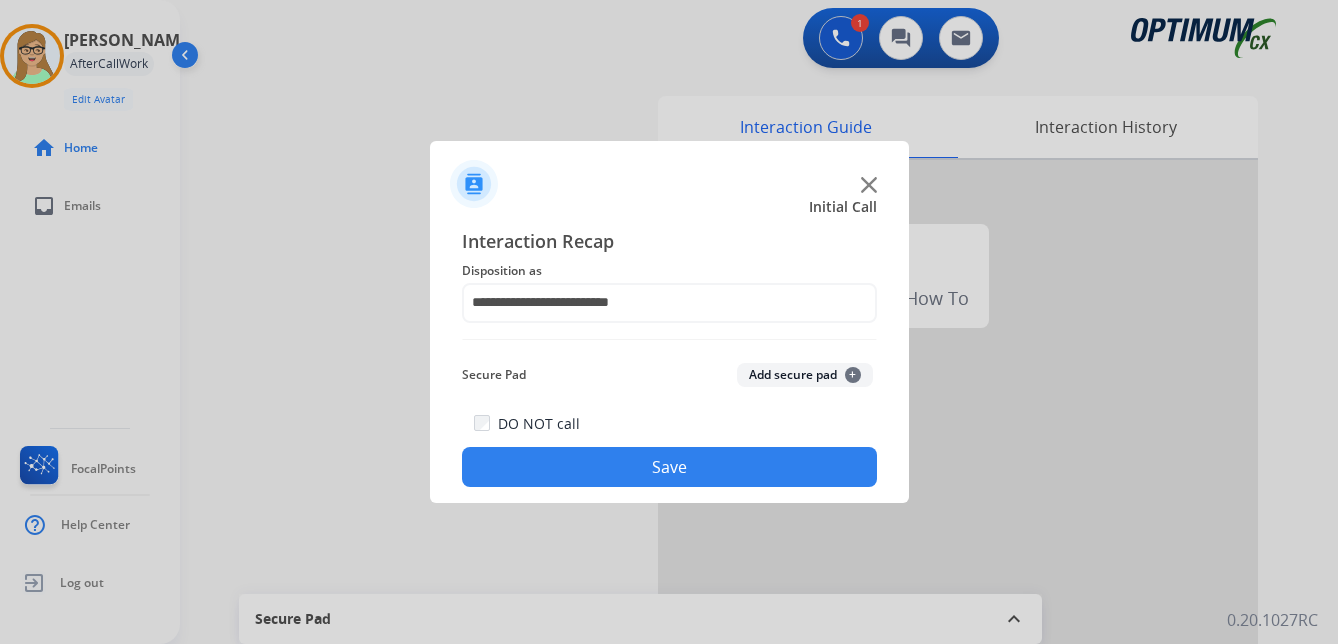 click on "Save" 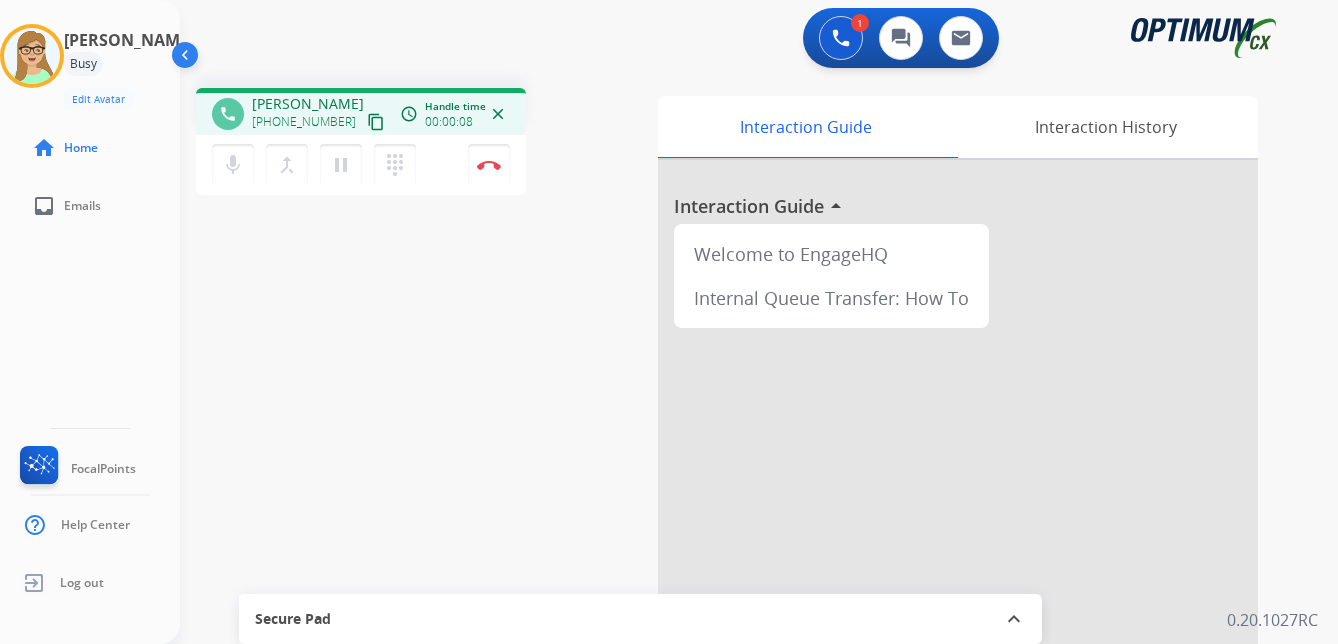 click on "content_copy" at bounding box center (376, 122) 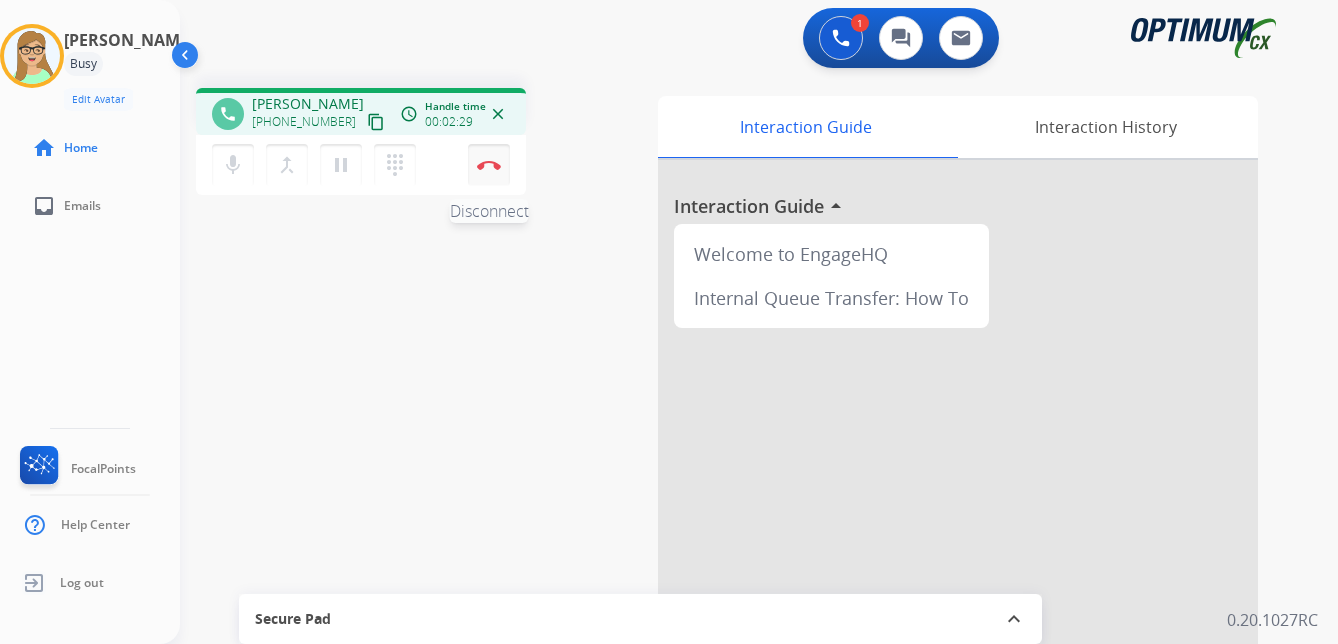 click at bounding box center (489, 165) 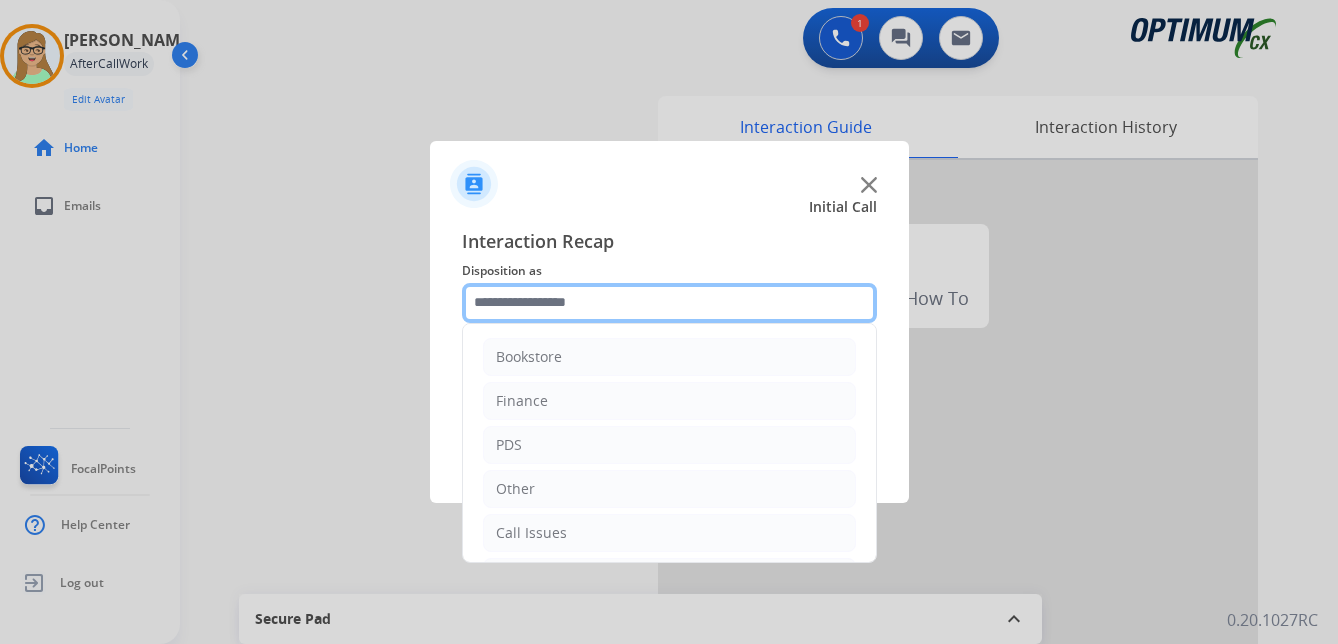 click 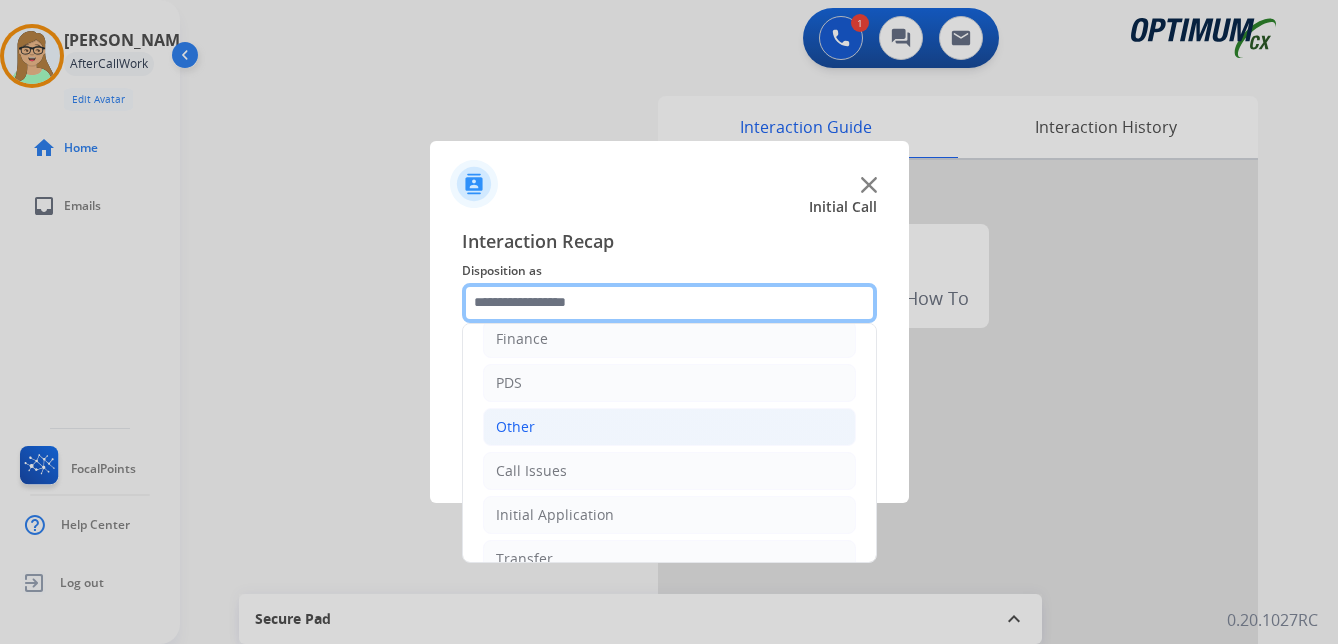 scroll, scrollTop: 136, scrollLeft: 0, axis: vertical 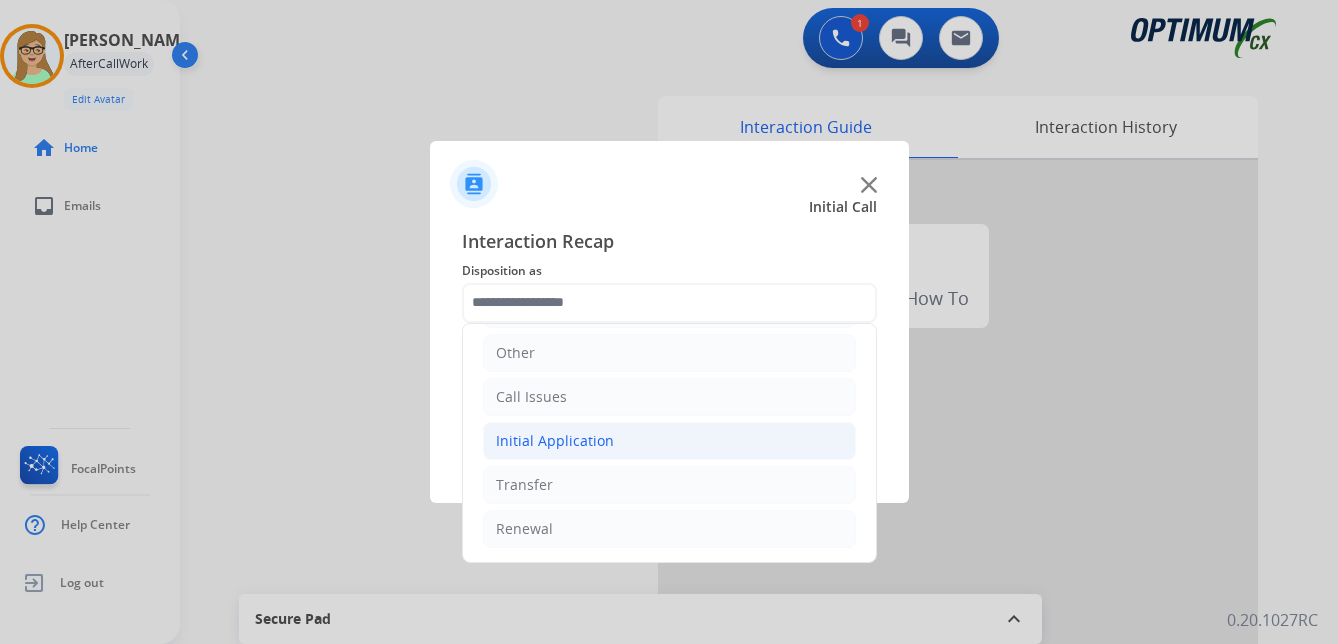 click on "Initial Application" 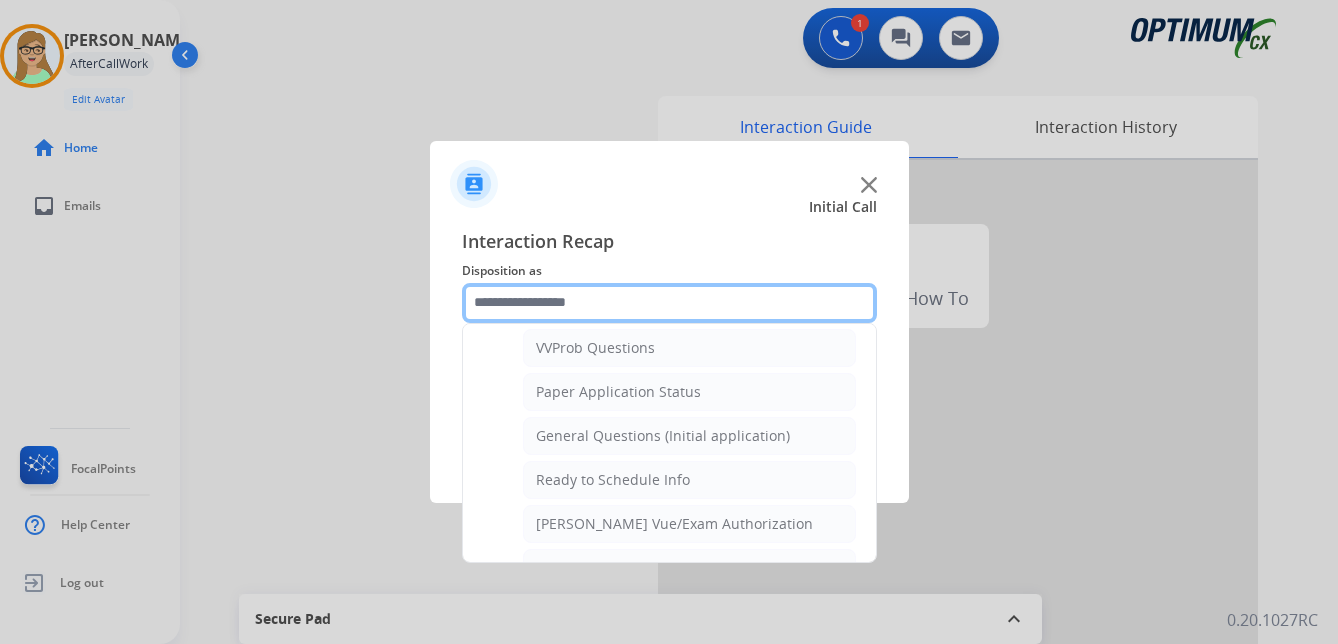 scroll, scrollTop: 1136, scrollLeft: 0, axis: vertical 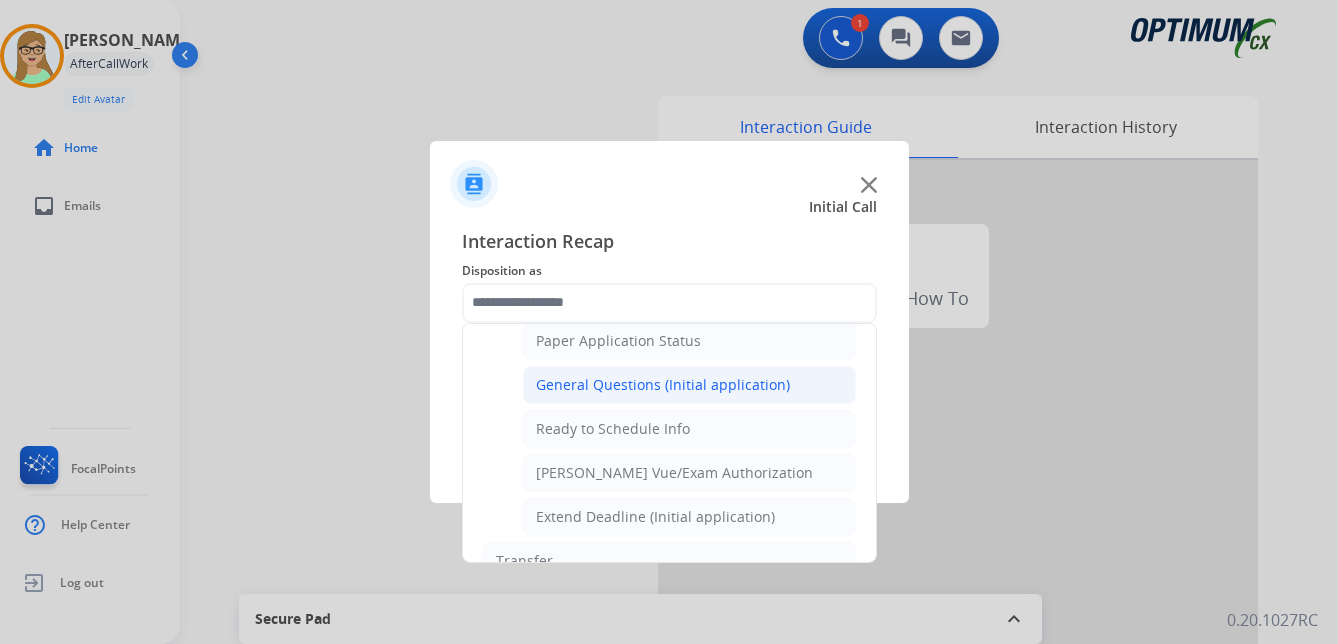 click on "General Questions (Initial application)" 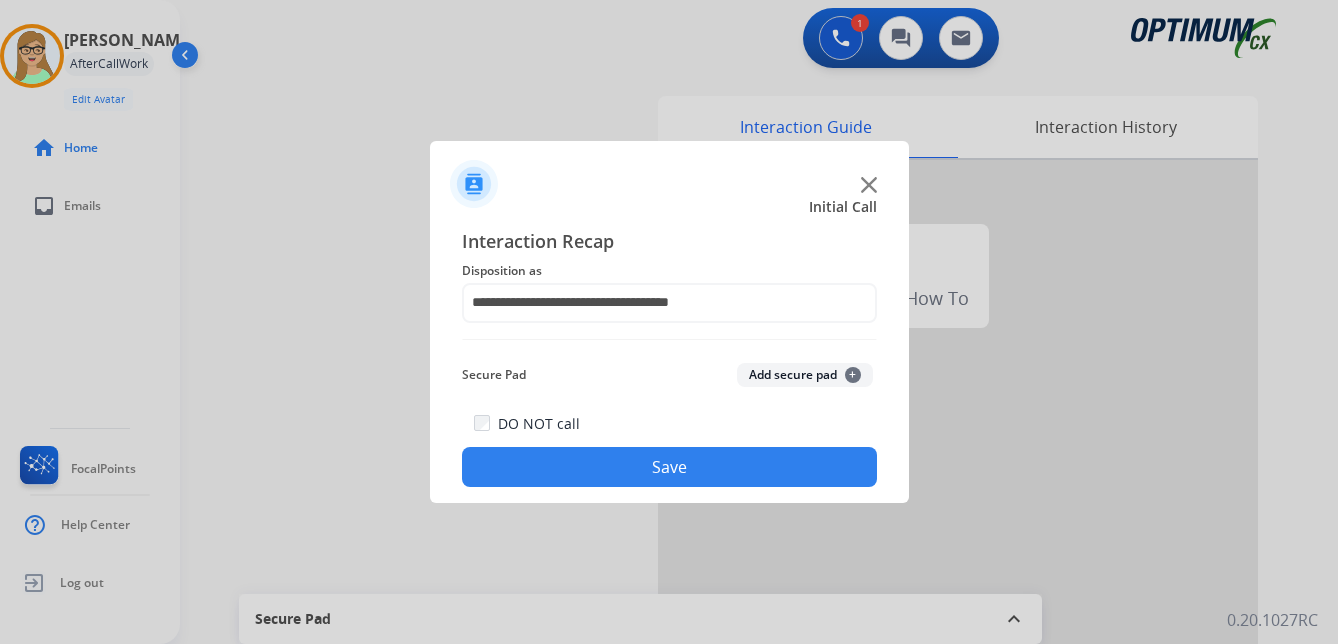 click on "Save" 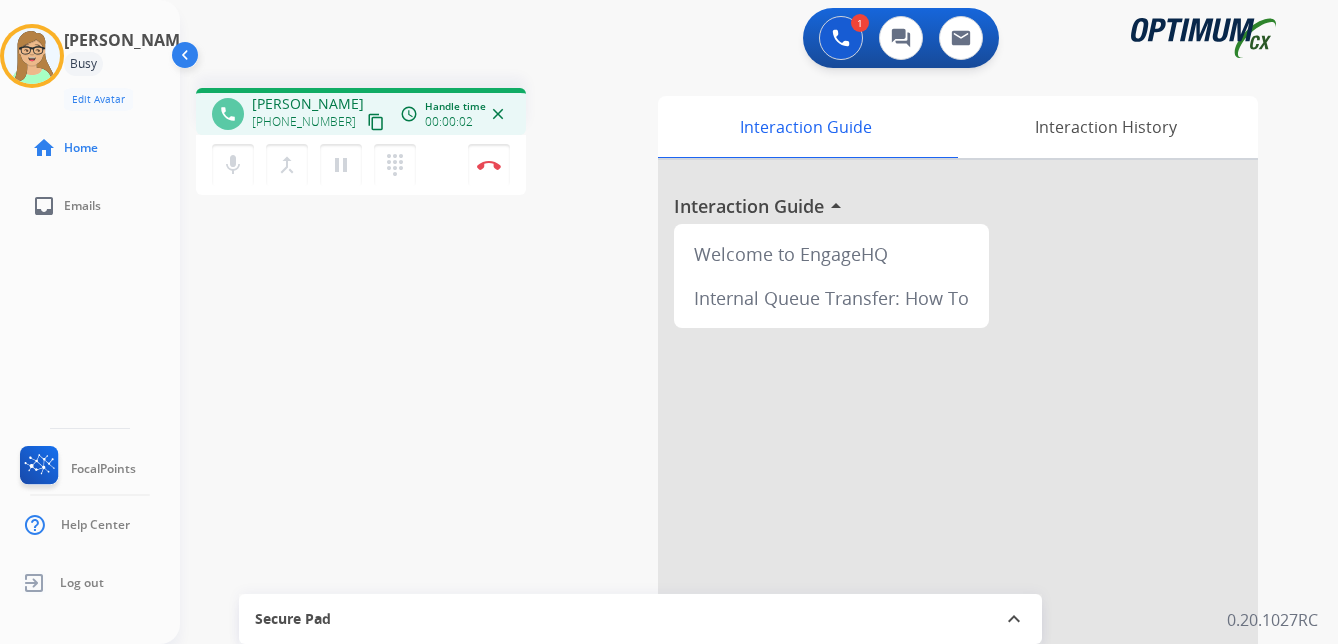 click on "content_copy" at bounding box center (376, 122) 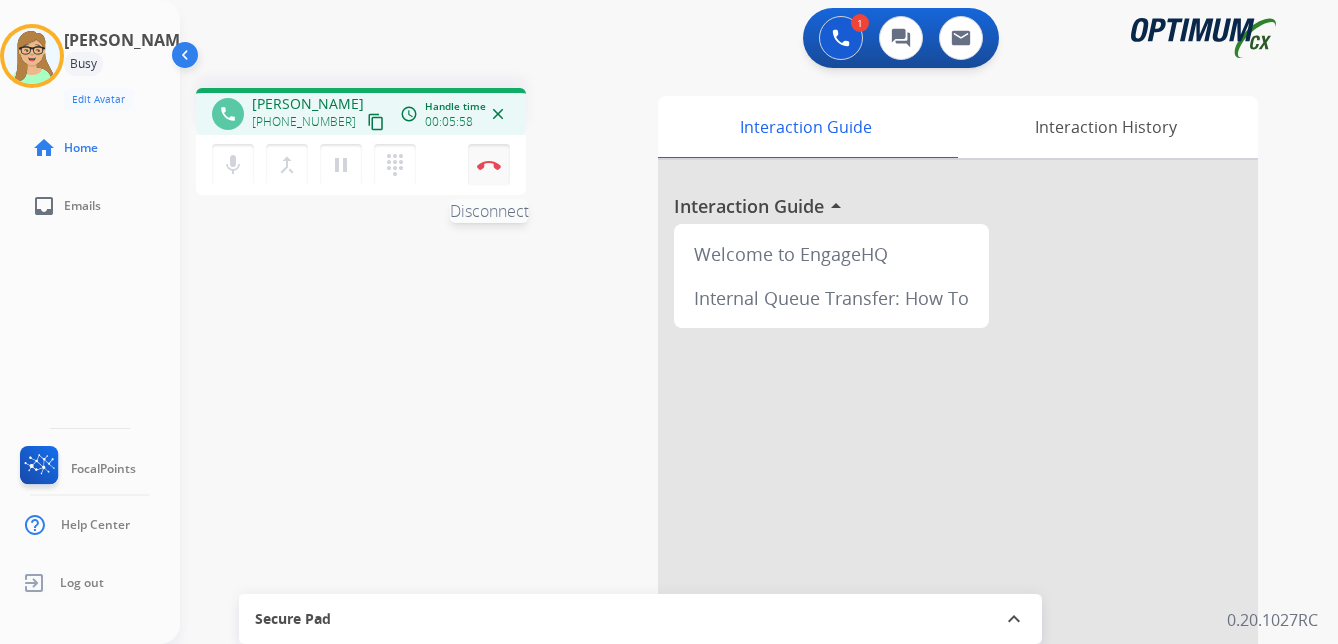 click at bounding box center (489, 165) 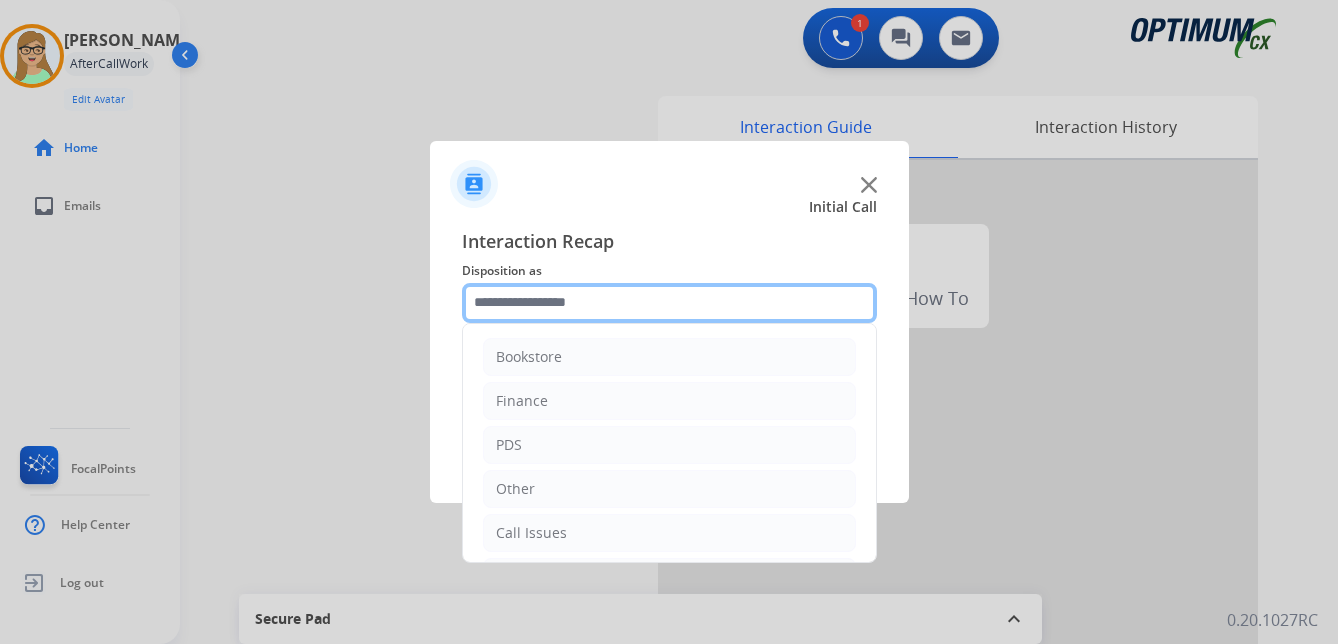 click 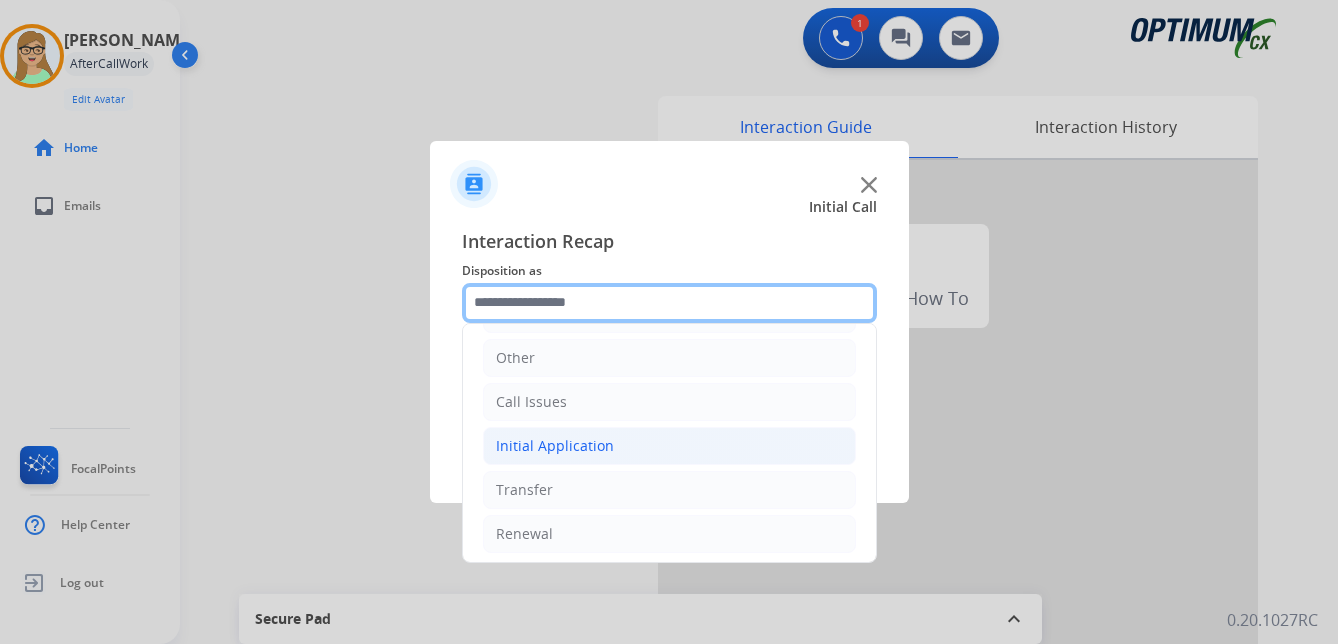 scroll, scrollTop: 136, scrollLeft: 0, axis: vertical 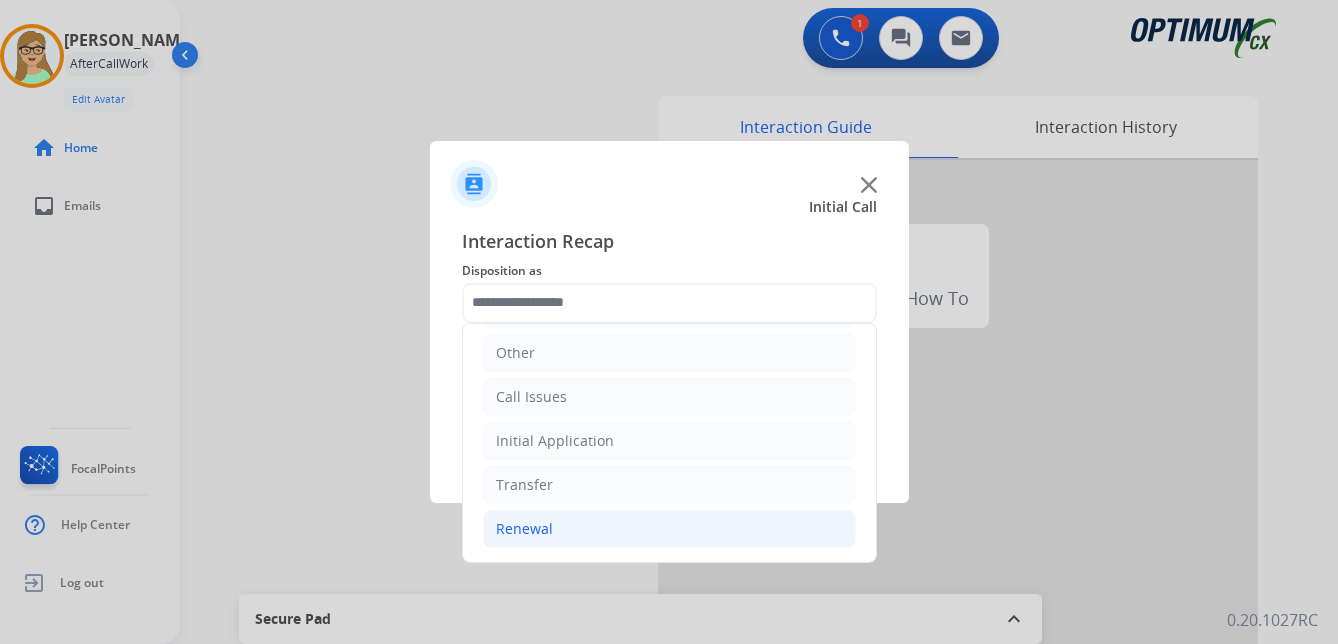click on "Renewal" 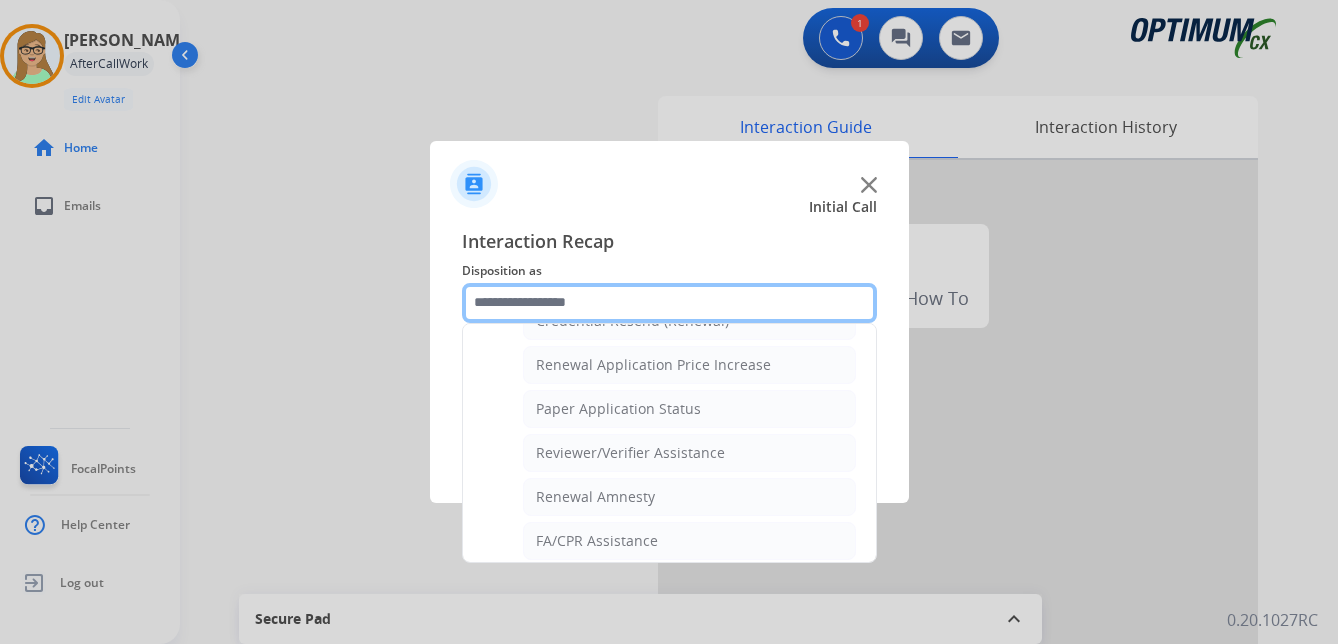scroll, scrollTop: 572, scrollLeft: 0, axis: vertical 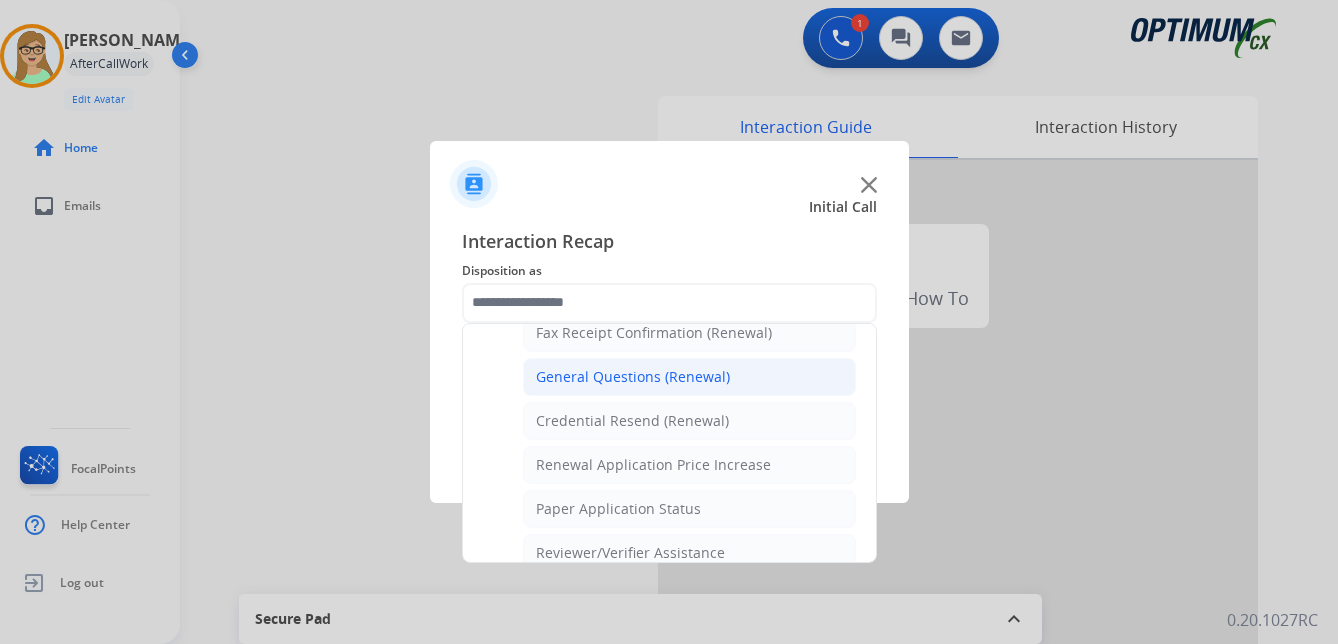click on "General Questions (Renewal)" 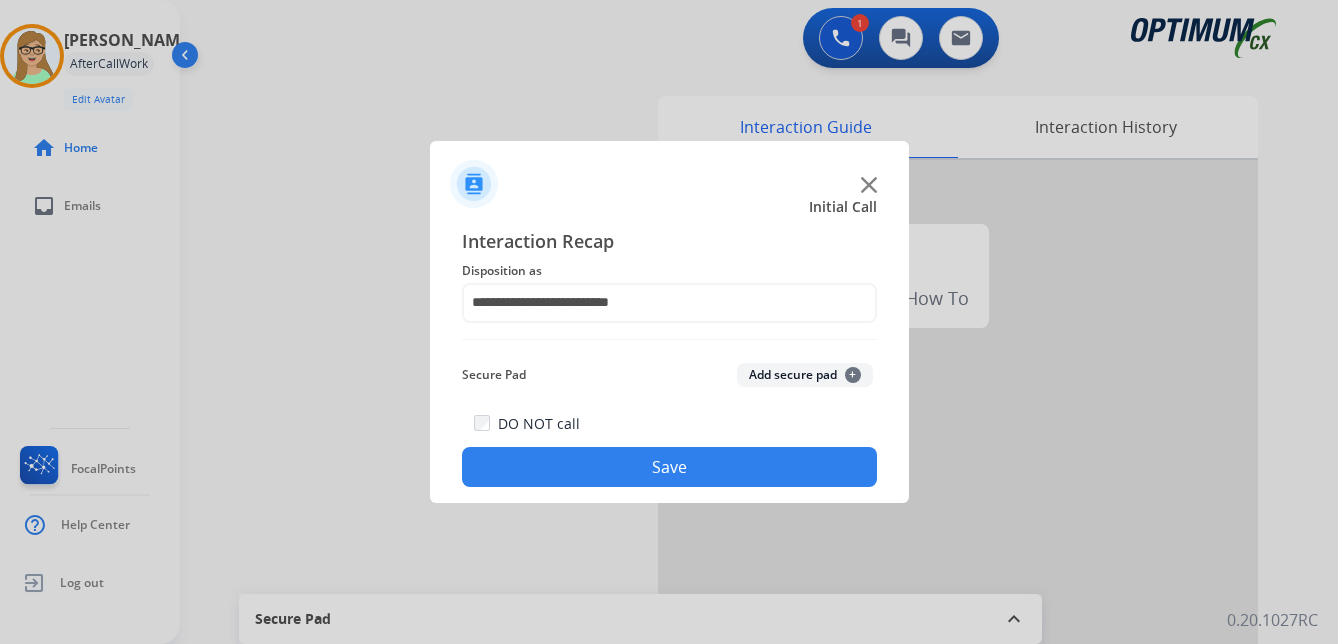 drag, startPoint x: 644, startPoint y: 462, endPoint x: 381, endPoint y: 457, distance: 263.04752 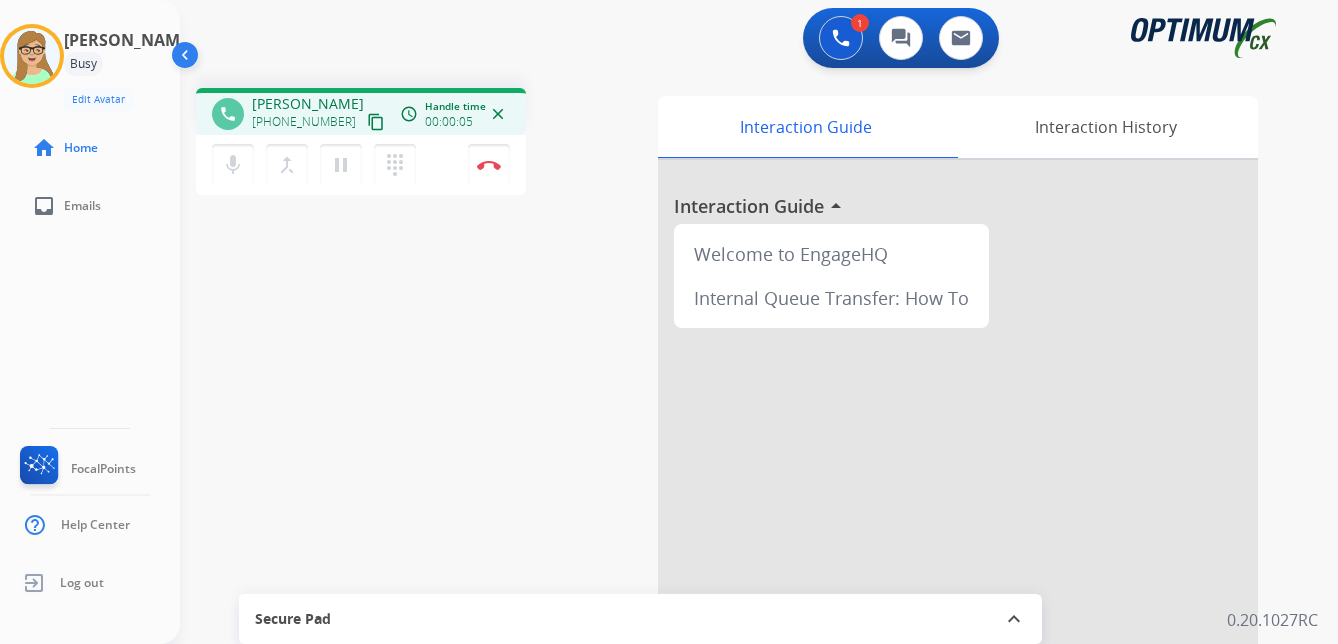 click on "content_copy" at bounding box center [376, 122] 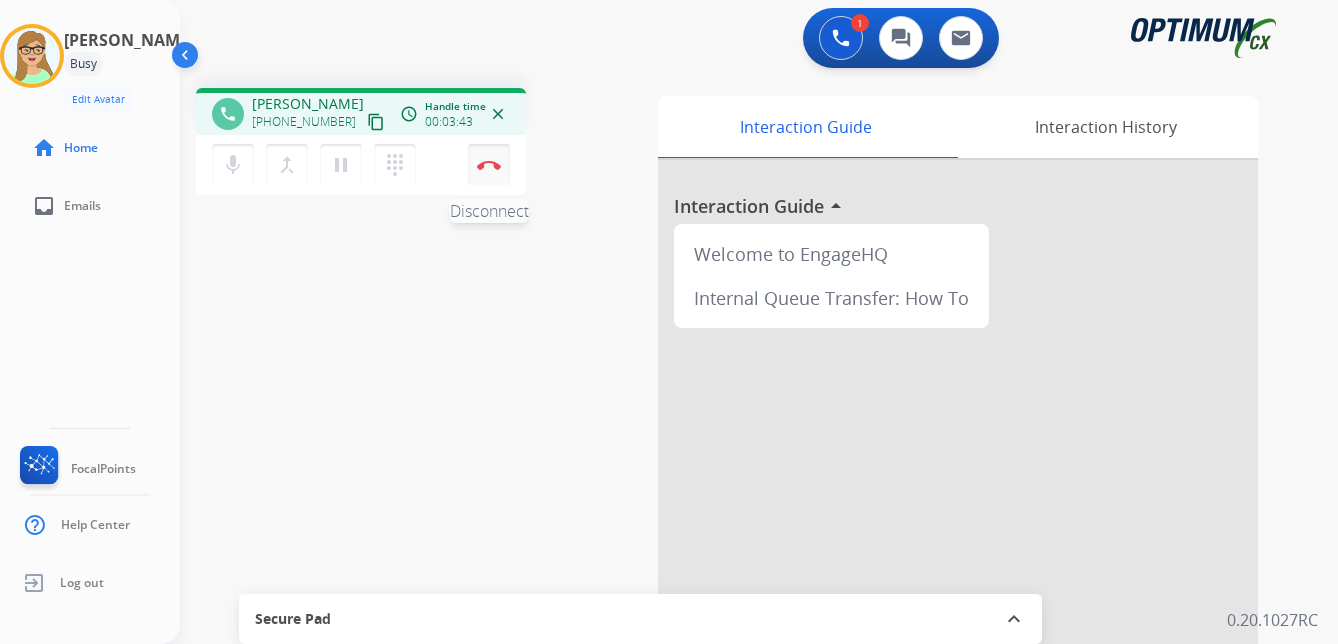 click at bounding box center (489, 165) 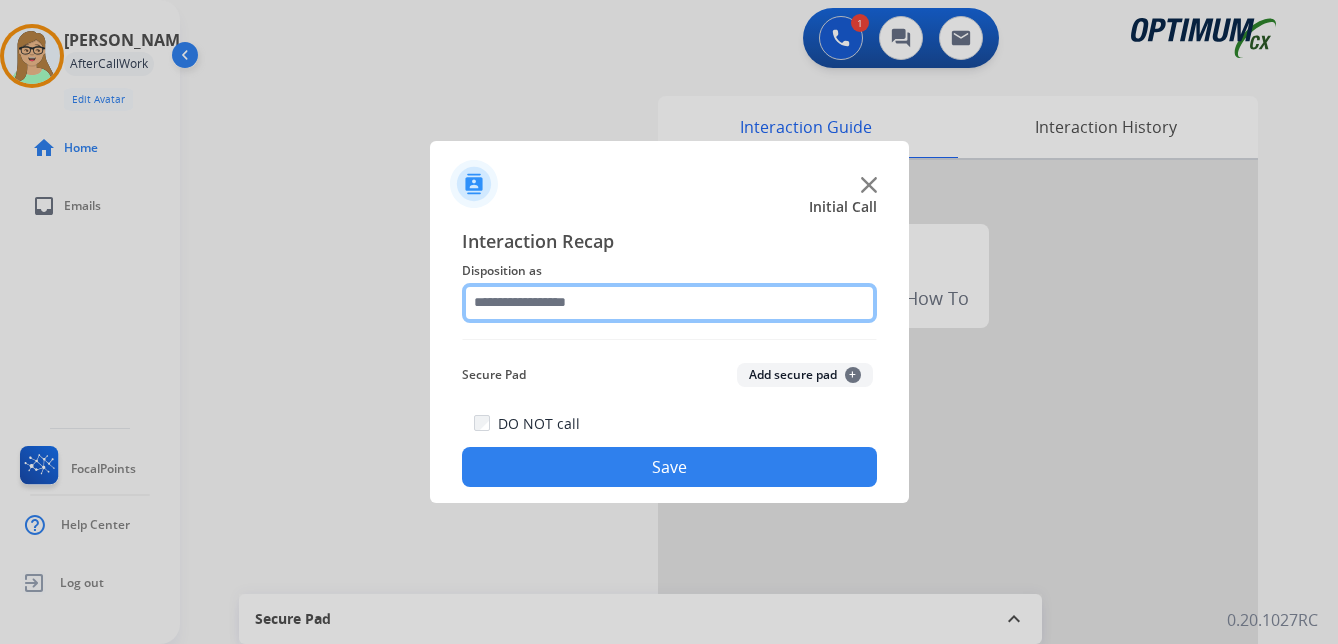 click 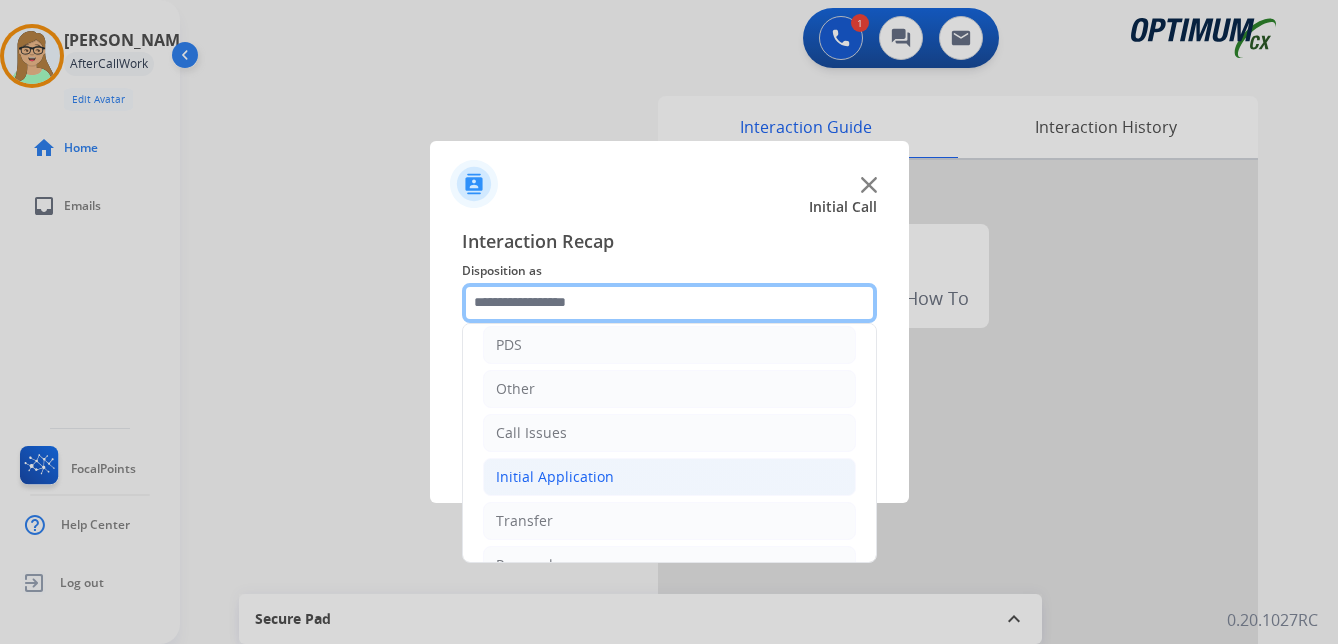 scroll, scrollTop: 136, scrollLeft: 0, axis: vertical 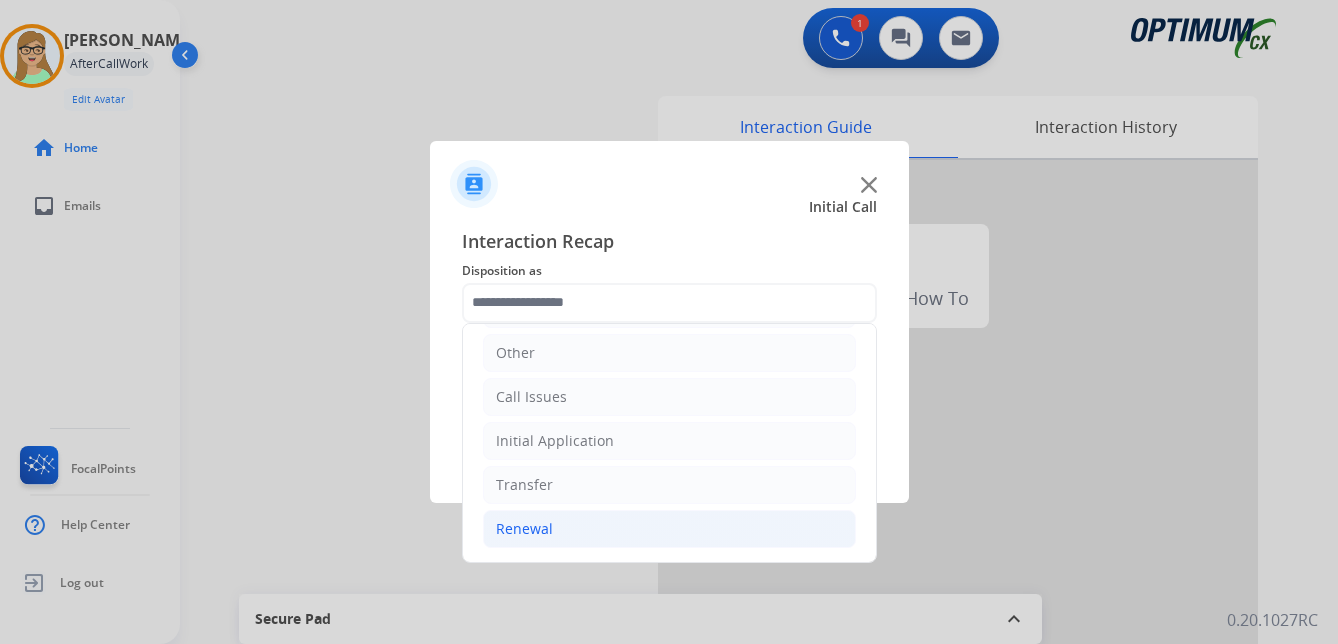 click on "Renewal" 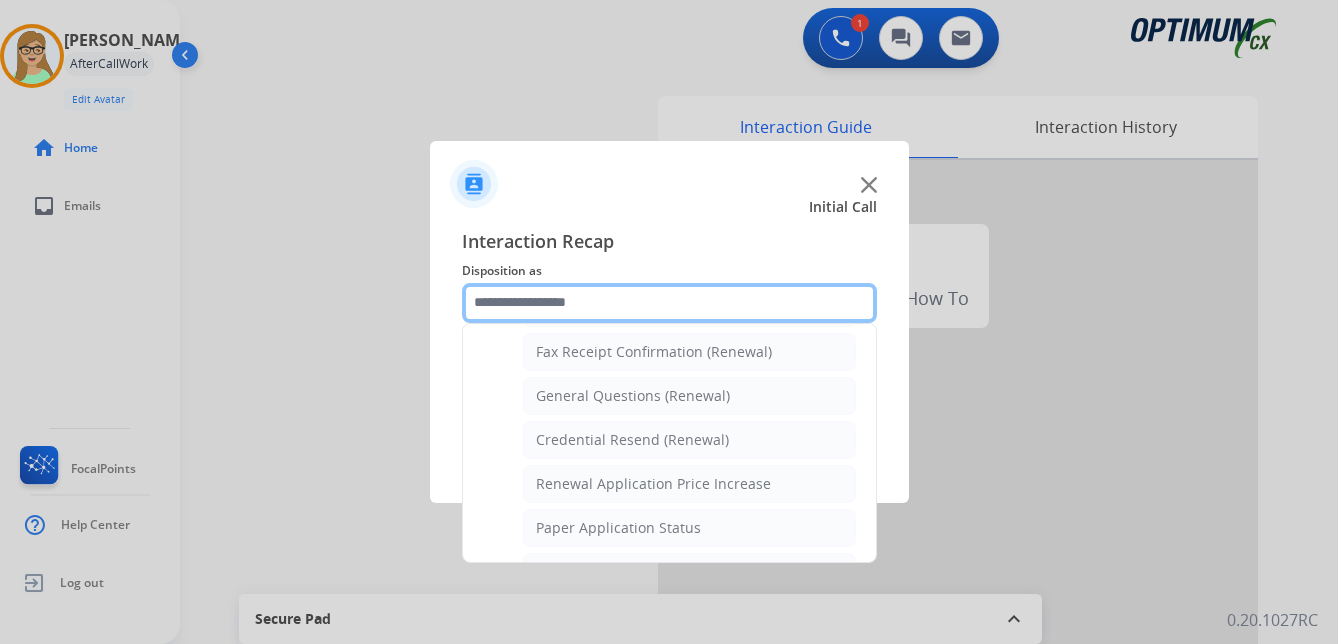scroll, scrollTop: 536, scrollLeft: 0, axis: vertical 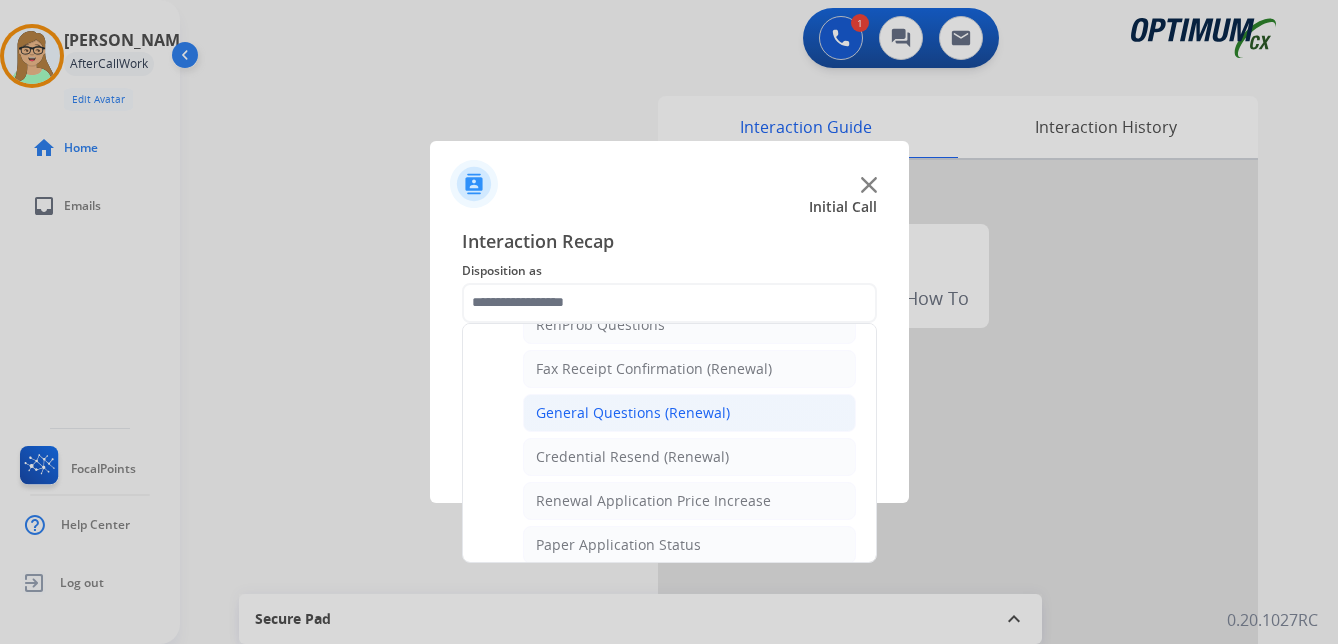 click on "General Questions (Renewal)" 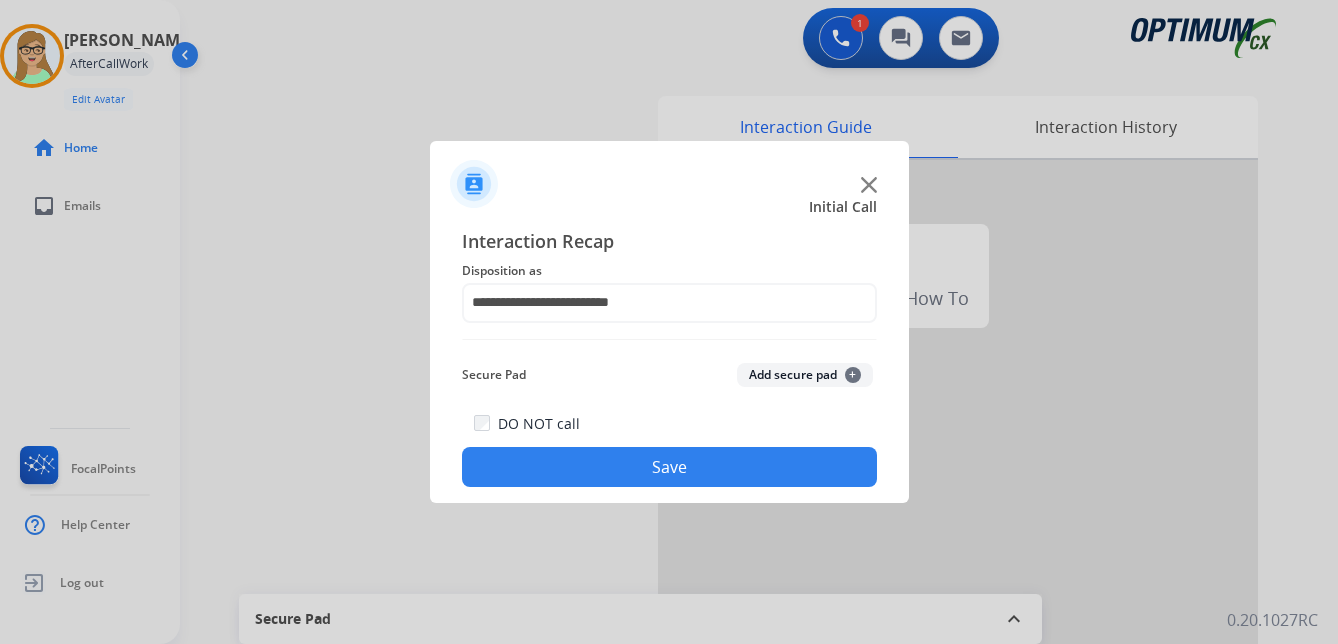 click on "Save" 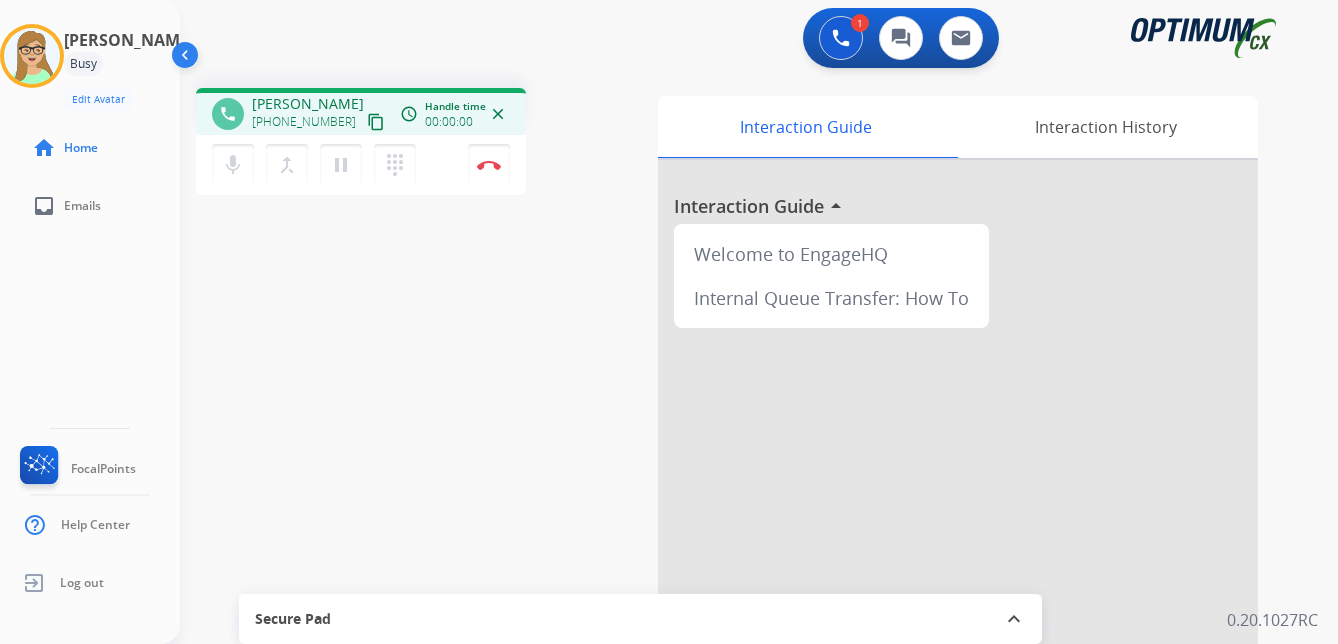 click on "content_copy" at bounding box center (376, 122) 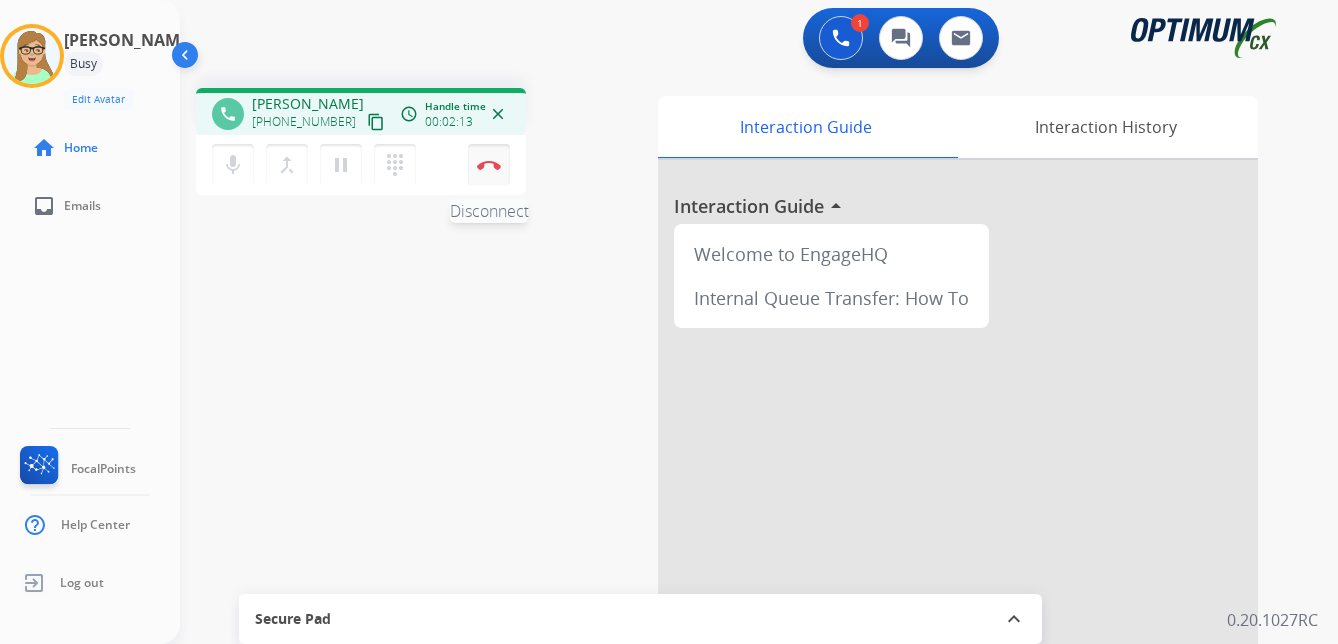 click at bounding box center [489, 165] 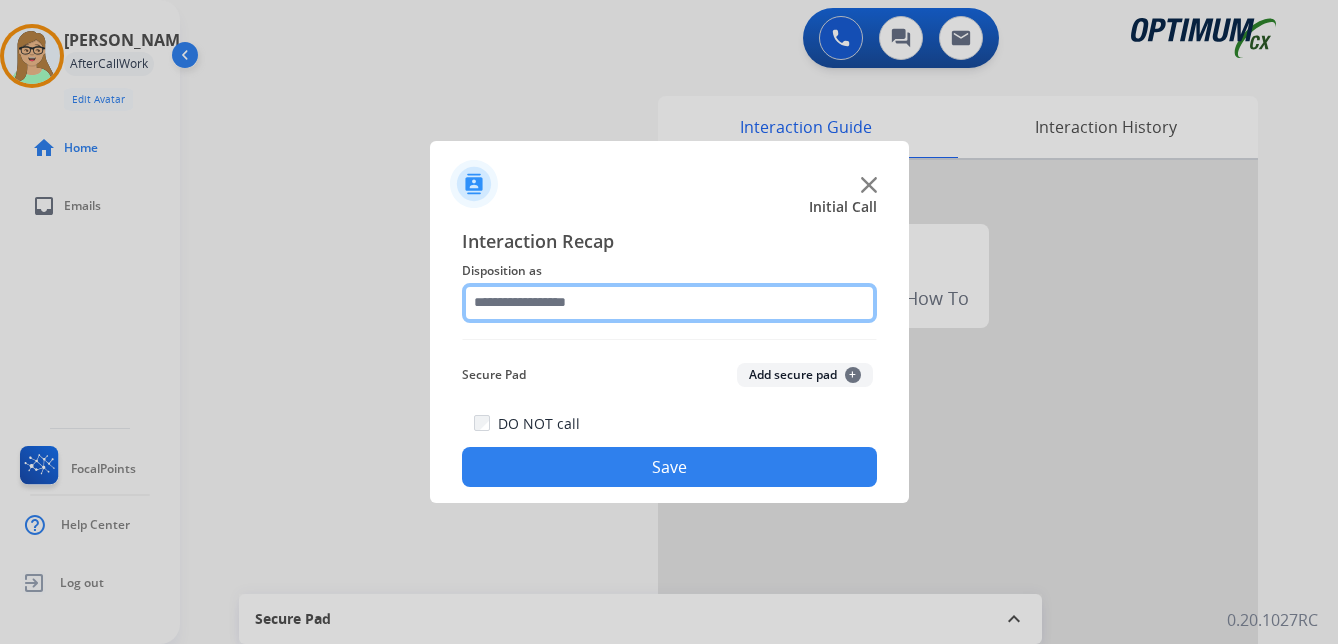 click 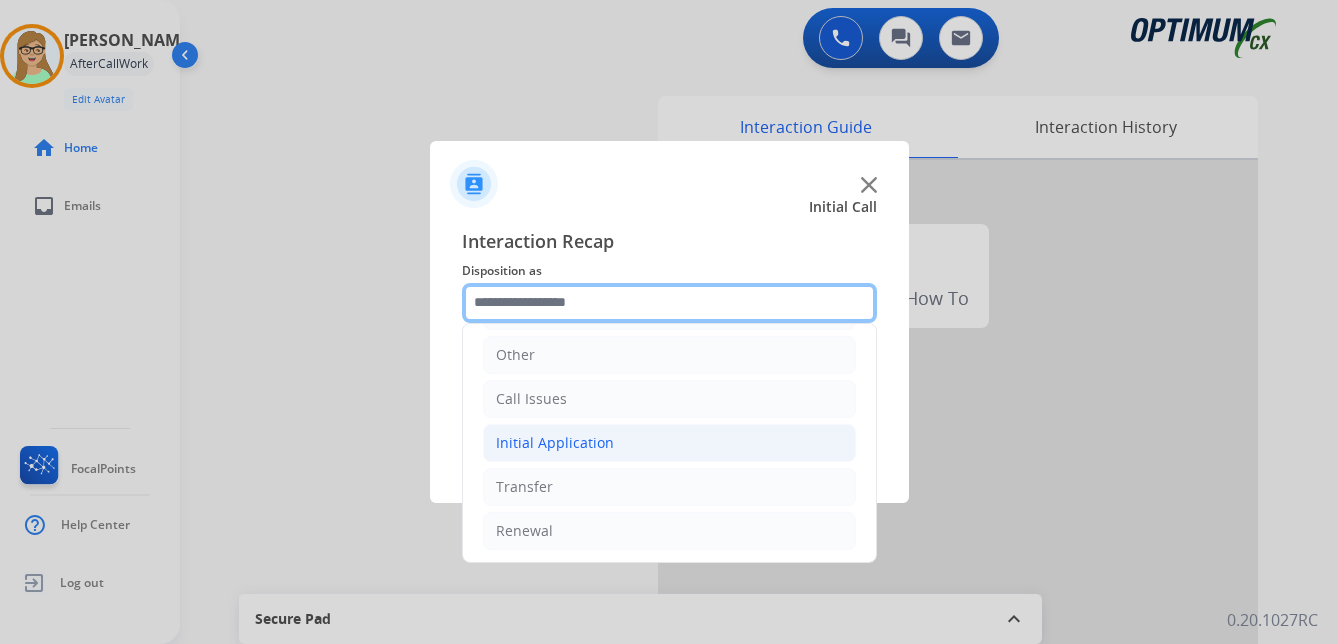 scroll, scrollTop: 136, scrollLeft: 0, axis: vertical 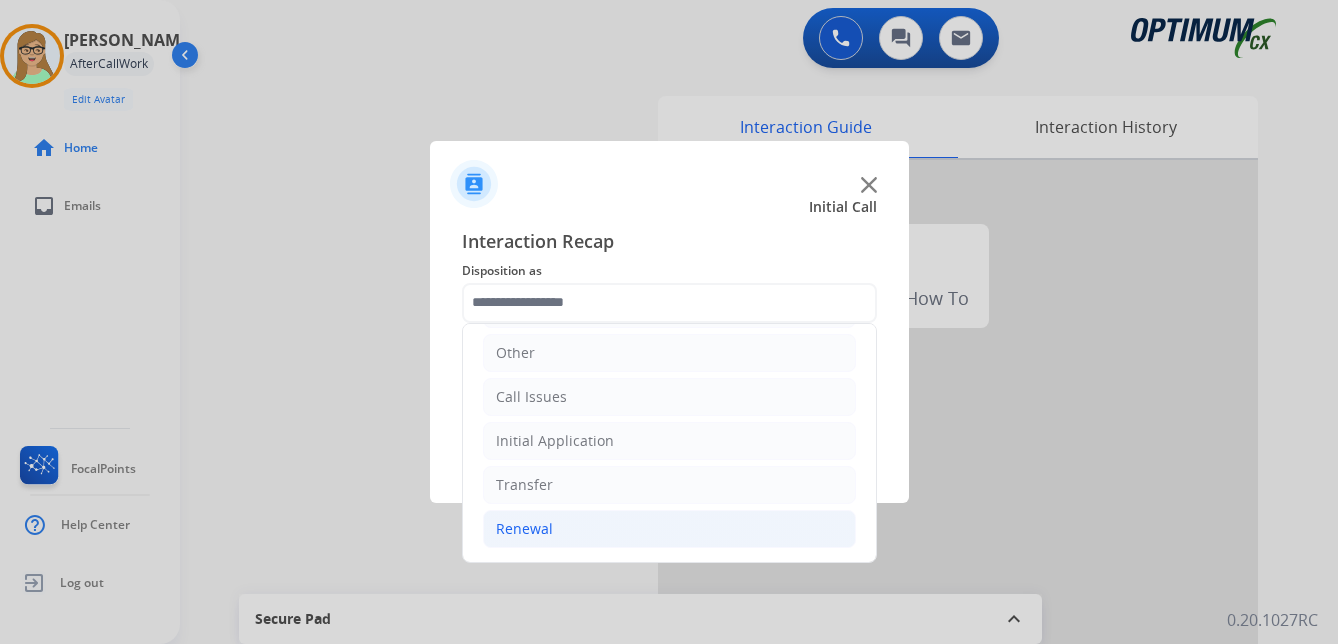 click on "Renewal" 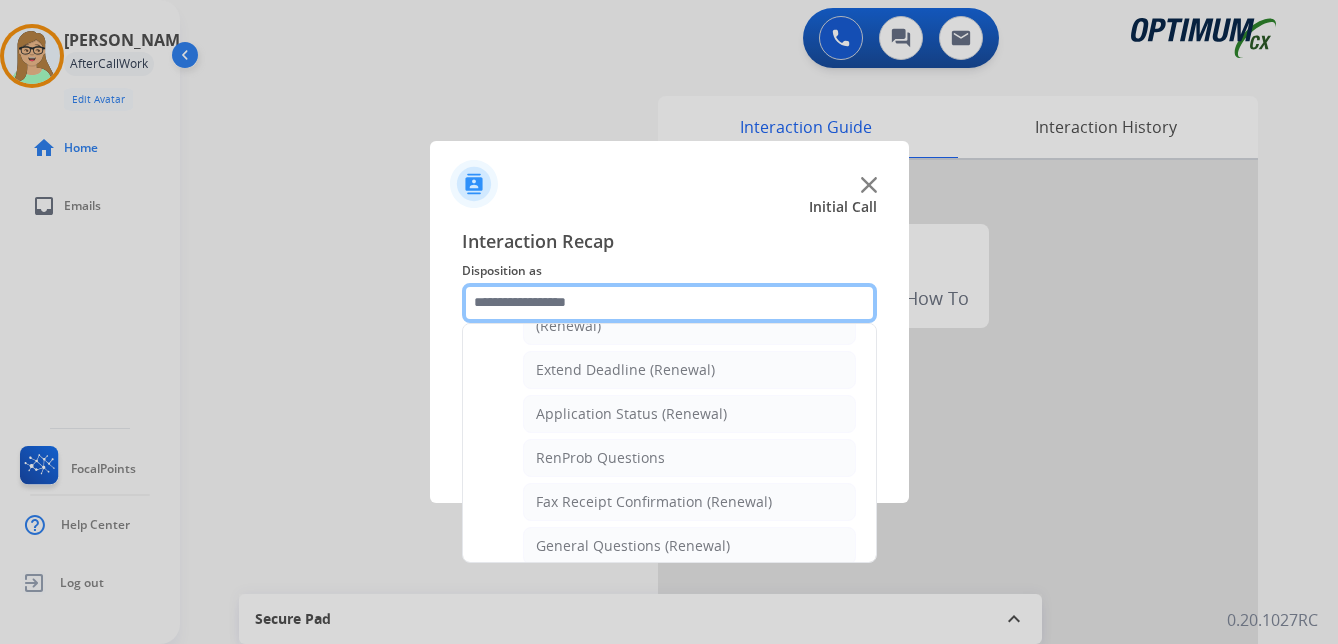 scroll, scrollTop: 372, scrollLeft: 0, axis: vertical 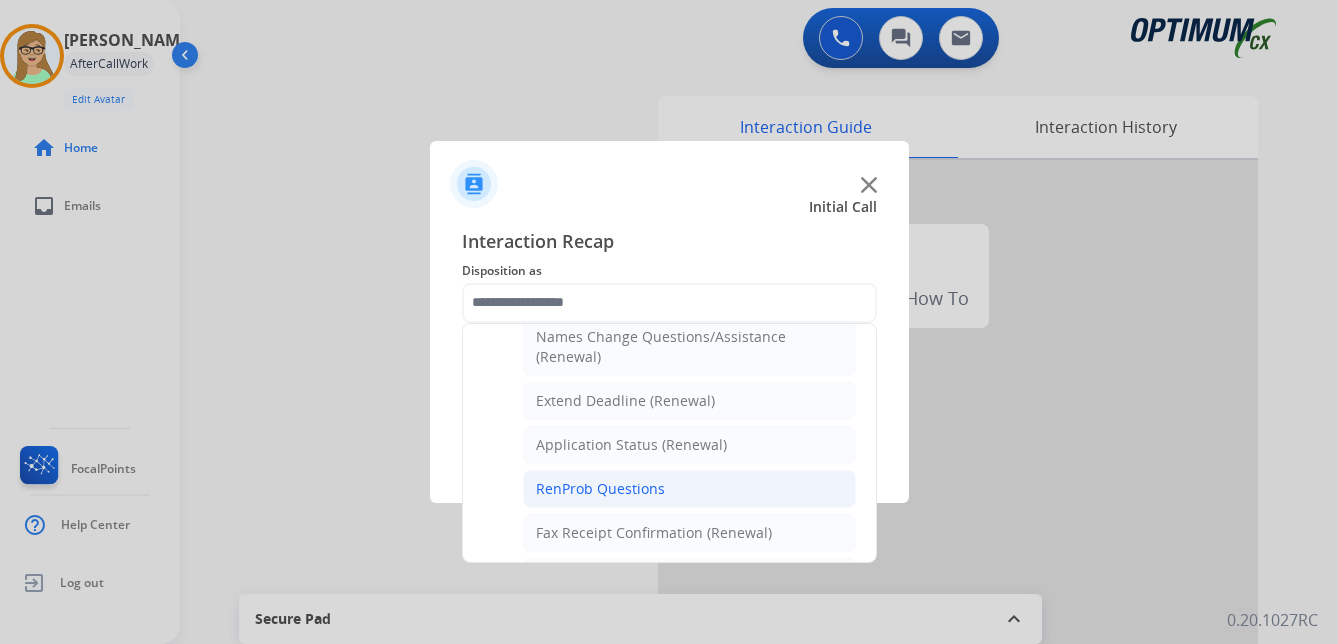 click on "RenProb Questions" 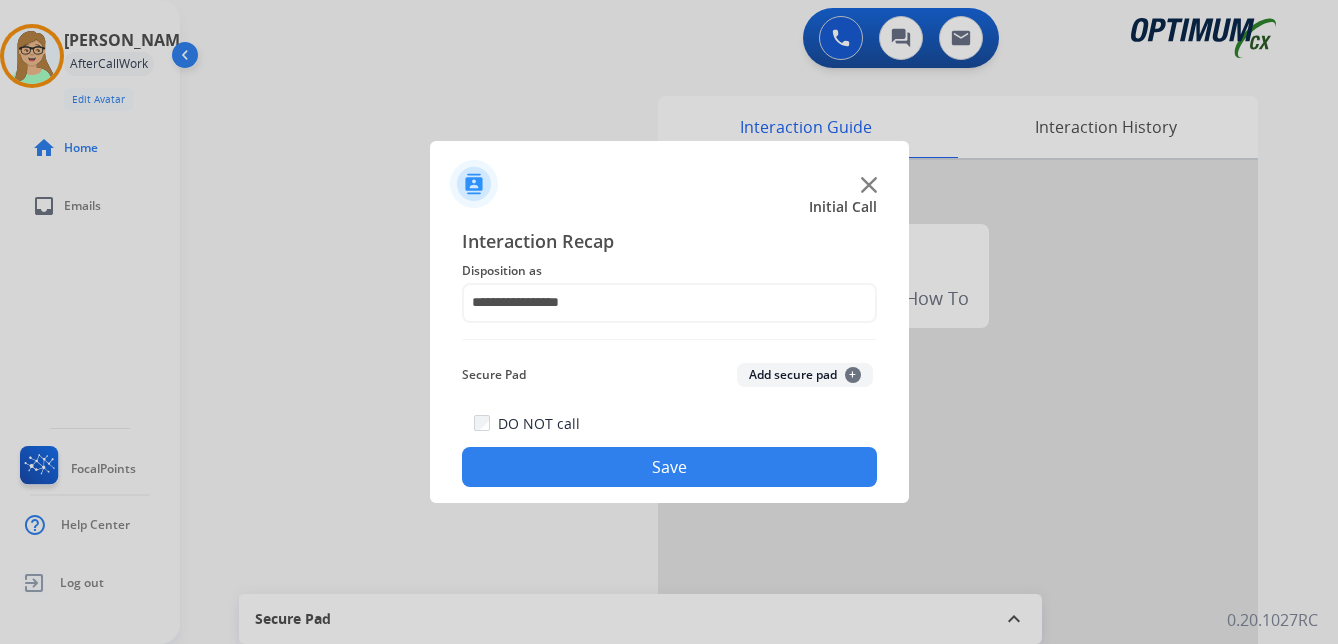click on "**********" 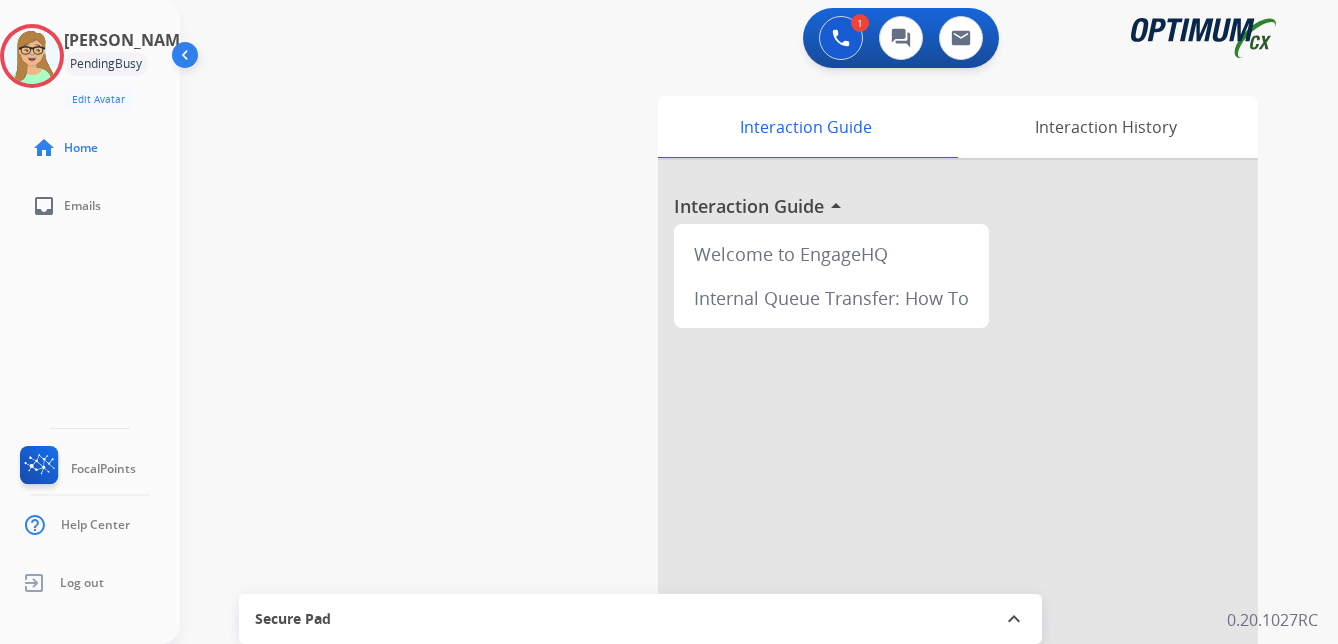 click at bounding box center [669, 322] 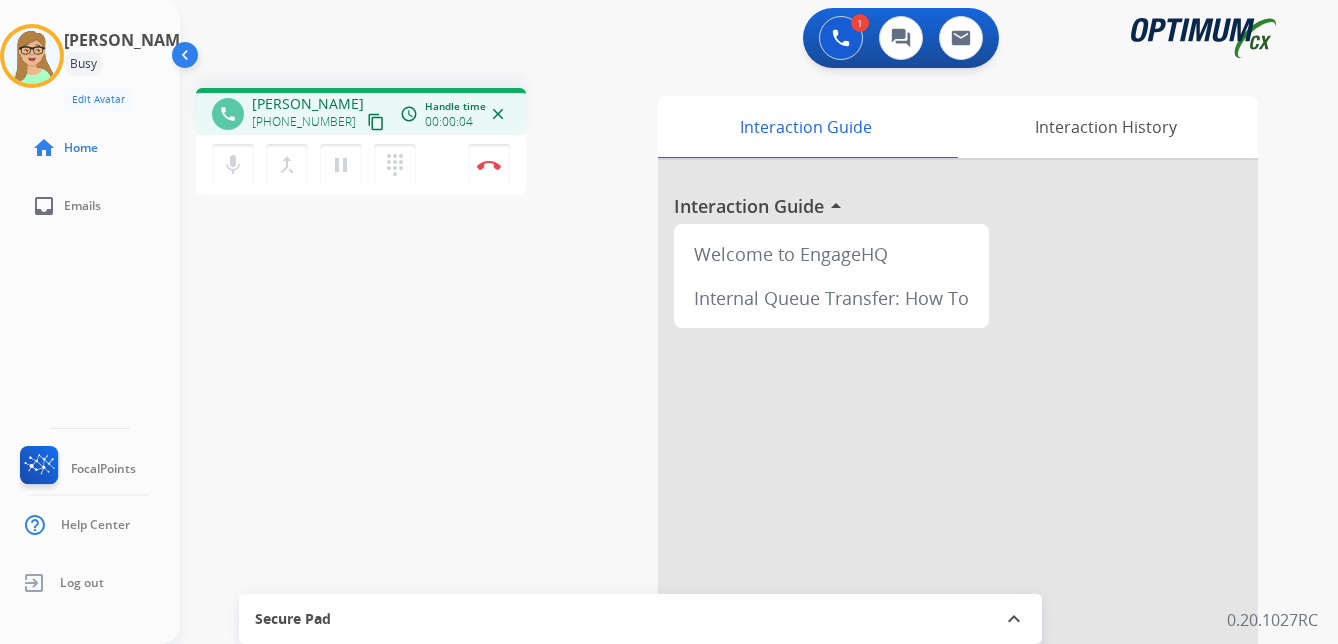 click on "content_copy" at bounding box center (376, 122) 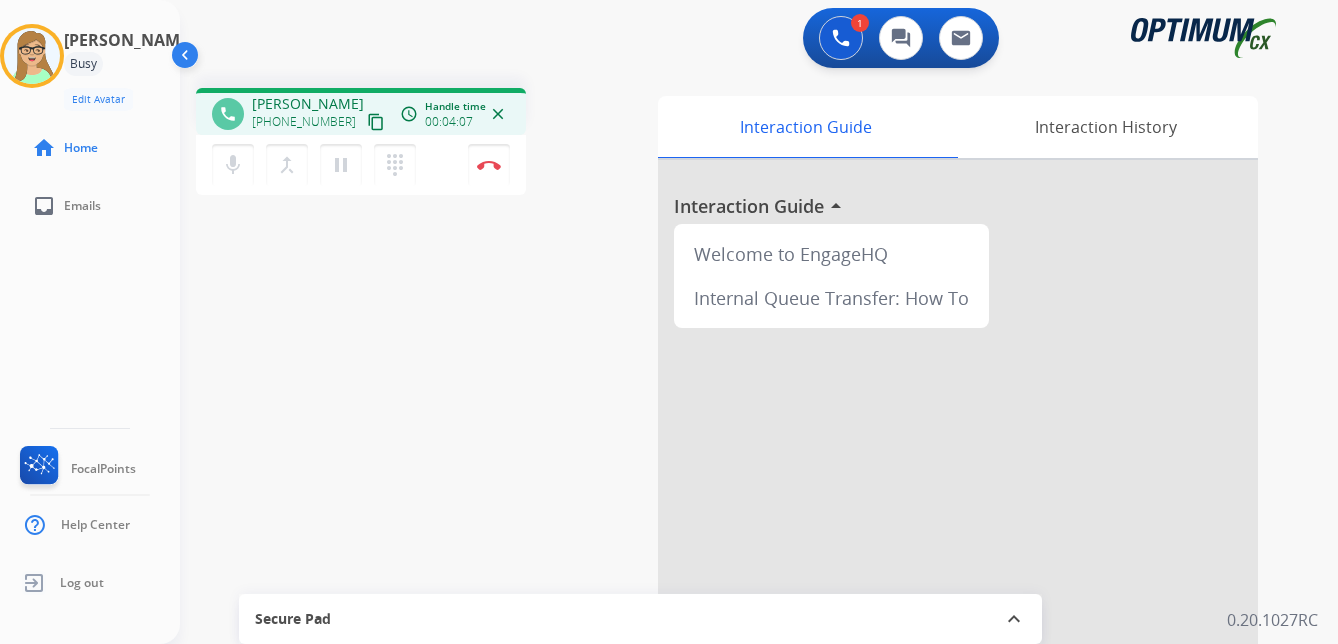 click on "phone [PERSON_NAME] [PHONE_NUMBER] content_copy access_time Call metrics Queue   00:07 Hold   00:00 Talk   04:08 Total   04:14 Handle time 00:04:07 close mic Mute merge_type Bridge pause Hold dialpad Dialpad Disconnect swap_horiz Break voice bridge close_fullscreen Connect 3-Way Call merge_type Separate 3-Way Call  Interaction Guide   Interaction History  Interaction Guide arrow_drop_up  Welcome to EngageHQ   Internal Queue Transfer: How To  Secure Pad expand_less Clear pad Candidate/Account ID: Contact Notes:" at bounding box center [735, 489] 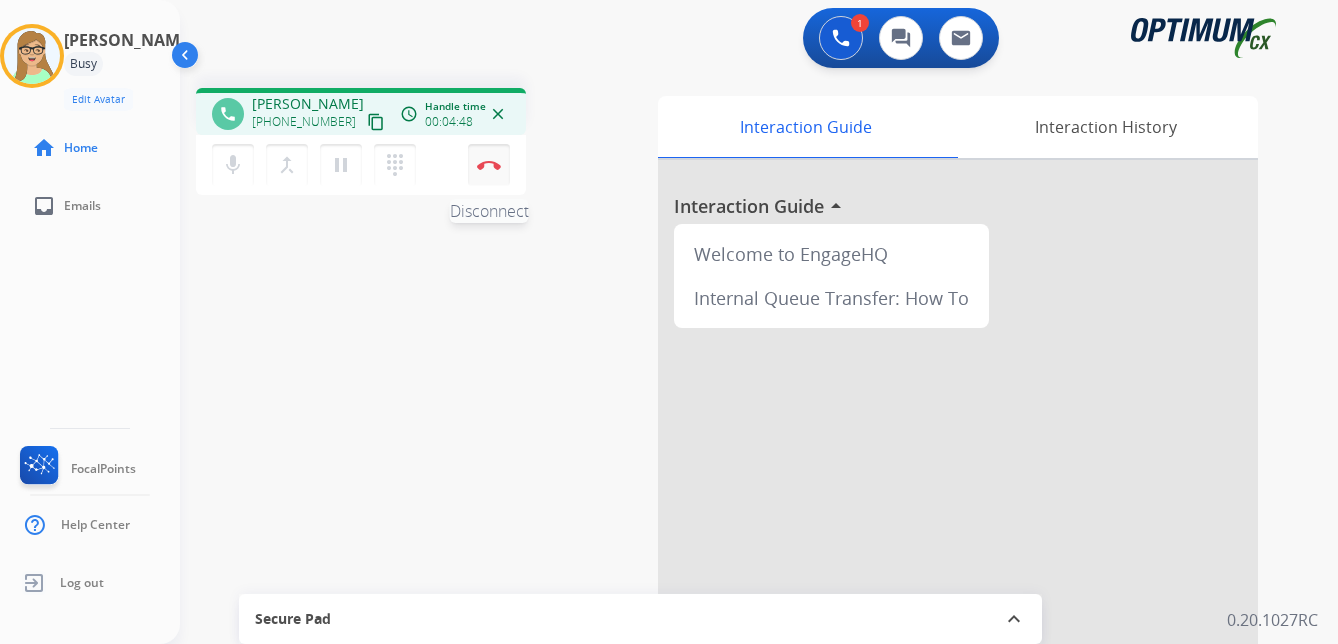 click at bounding box center [489, 165] 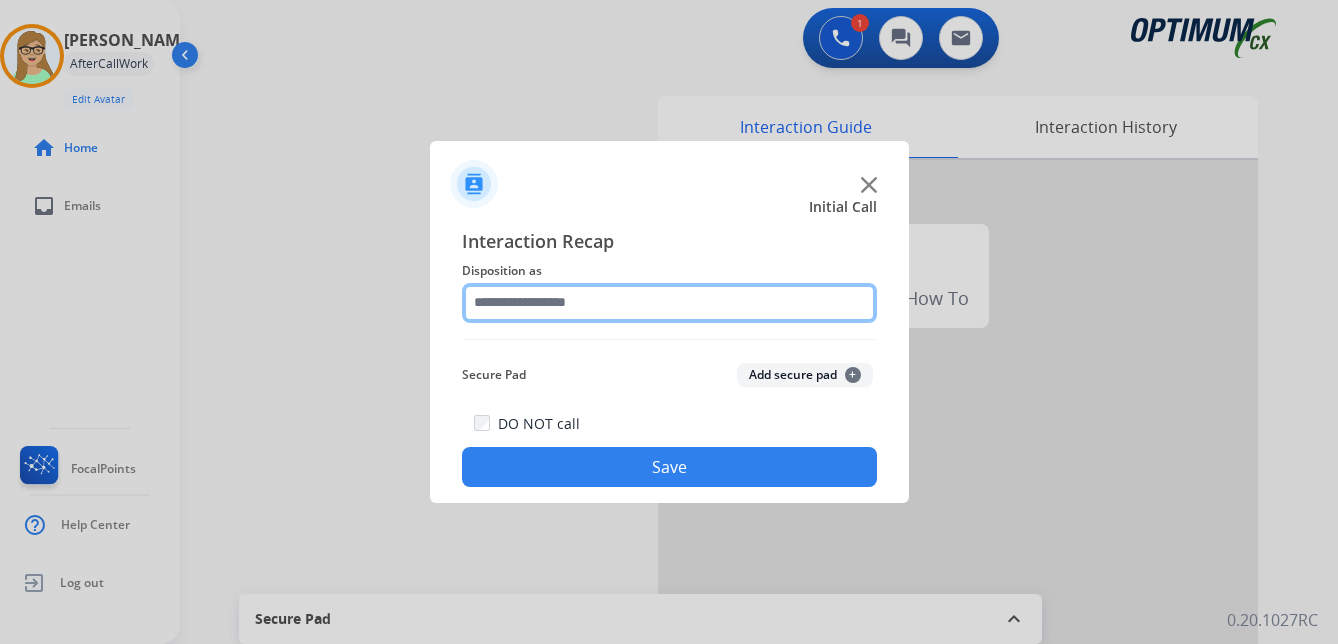 click 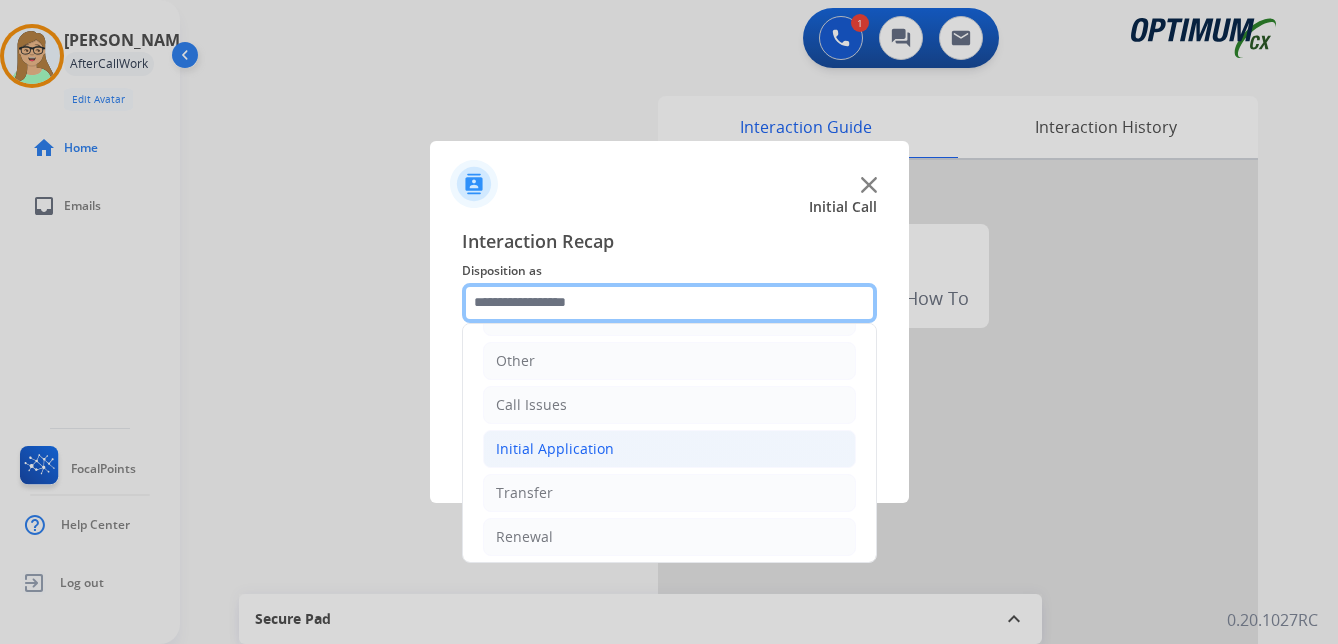 scroll, scrollTop: 136, scrollLeft: 0, axis: vertical 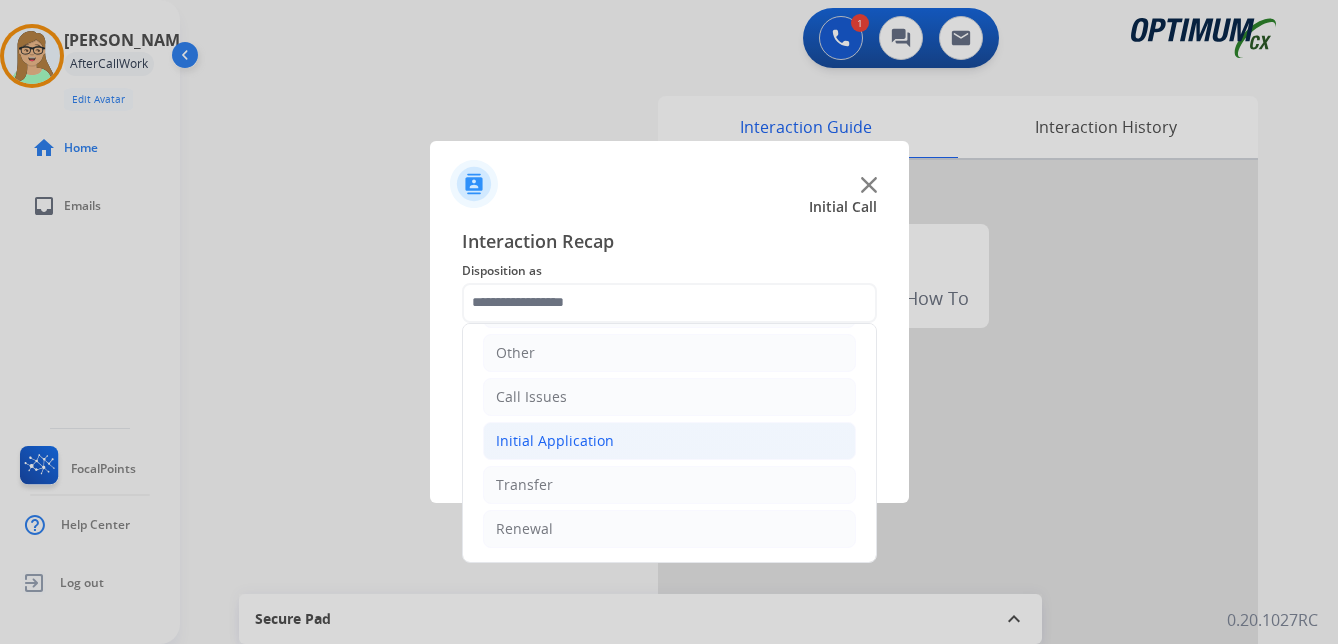 click on "Initial Application" 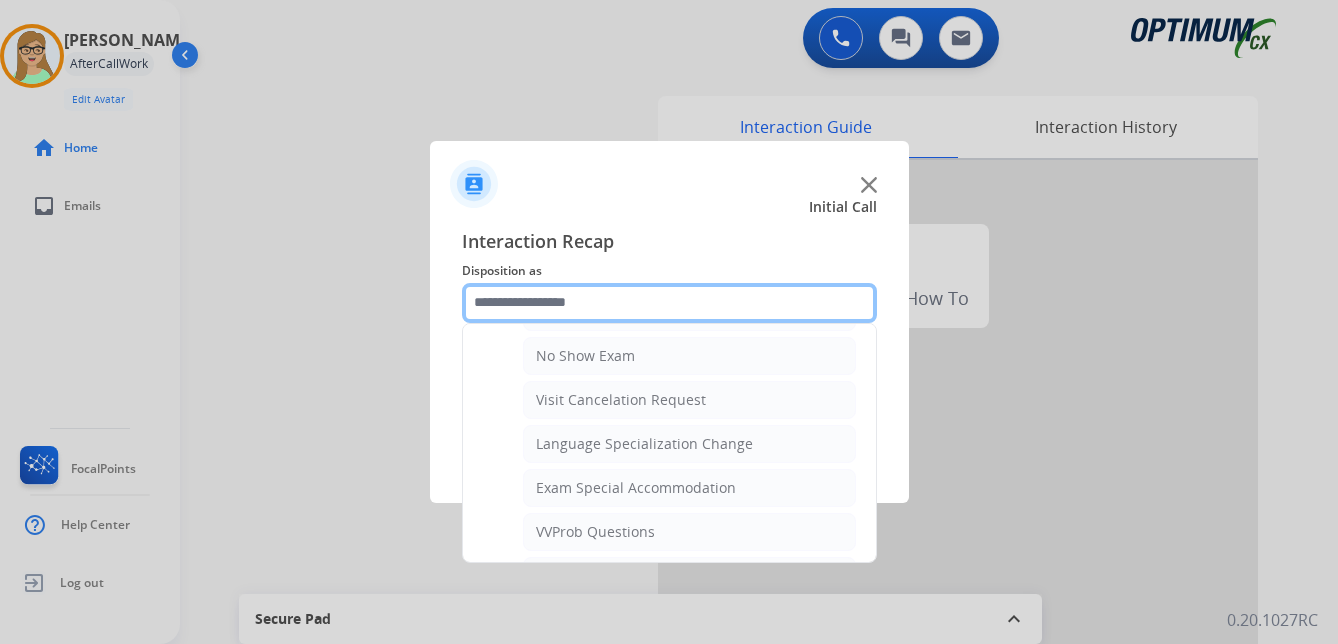 scroll, scrollTop: 936, scrollLeft: 0, axis: vertical 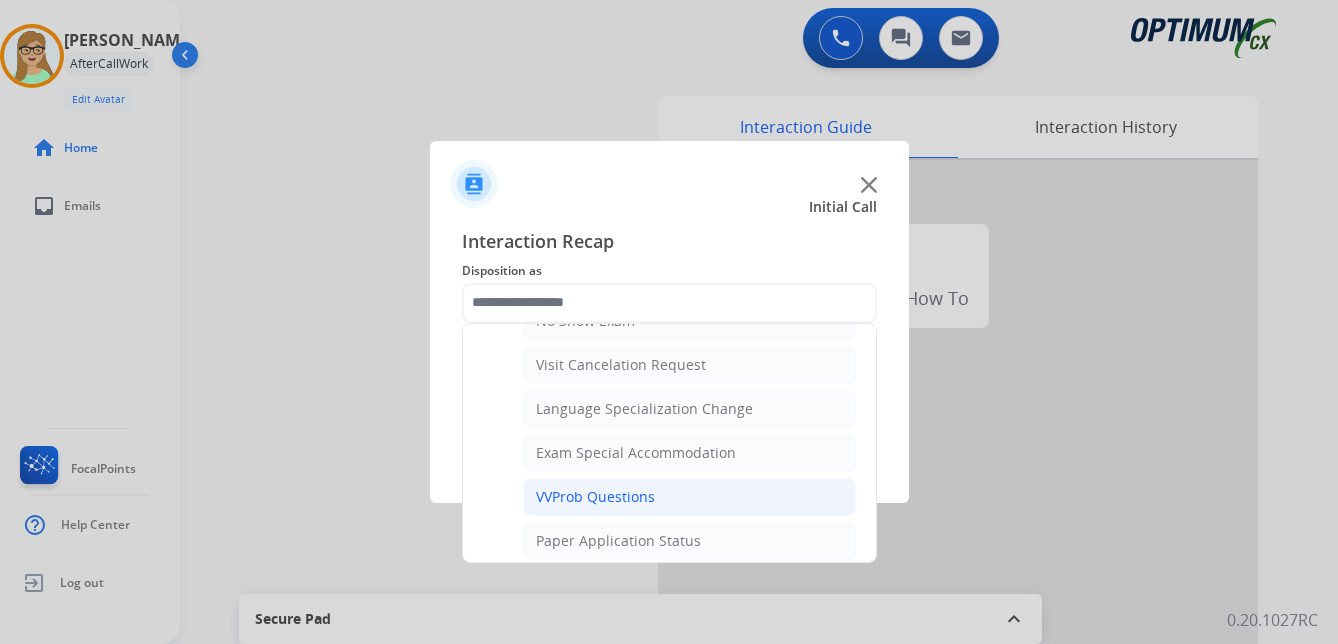 click on "VVProb Questions" 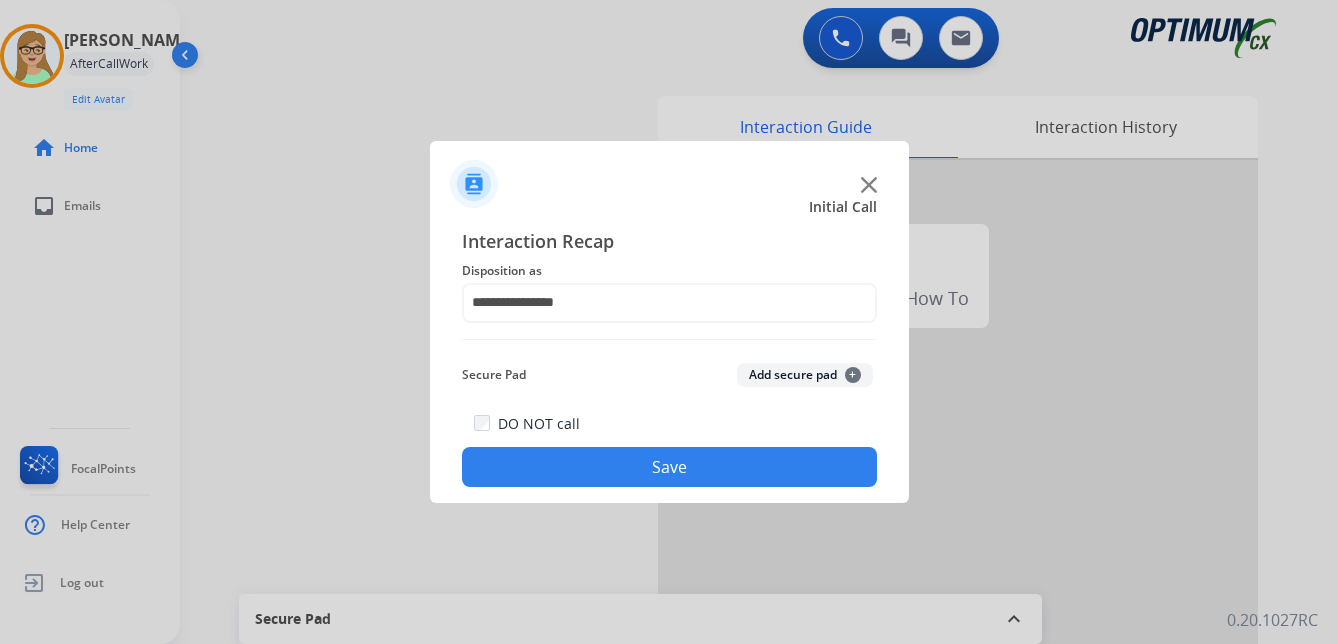 click on "Save" 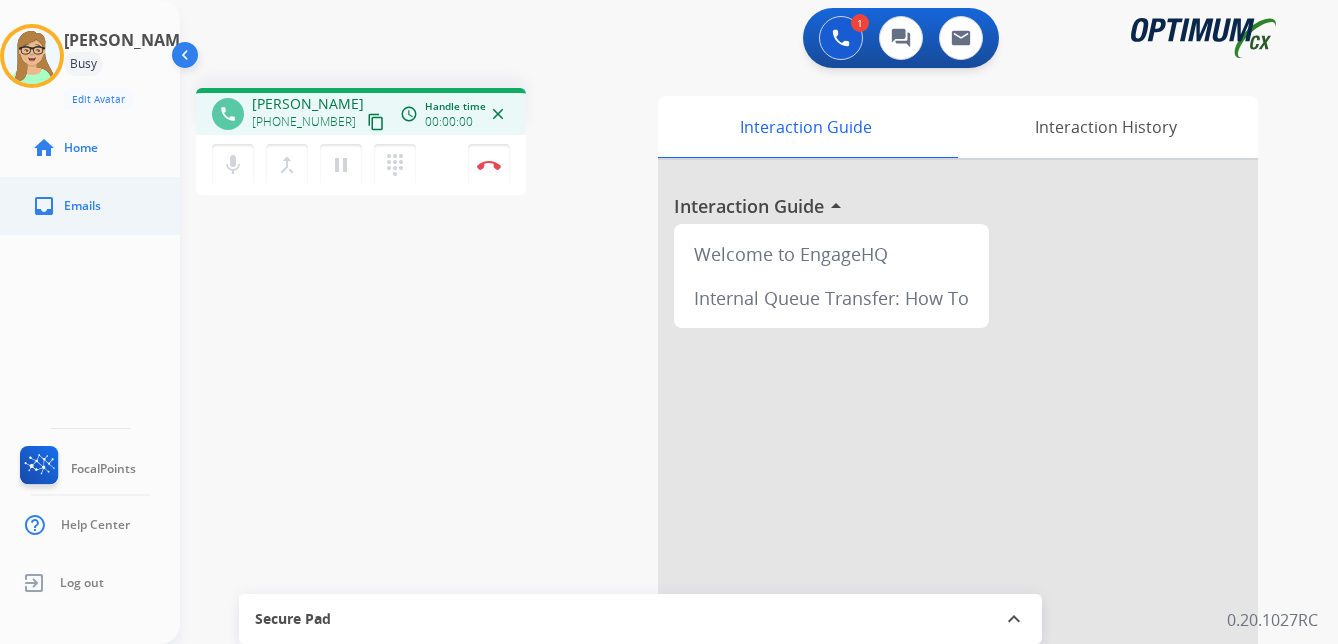 click on "inbox  Emails" 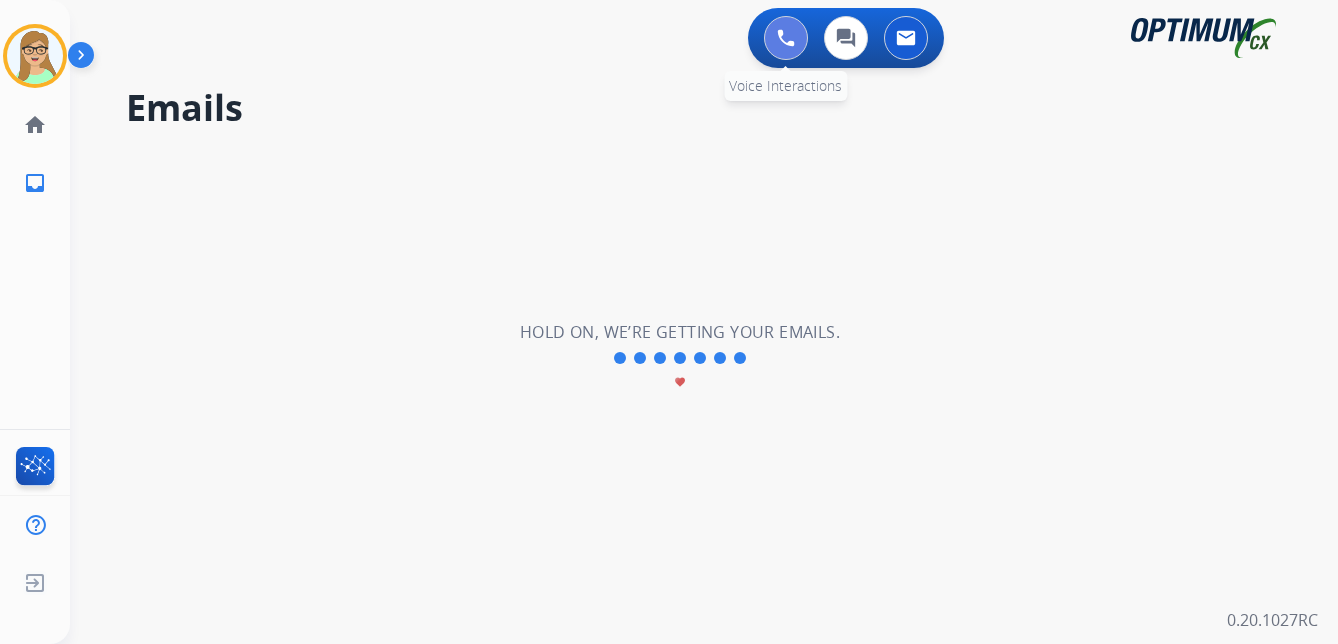 click at bounding box center [786, 38] 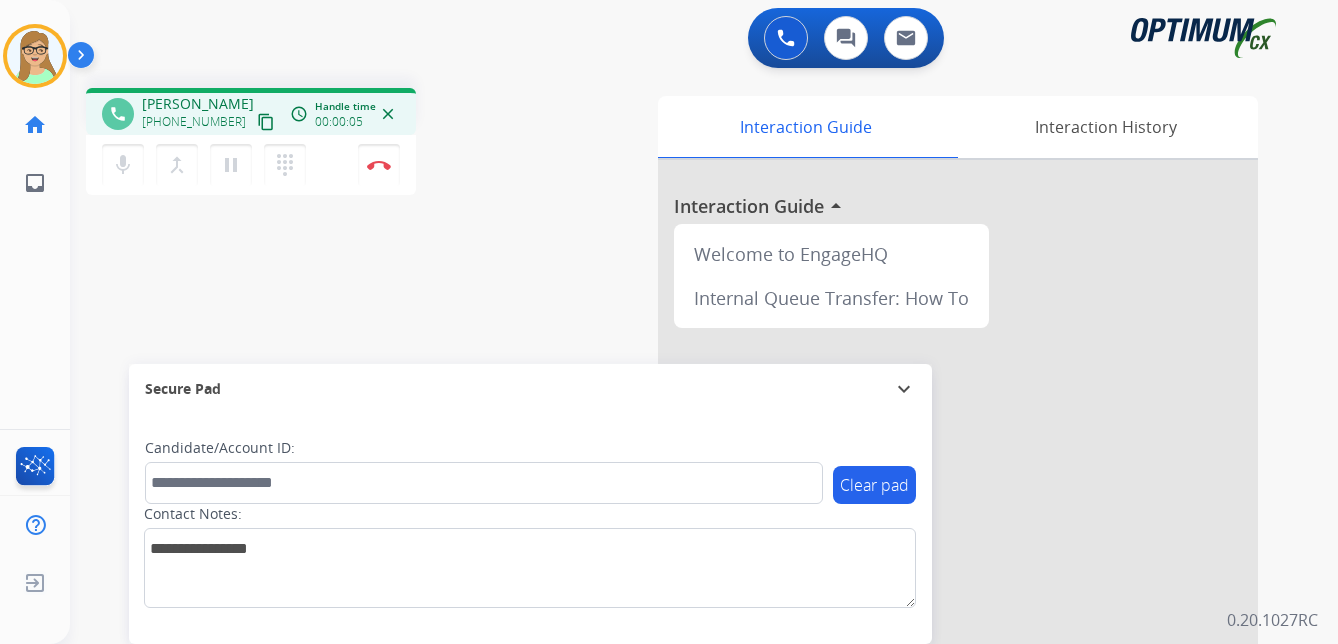 click on "content_copy" at bounding box center (266, 122) 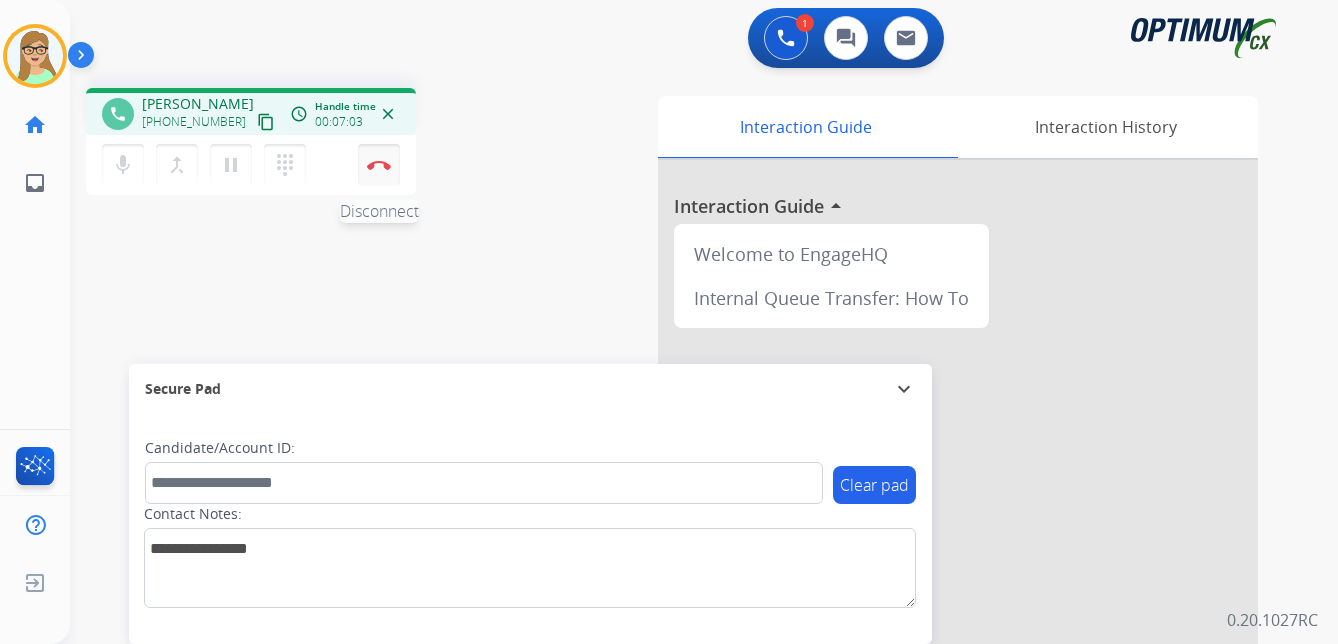 click at bounding box center [379, 165] 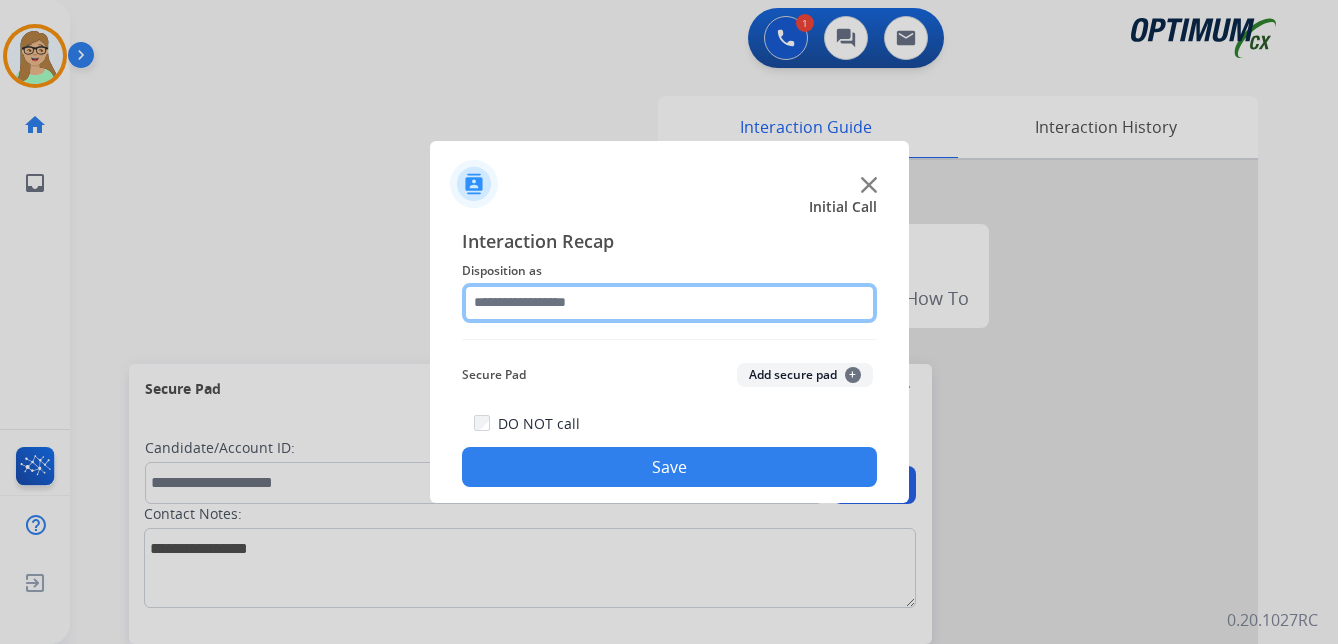 click 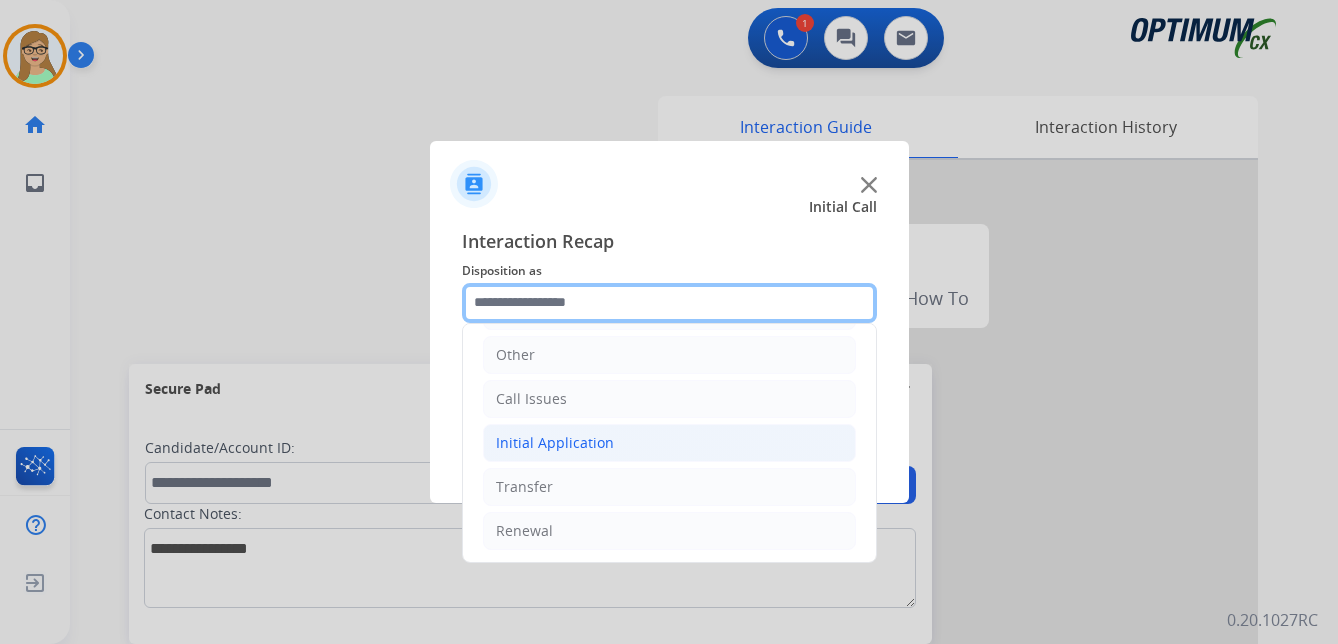 scroll, scrollTop: 136, scrollLeft: 0, axis: vertical 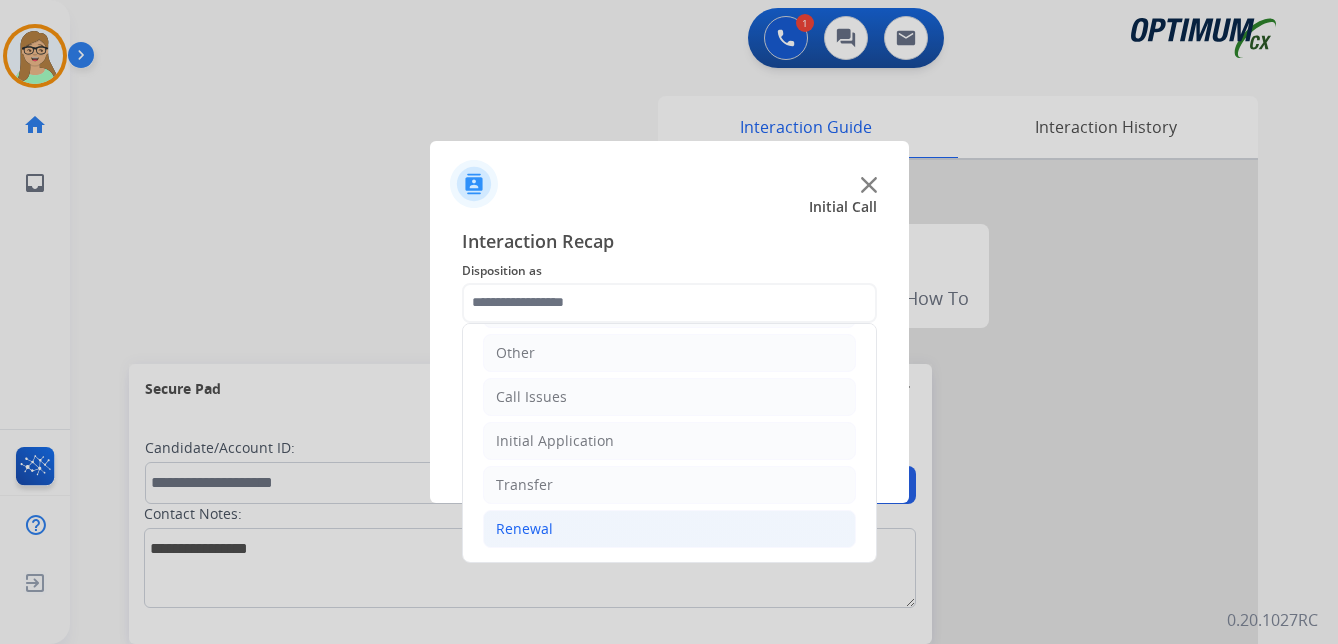 click on "Renewal" 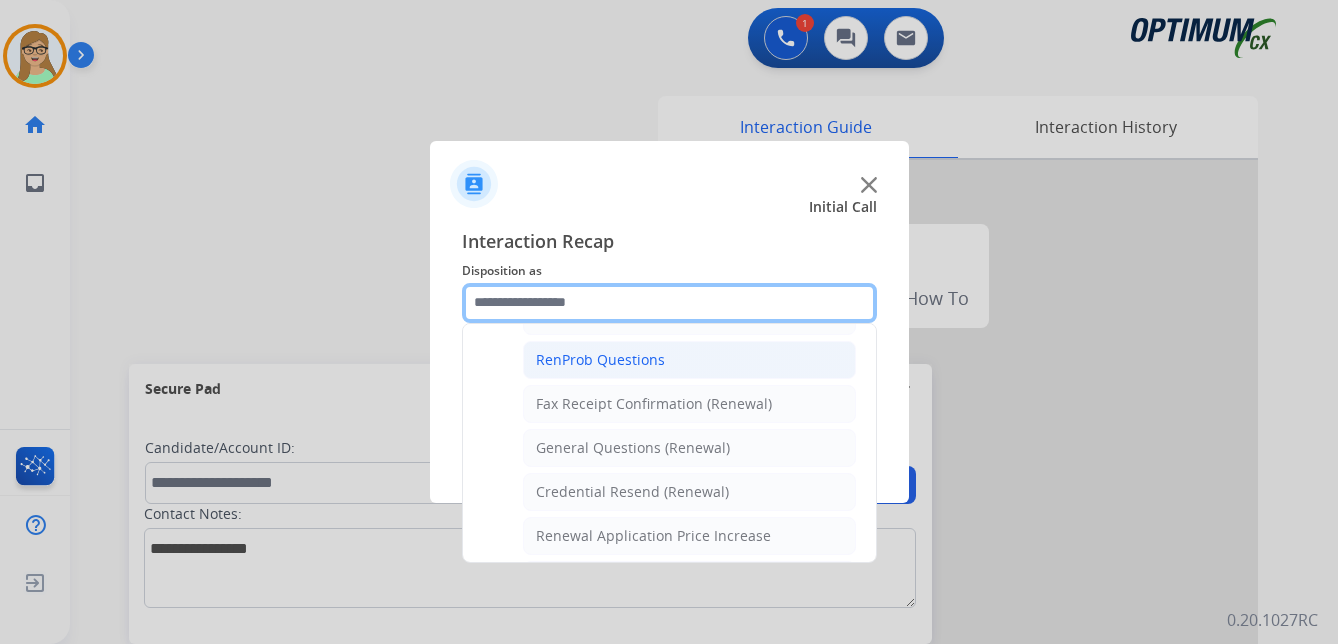 scroll, scrollTop: 536, scrollLeft: 0, axis: vertical 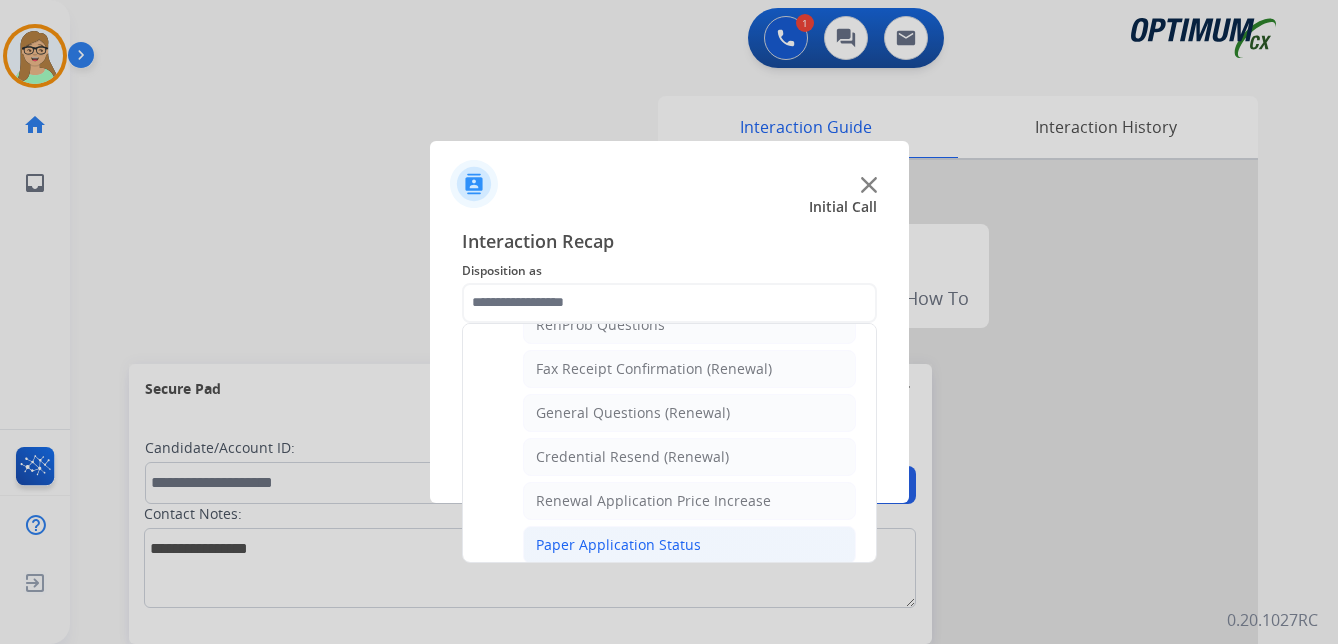 click on "Paper Application Status" 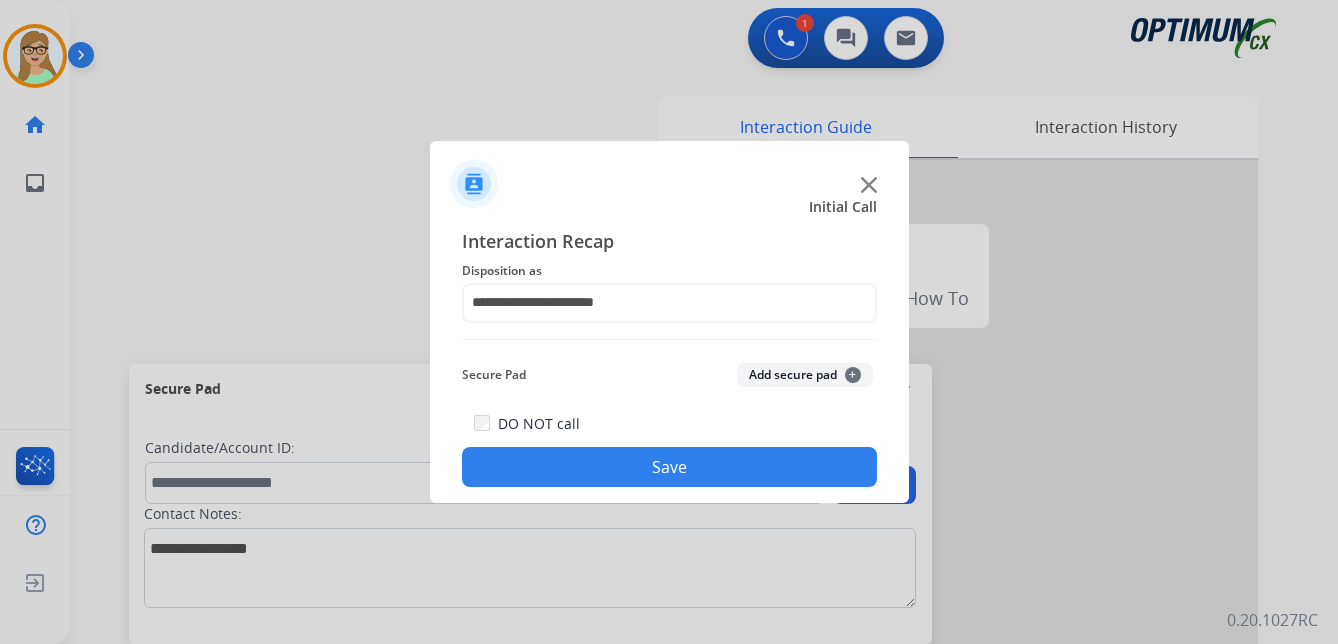 click on "Save" 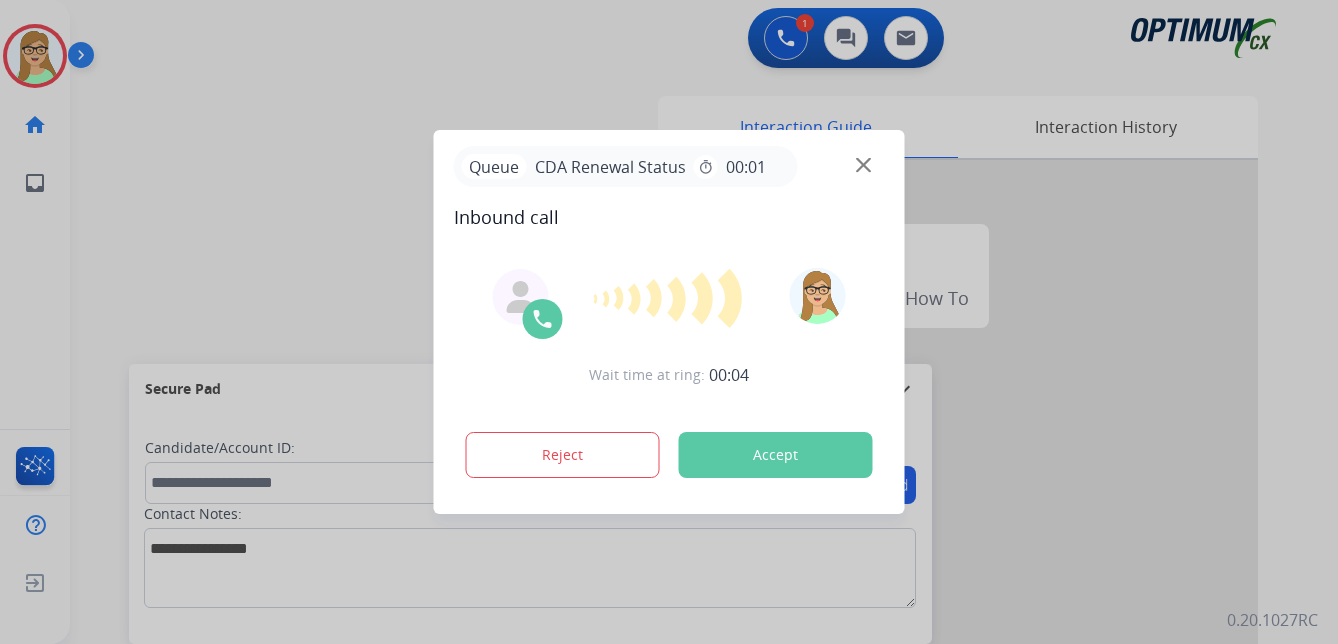 click at bounding box center [669, 322] 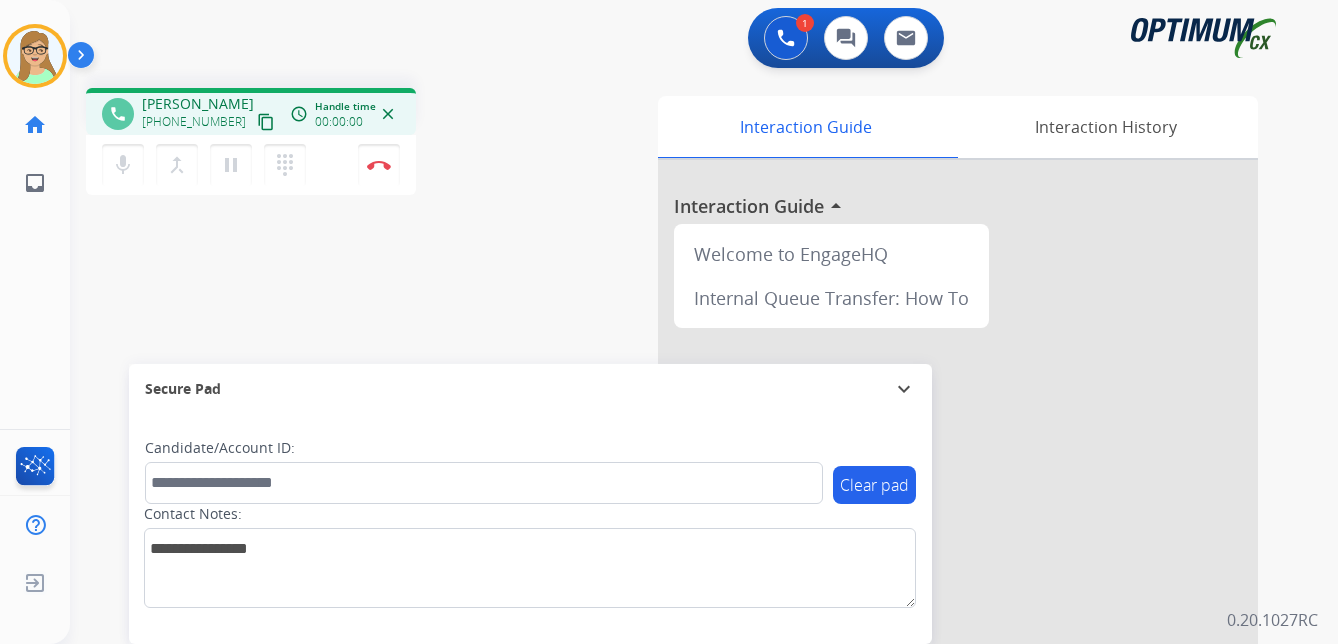 click on "content_copy" at bounding box center [266, 122] 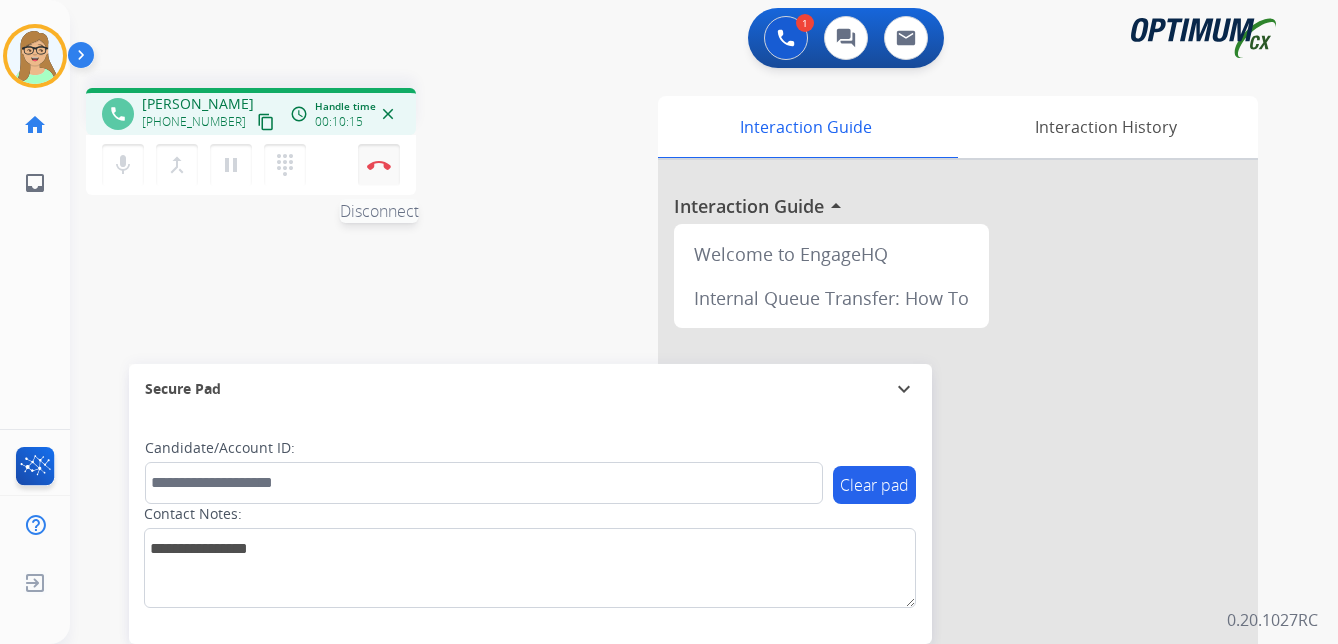 click at bounding box center (379, 165) 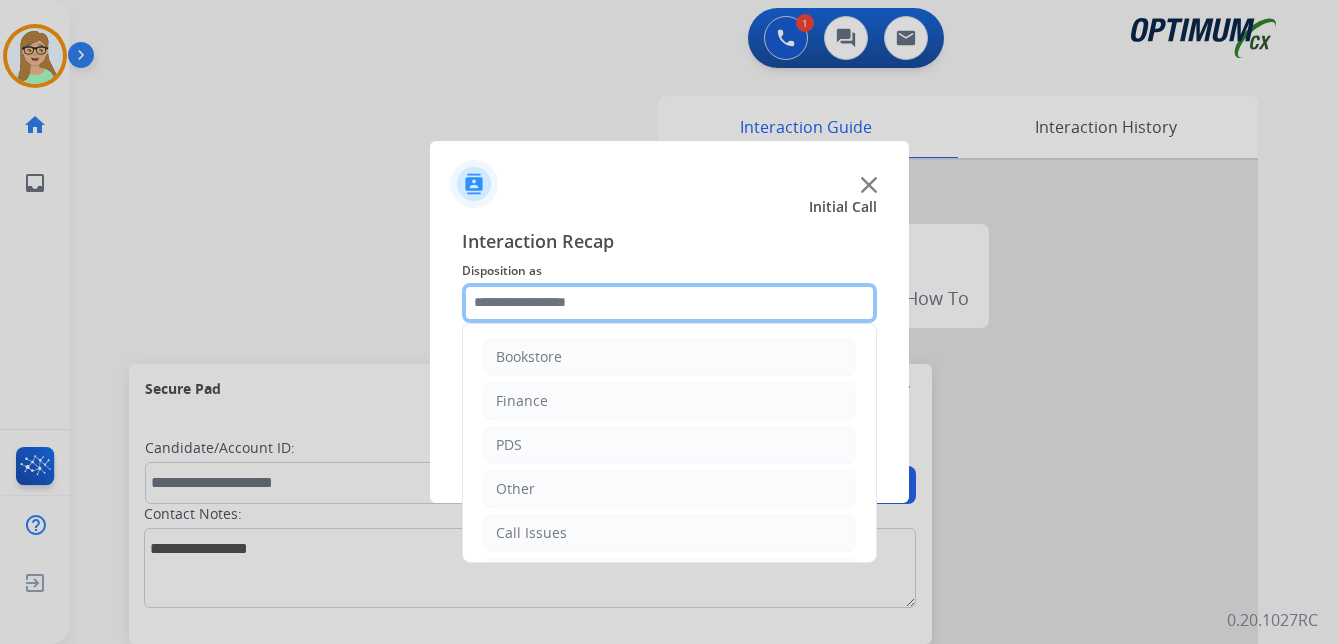 click 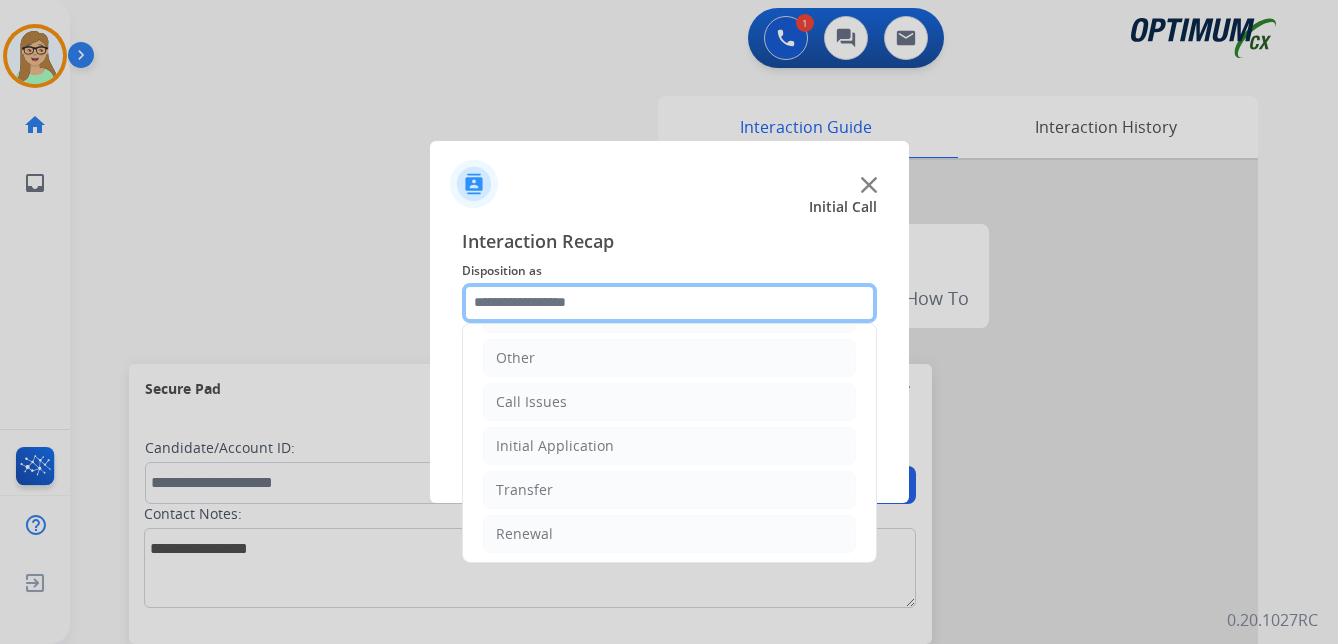 scroll, scrollTop: 136, scrollLeft: 0, axis: vertical 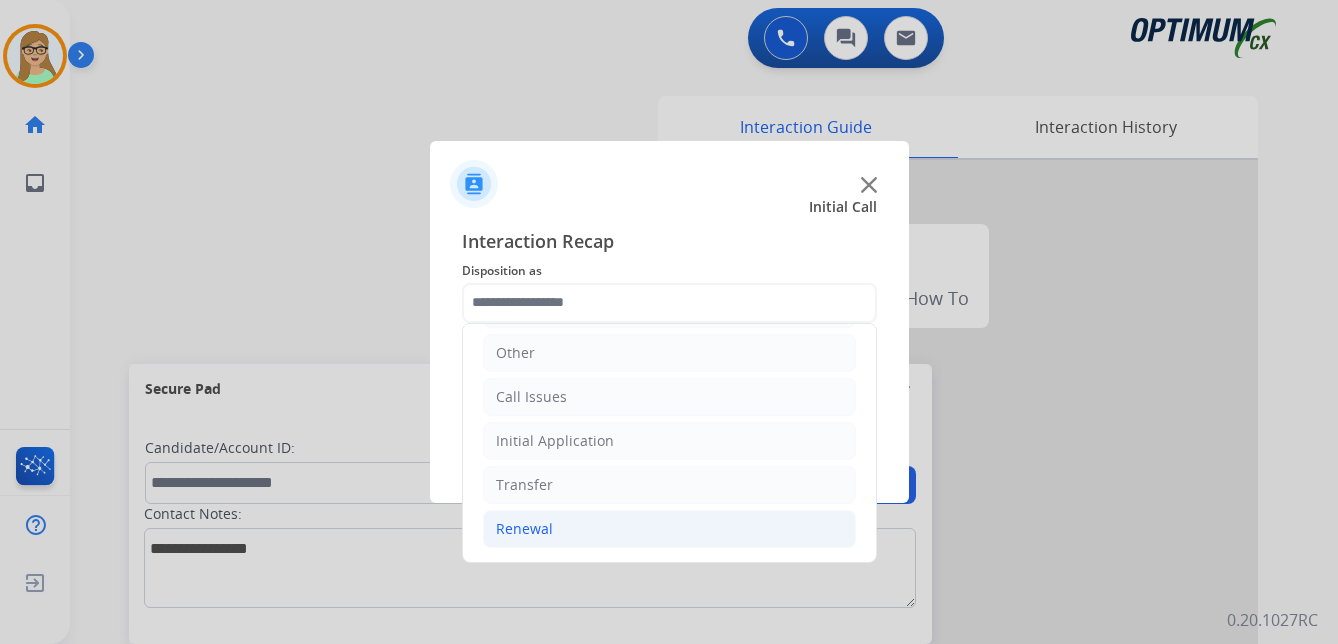 click on "Renewal" 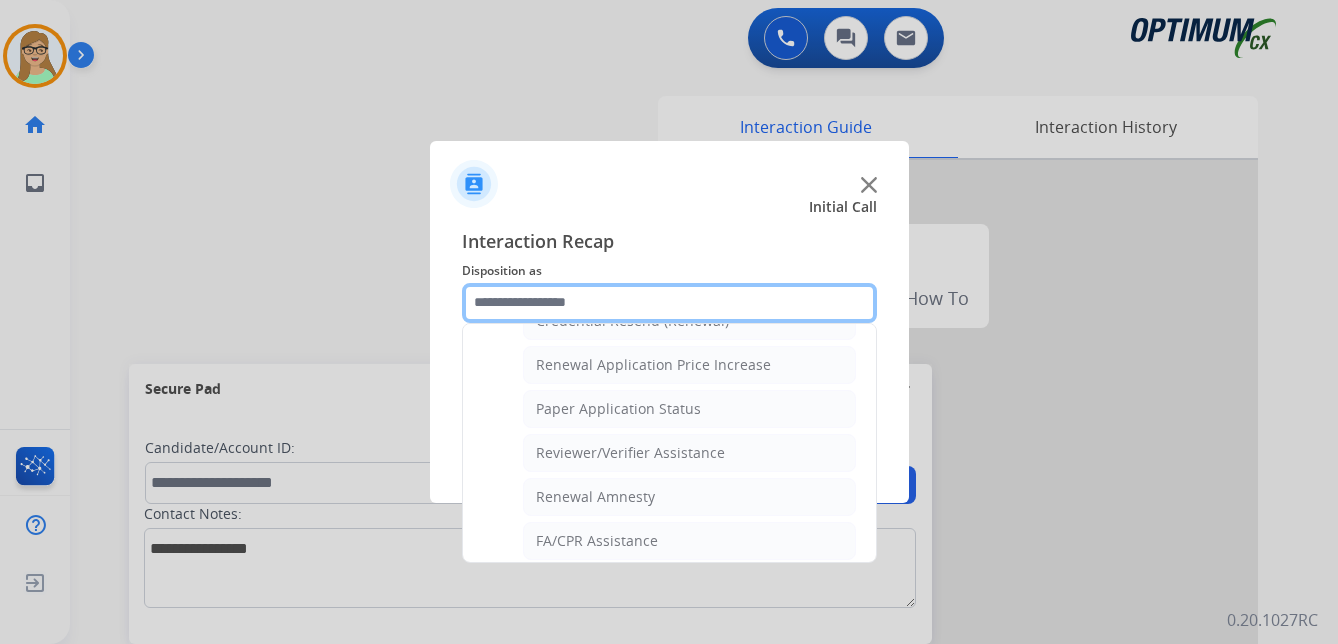 scroll, scrollTop: 572, scrollLeft: 0, axis: vertical 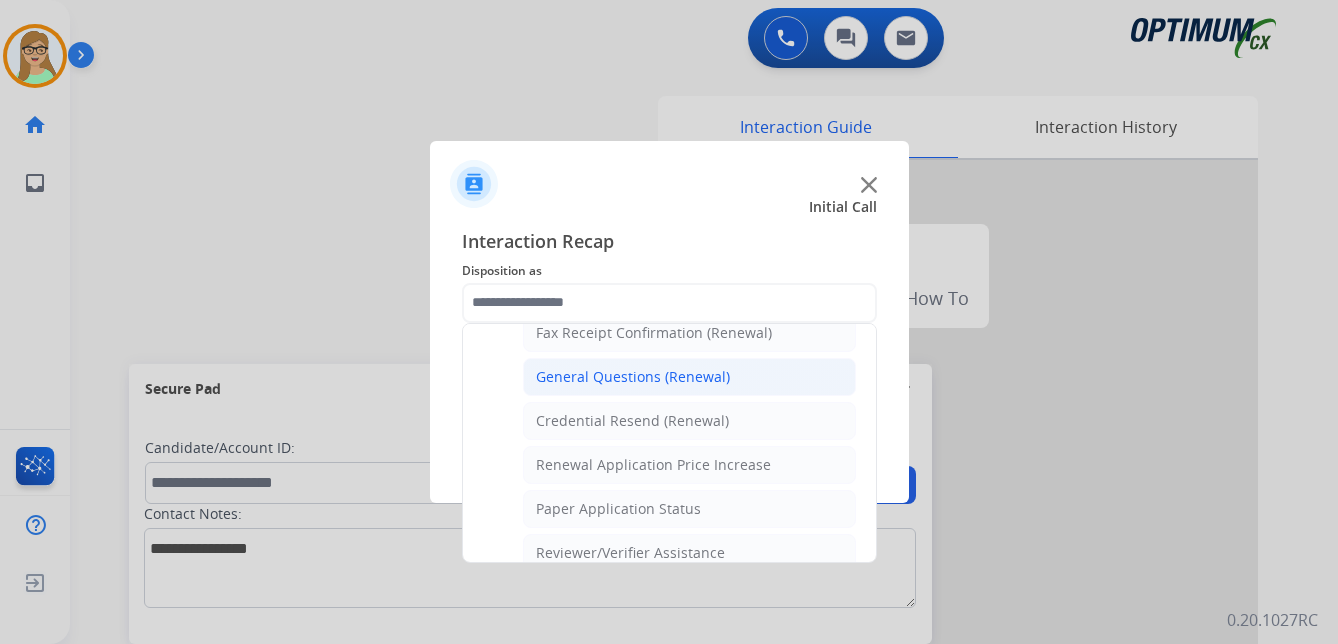 click on "General Questions (Renewal)" 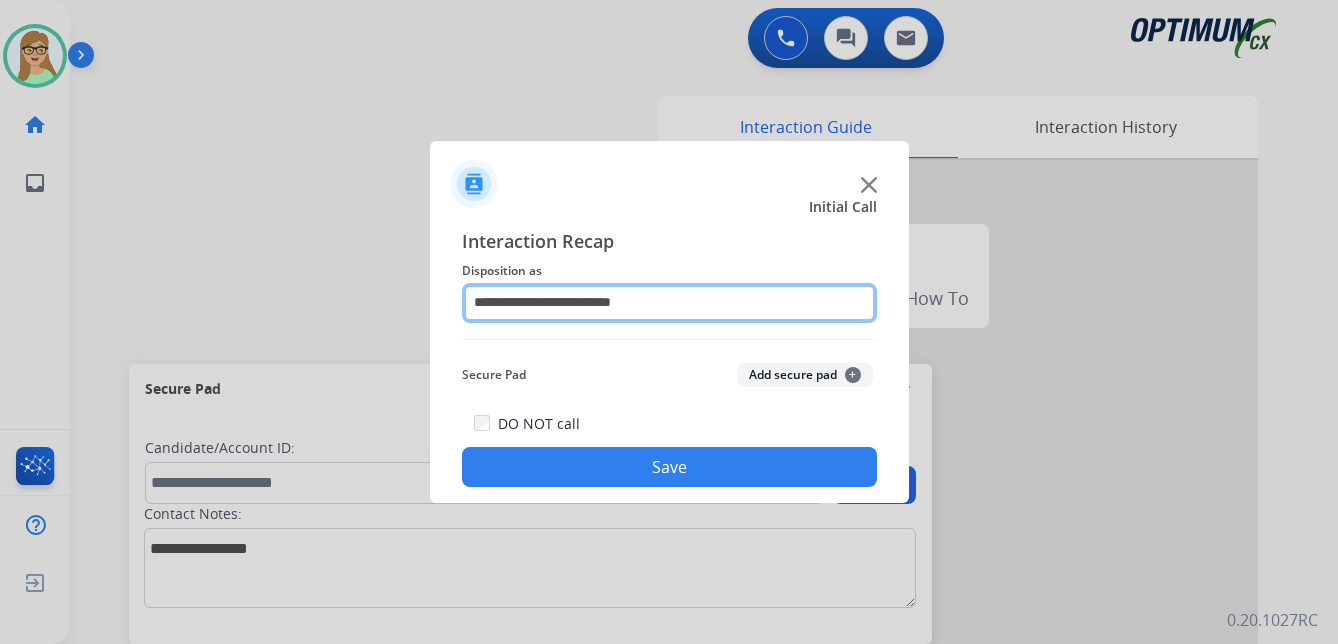 click on "**********" 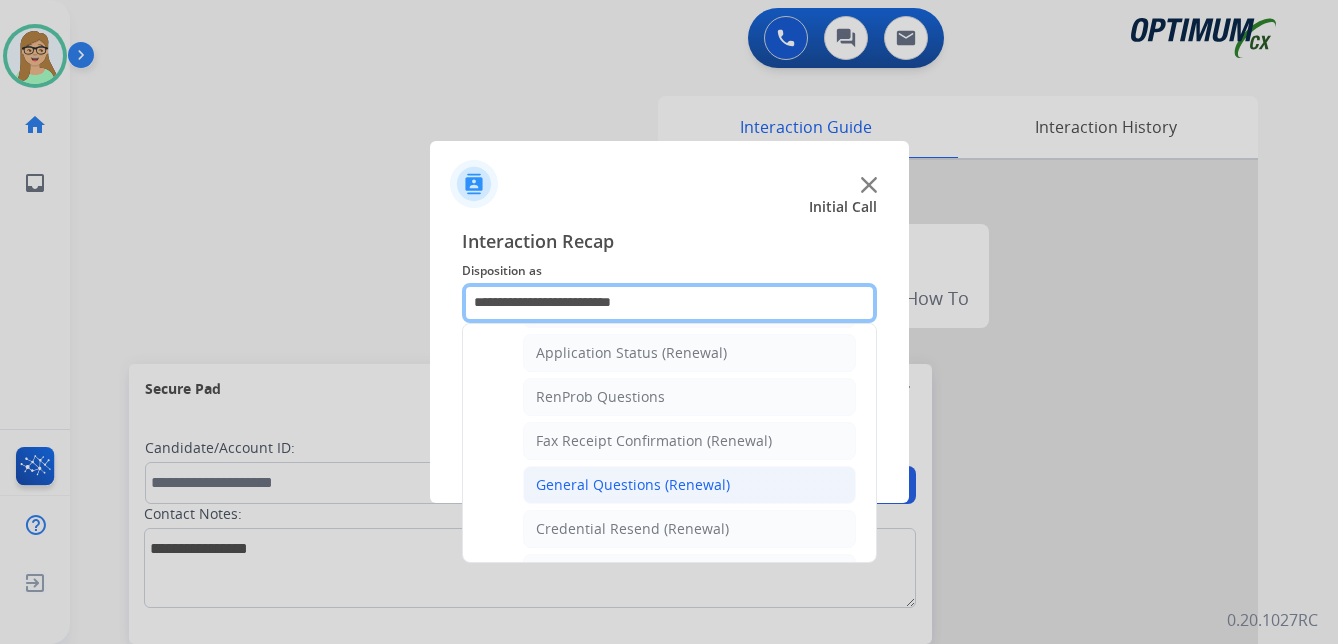 scroll, scrollTop: 500, scrollLeft: 0, axis: vertical 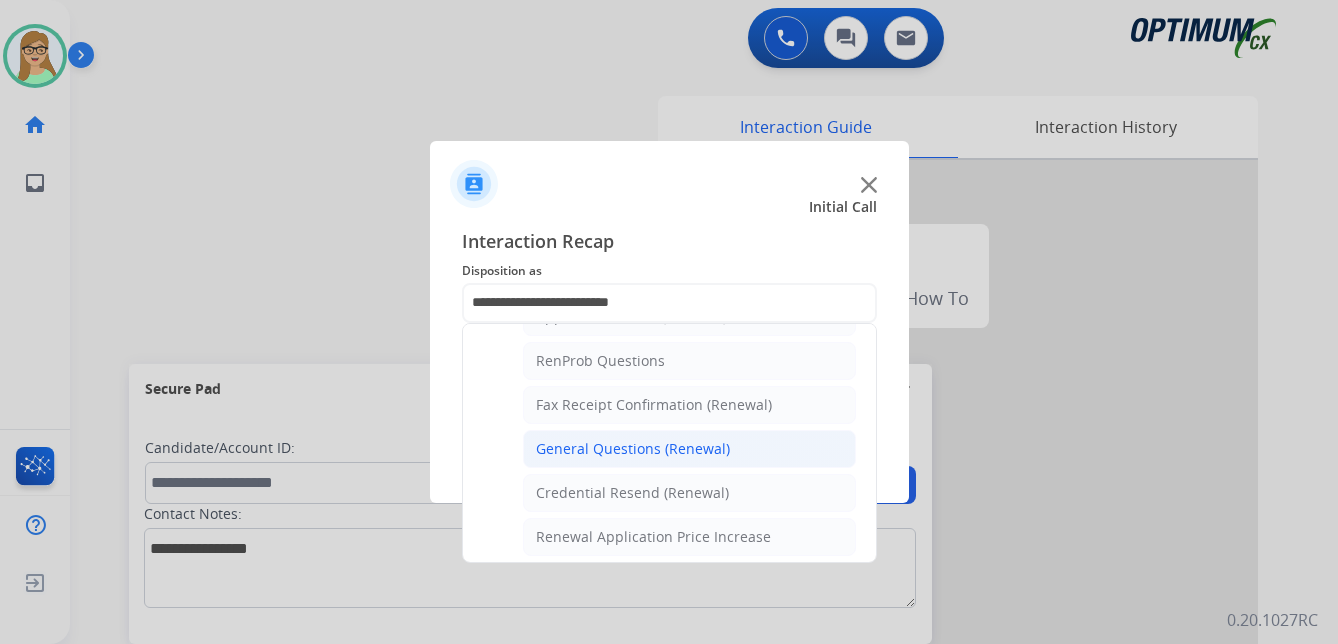 click on "General Questions (Renewal)" 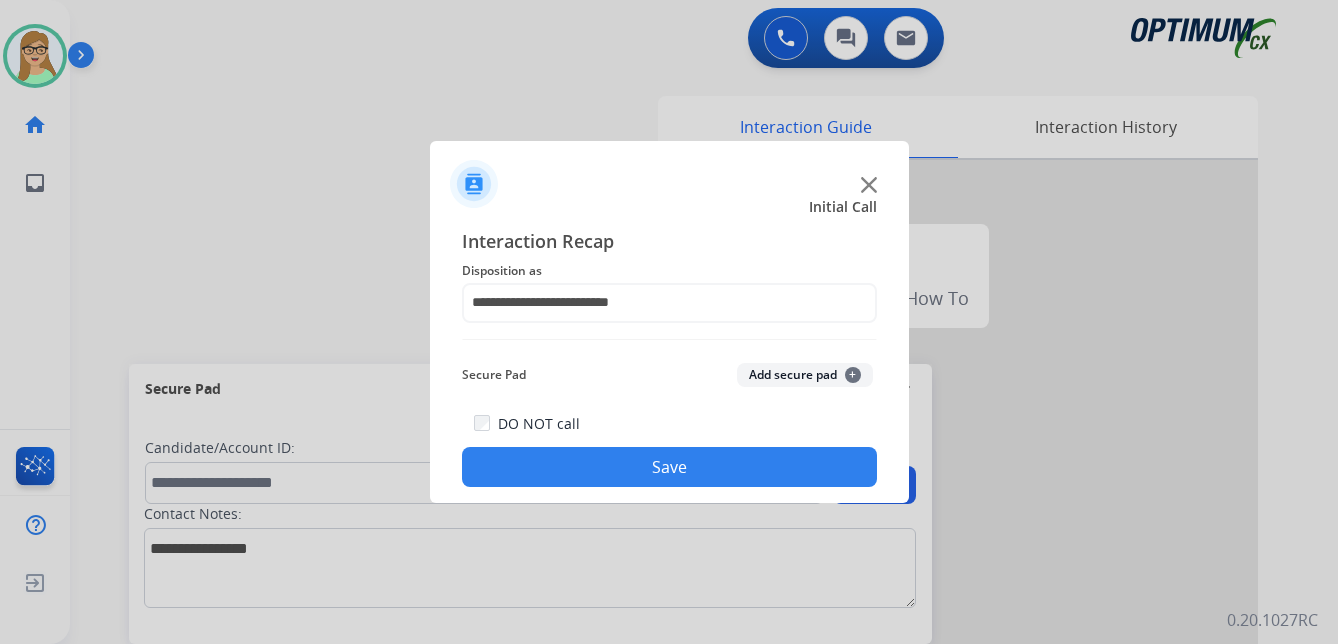 click on "Save" 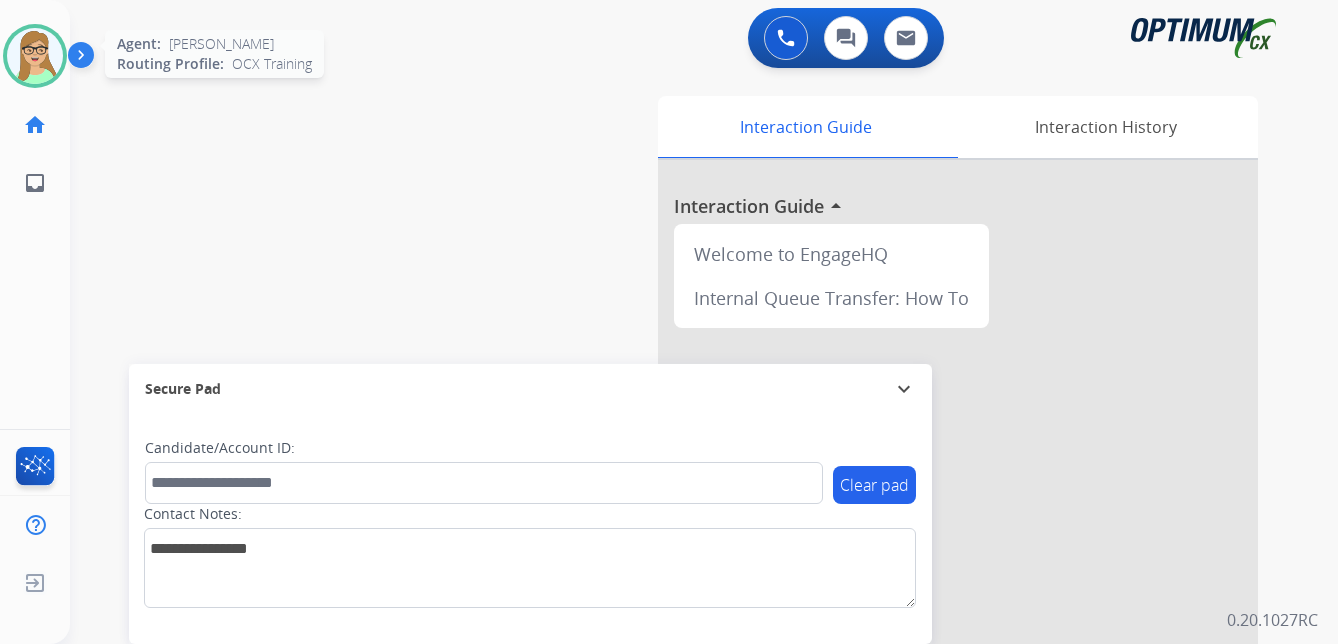 click at bounding box center [35, 56] 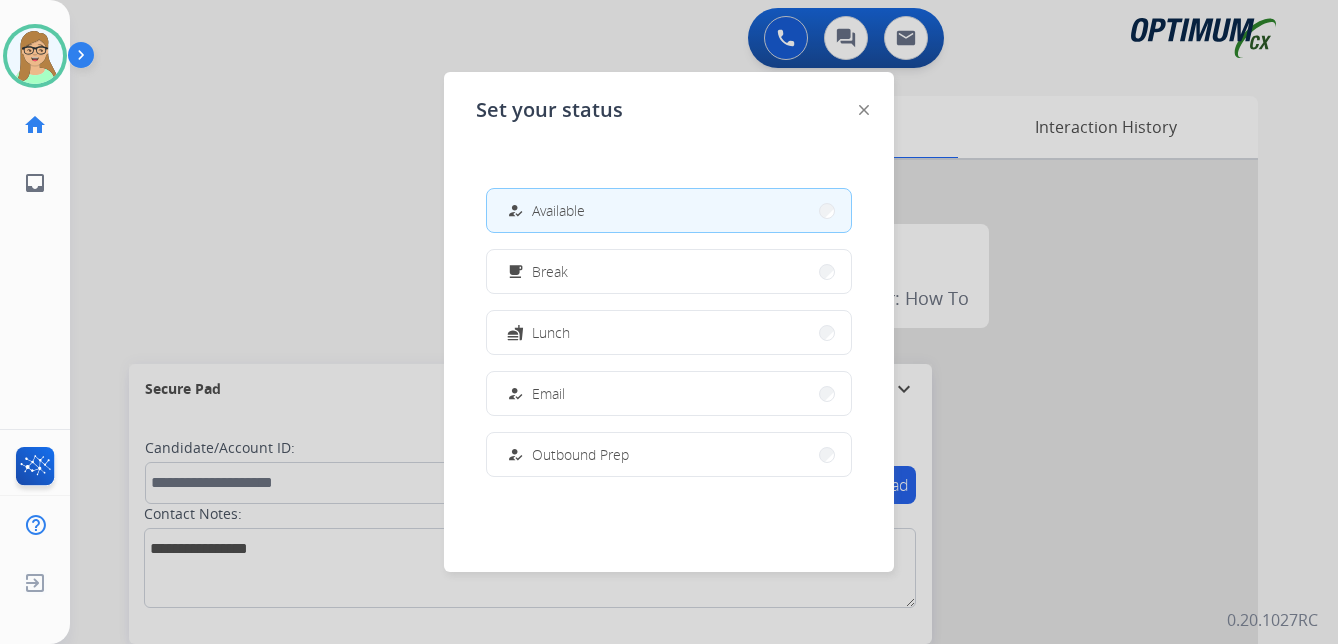 click at bounding box center (669, 322) 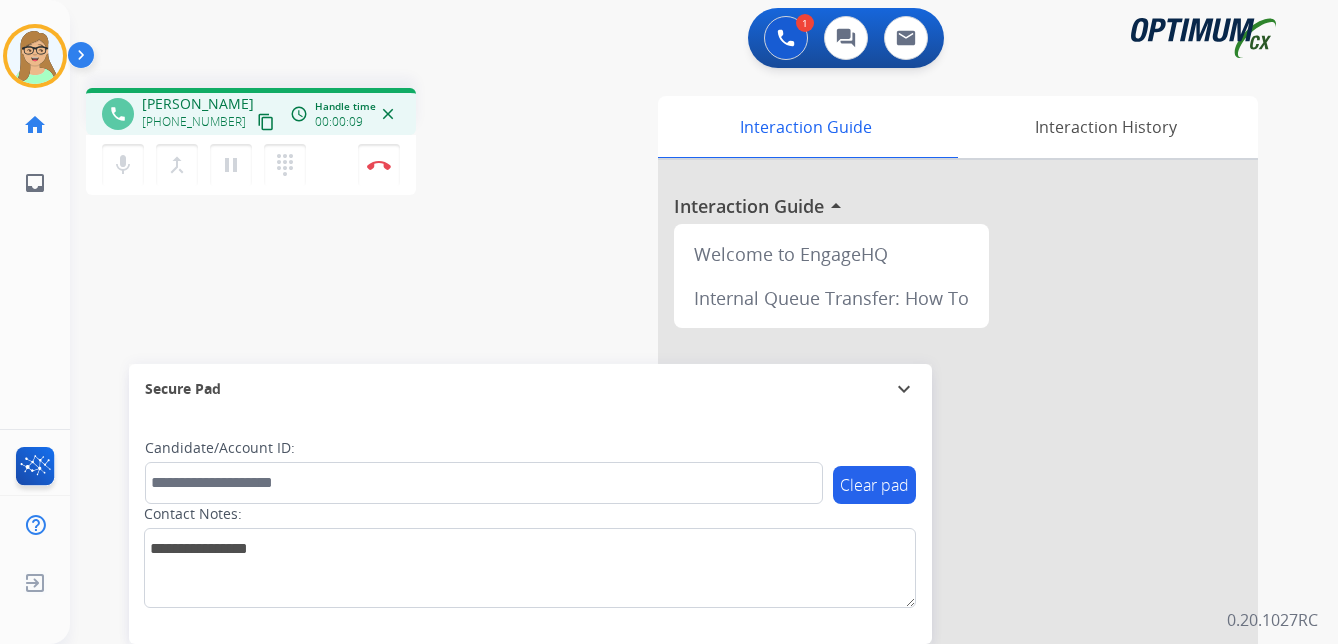 drag, startPoint x: 171, startPoint y: 257, endPoint x: 181, endPoint y: 249, distance: 12.806249 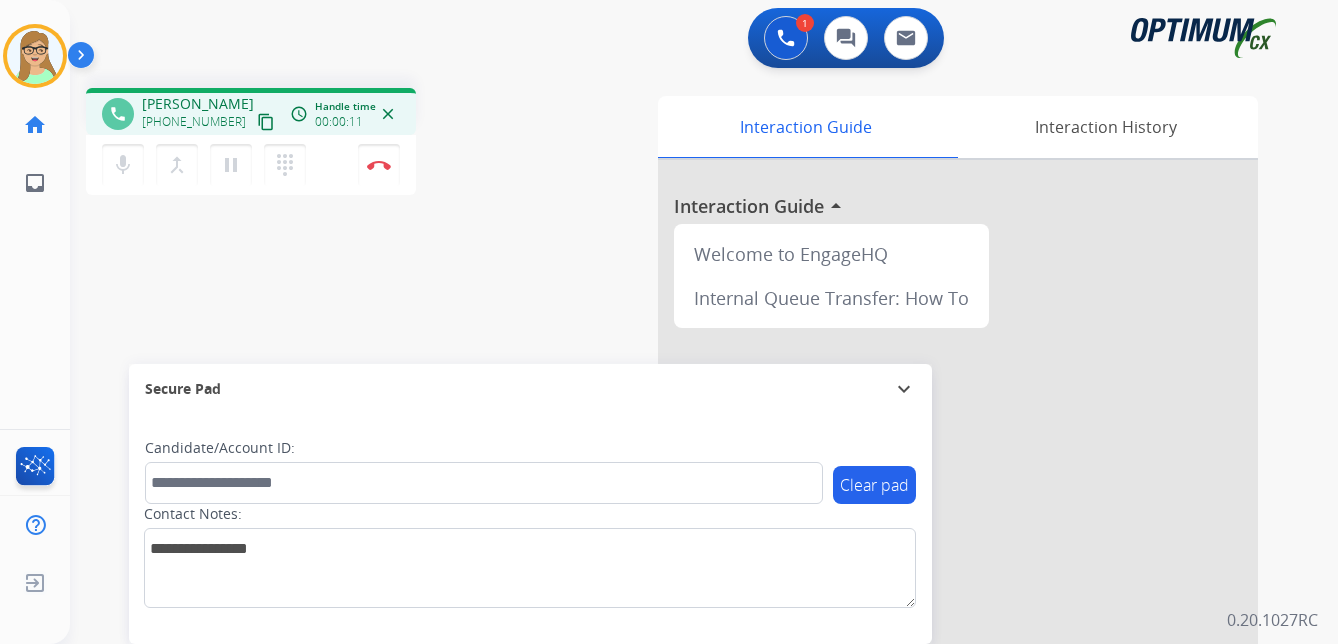 click on "content_copy" at bounding box center (266, 122) 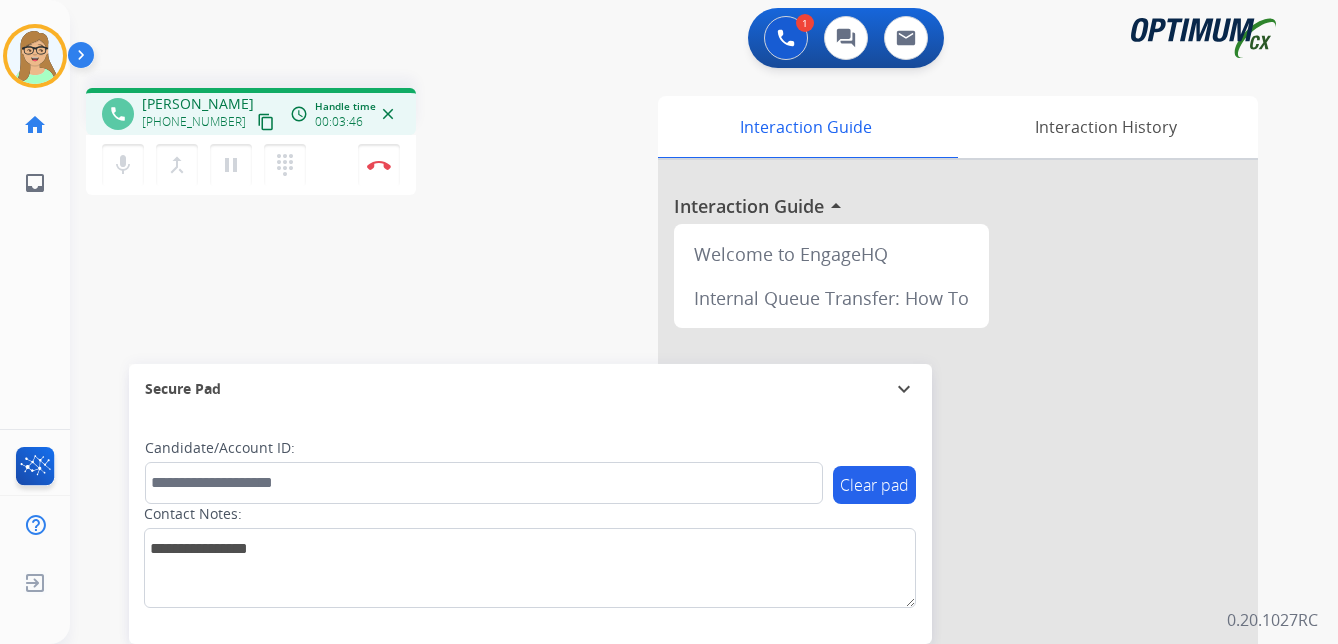 click on "phone [PERSON_NAME] [PHONE_NUMBER] content_copy access_time Call metrics Queue   00:07 Hold   00:00 Talk   03:40 Total   03:46 Handle time 00:03:46 close mic Mute merge_type Bridge pause Hold dialpad Dialpad Disconnect swap_horiz Break voice bridge close_fullscreen Connect 3-Way Call merge_type Separate 3-Way Call  Interaction Guide   Interaction History  Interaction Guide arrow_drop_up  Welcome to EngageHQ   Internal Queue Transfer: How To  Secure Pad expand_more Clear pad Candidate/Account ID: Contact Notes:" at bounding box center (680, 489) 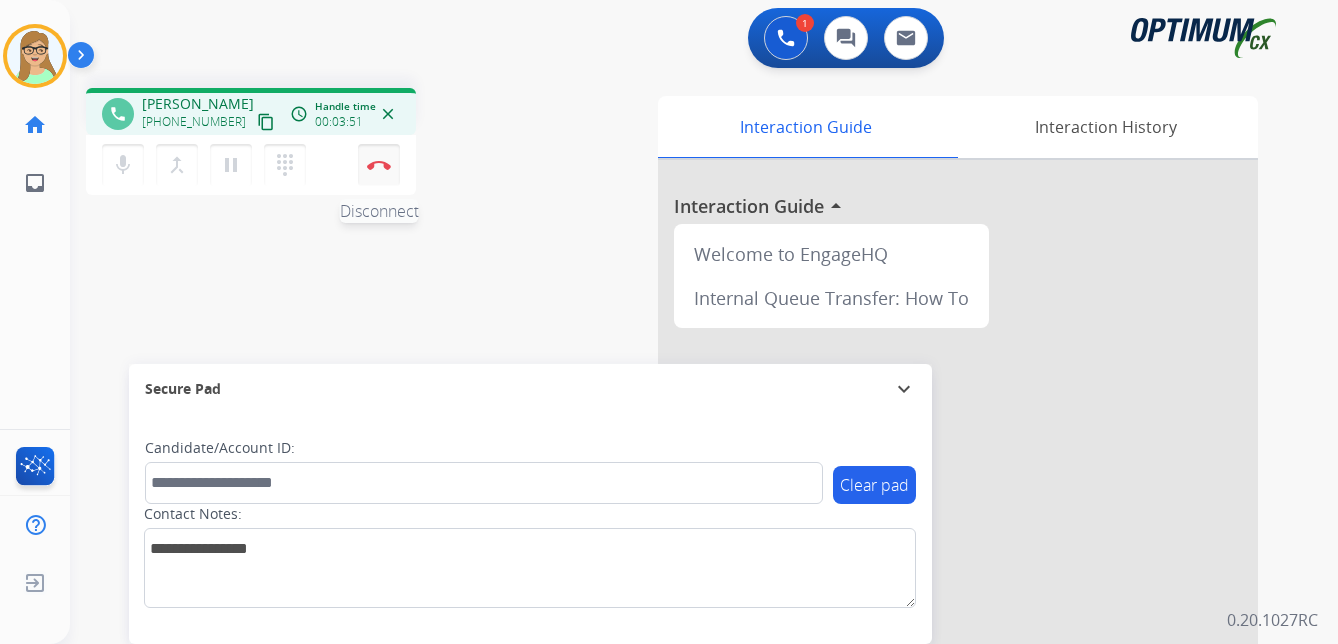 click at bounding box center [379, 165] 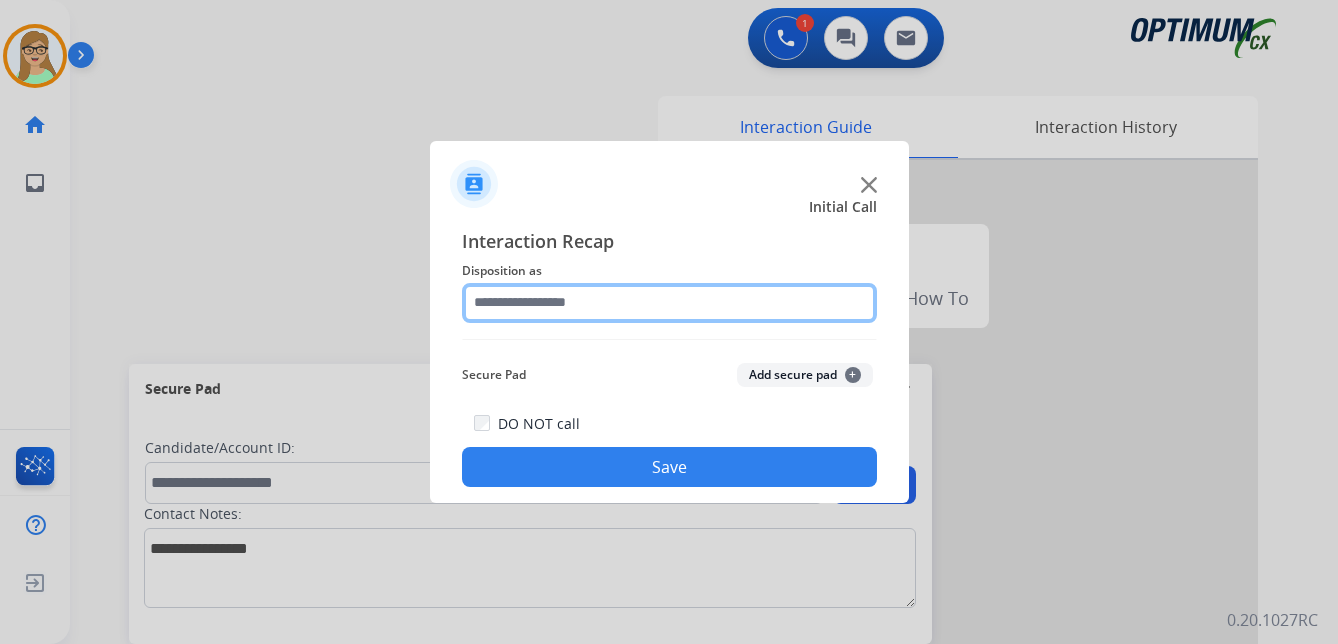 click 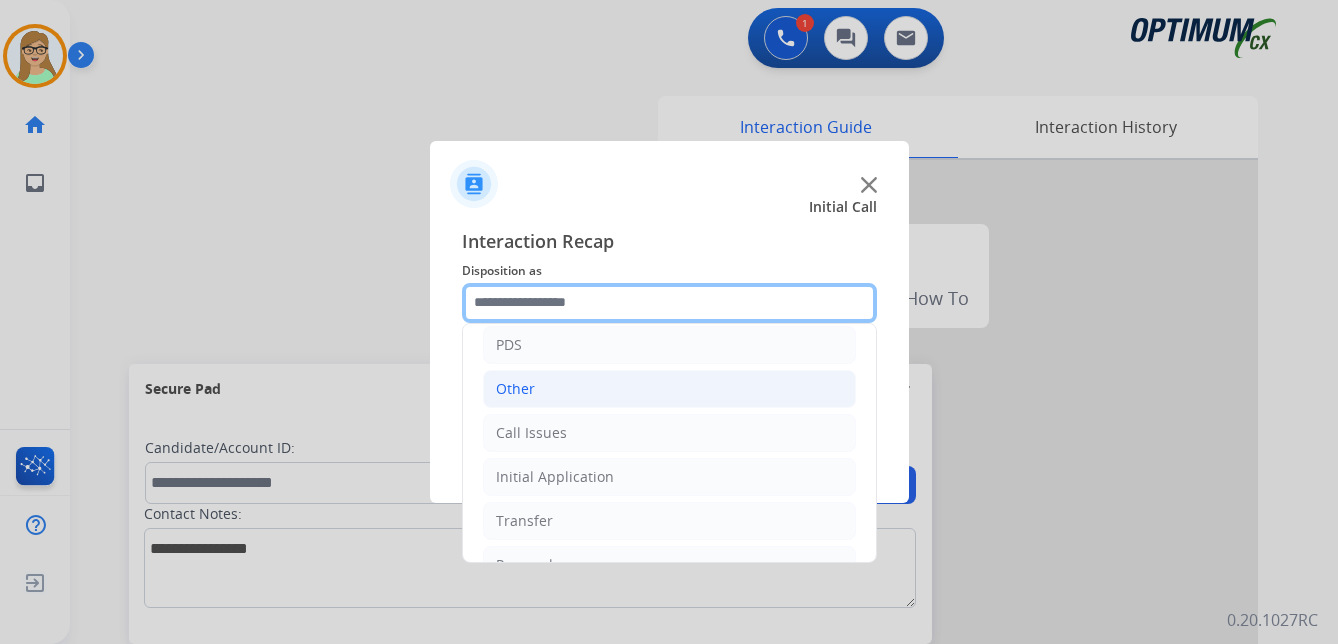 scroll, scrollTop: 136, scrollLeft: 0, axis: vertical 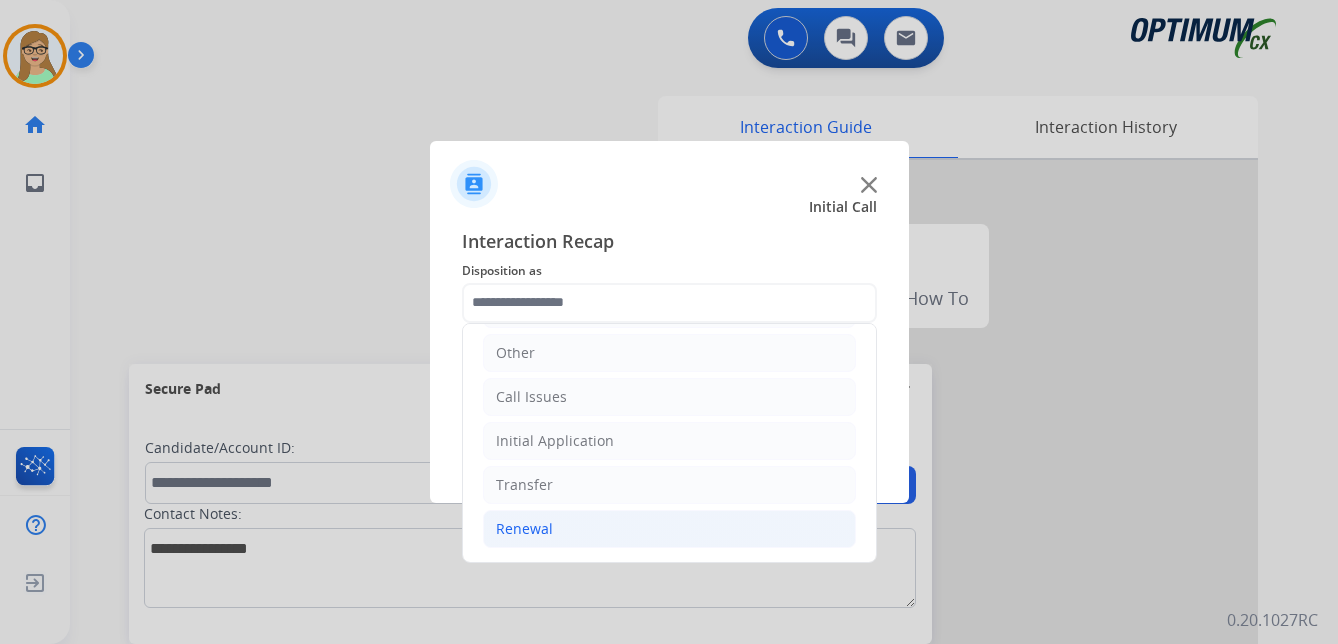 click on "Renewal" 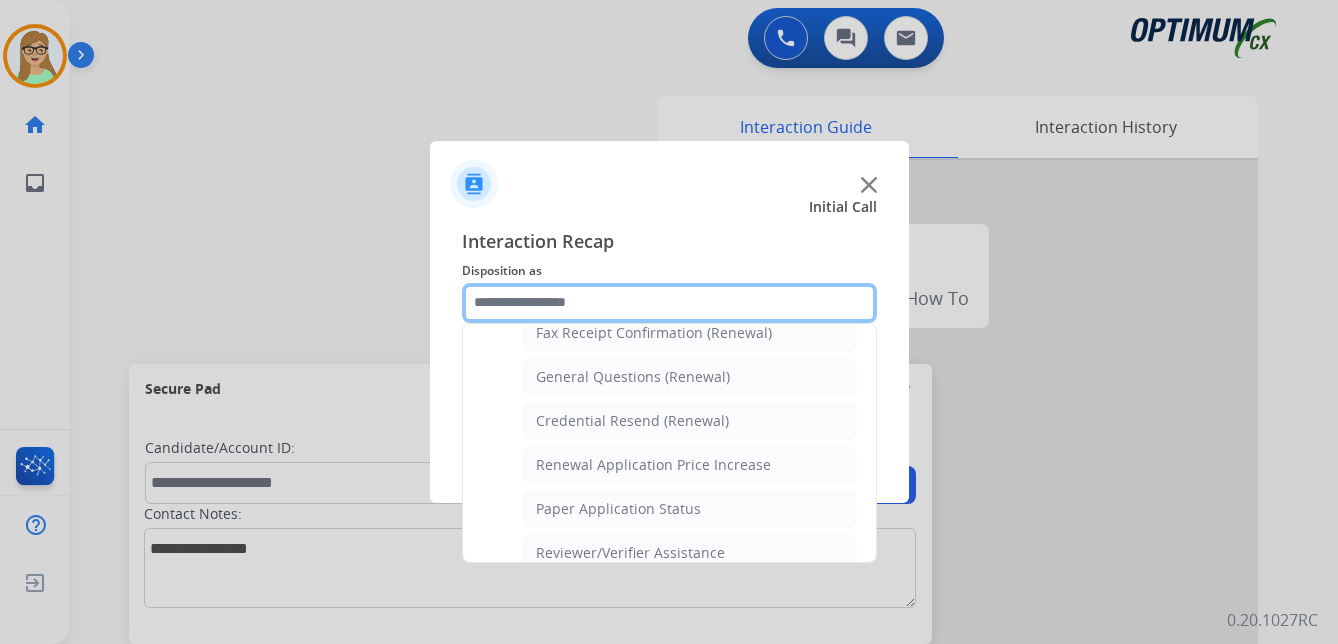scroll, scrollTop: 536, scrollLeft: 0, axis: vertical 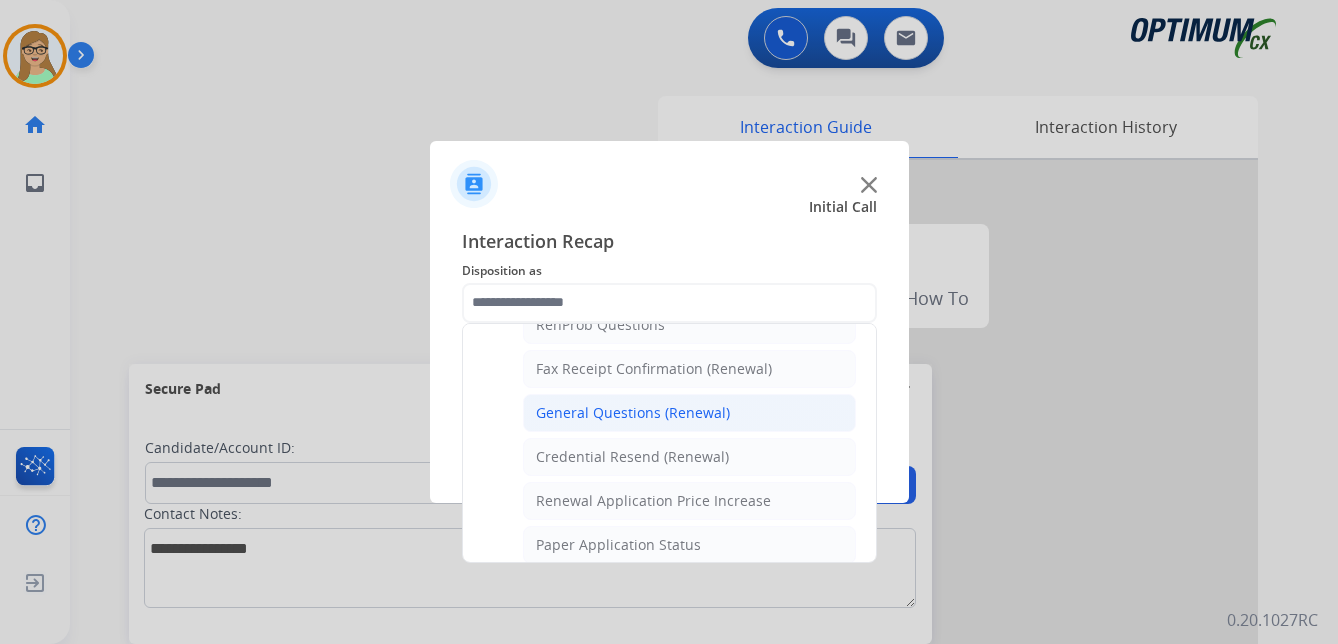 click on "General Questions (Renewal)" 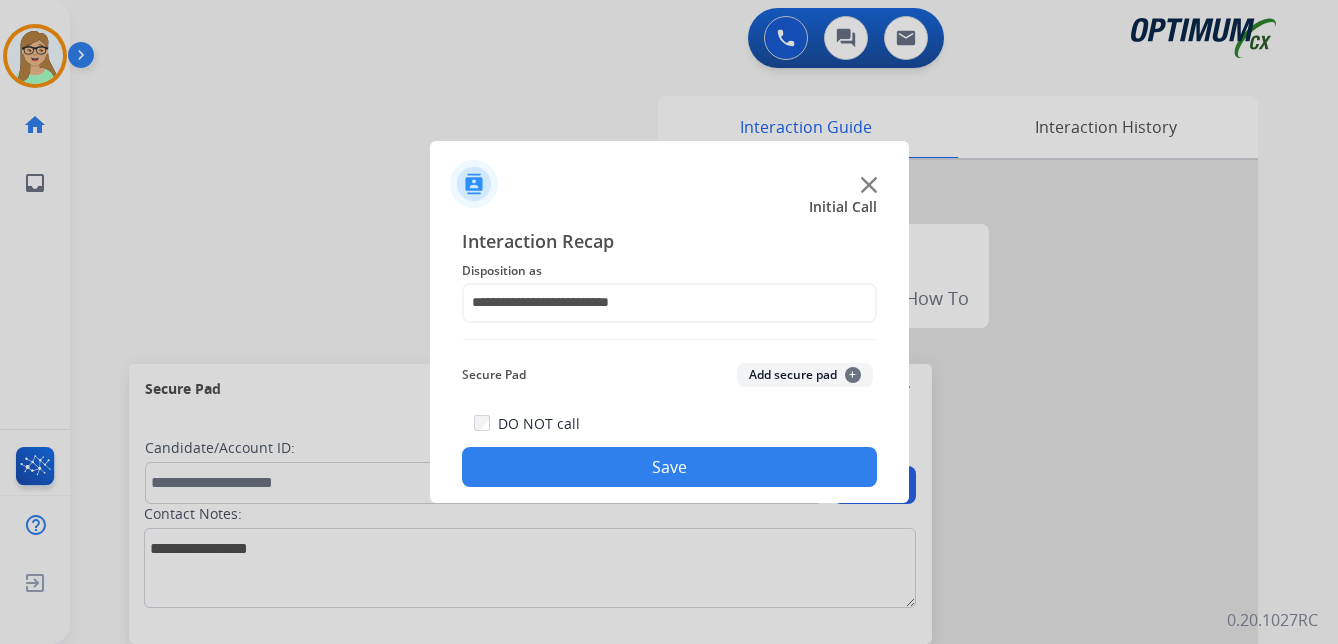 click on "Save" 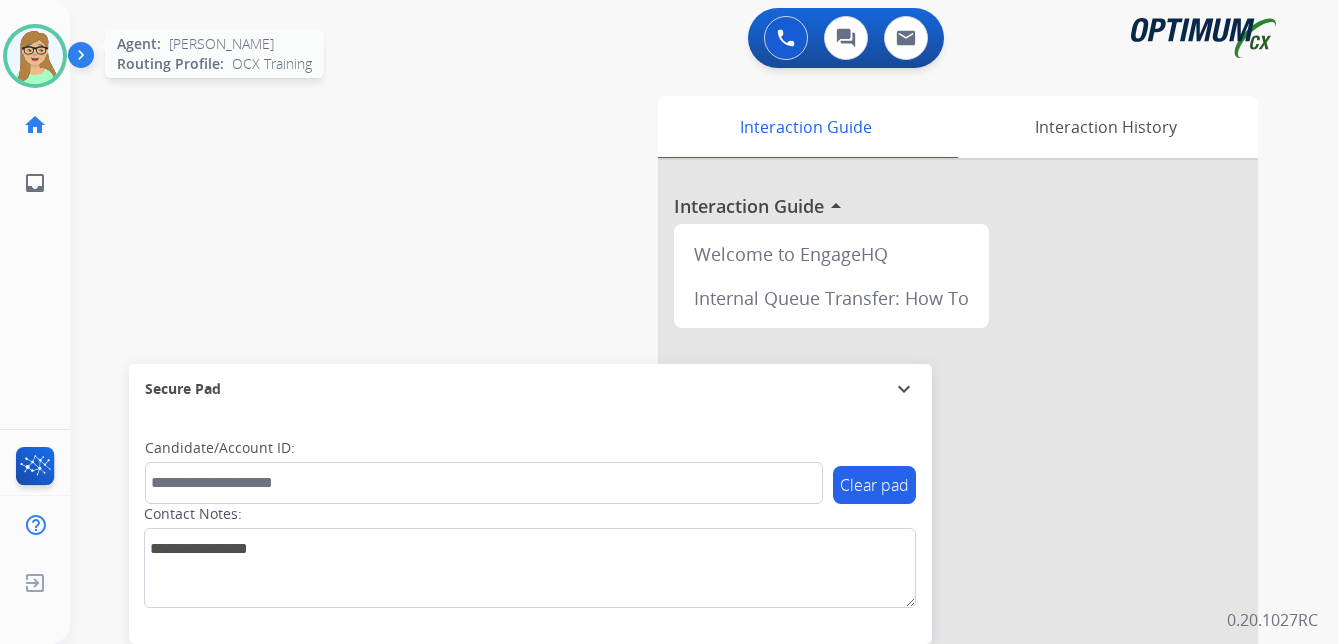 click at bounding box center (35, 56) 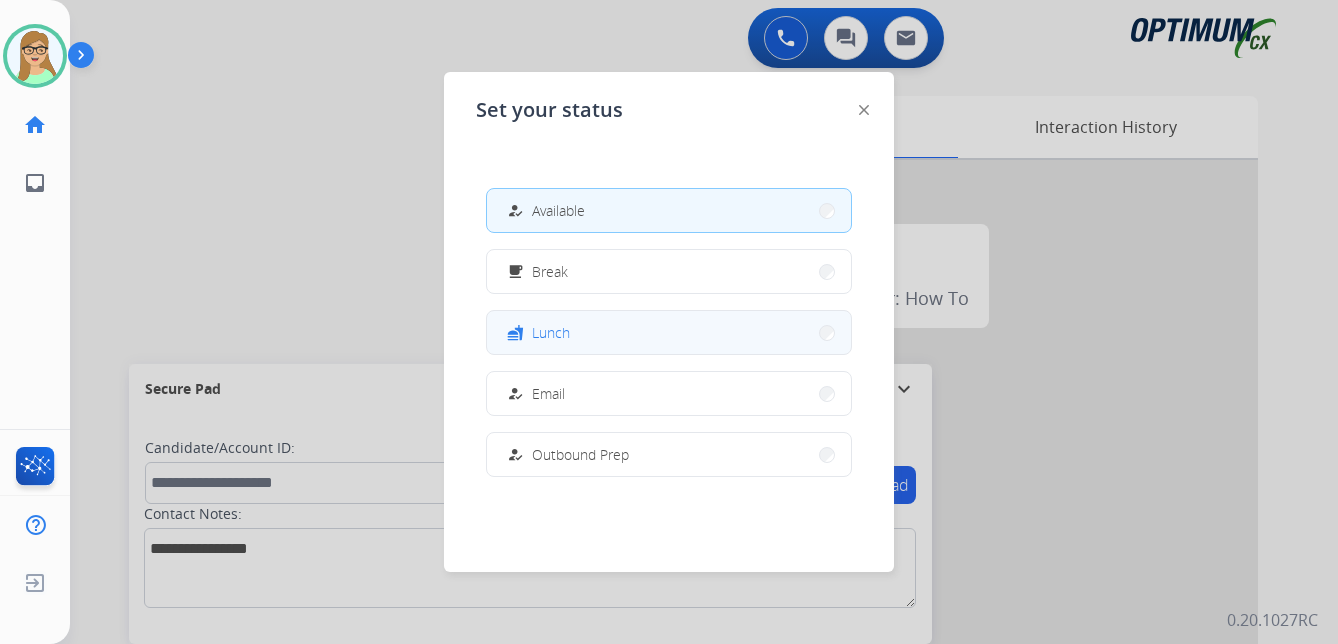 click on "fastfood Lunch" at bounding box center (669, 332) 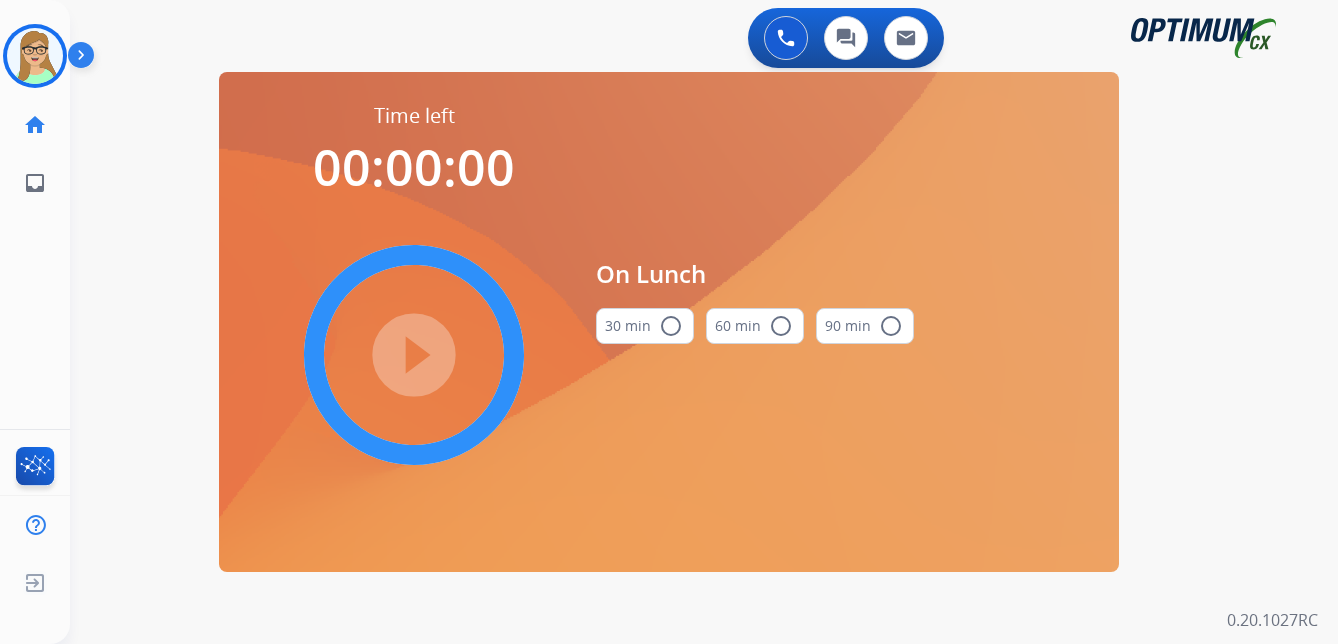 click on "radio_button_unchecked" at bounding box center [671, 326] 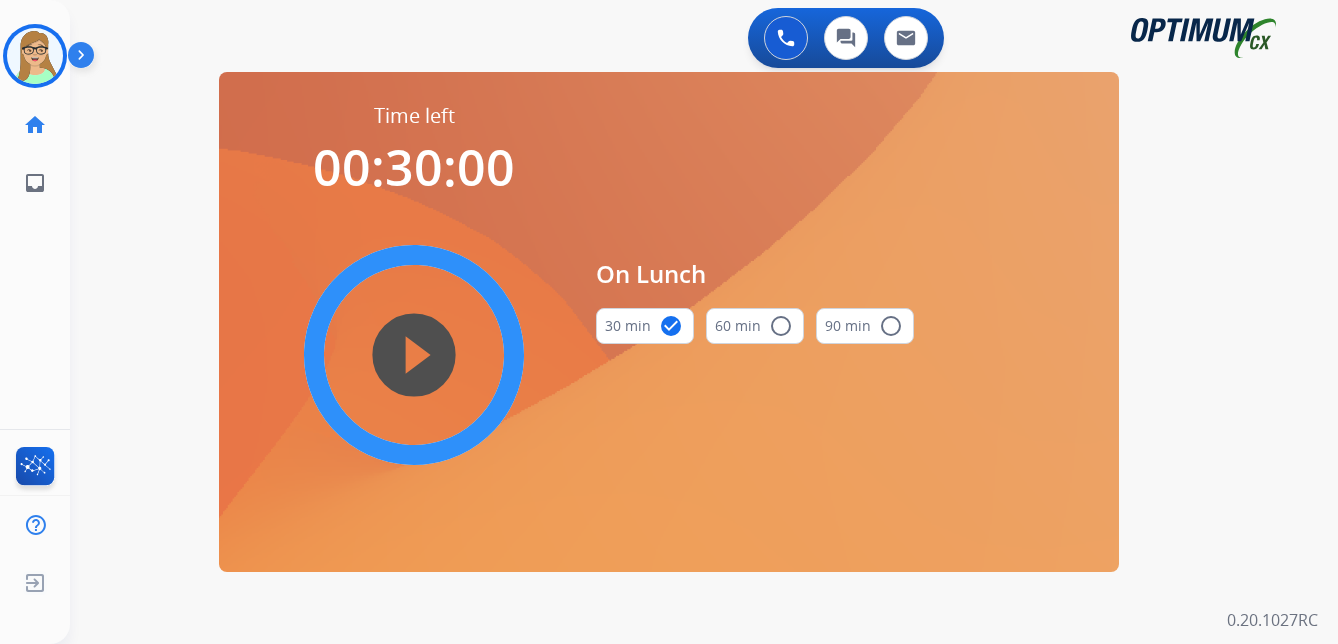 click on "swap_horiz Break voice bridge close_fullscreen Connect 3-Way Call merge_type Separate 3-Way Call Time left 00:30:00 play_circle_filled On Lunch  30 min  check_circle  60 min  radio_button_unchecked  90 min  radio_button_unchecked  Interaction Guide   Interaction History  Interaction Guide arrow_drop_up  Welcome to EngageHQ   Internal Queue Transfer: How To  Secure Pad expand_more Clear pad Candidate/Account ID: Contact Notes:" at bounding box center [680, 120] 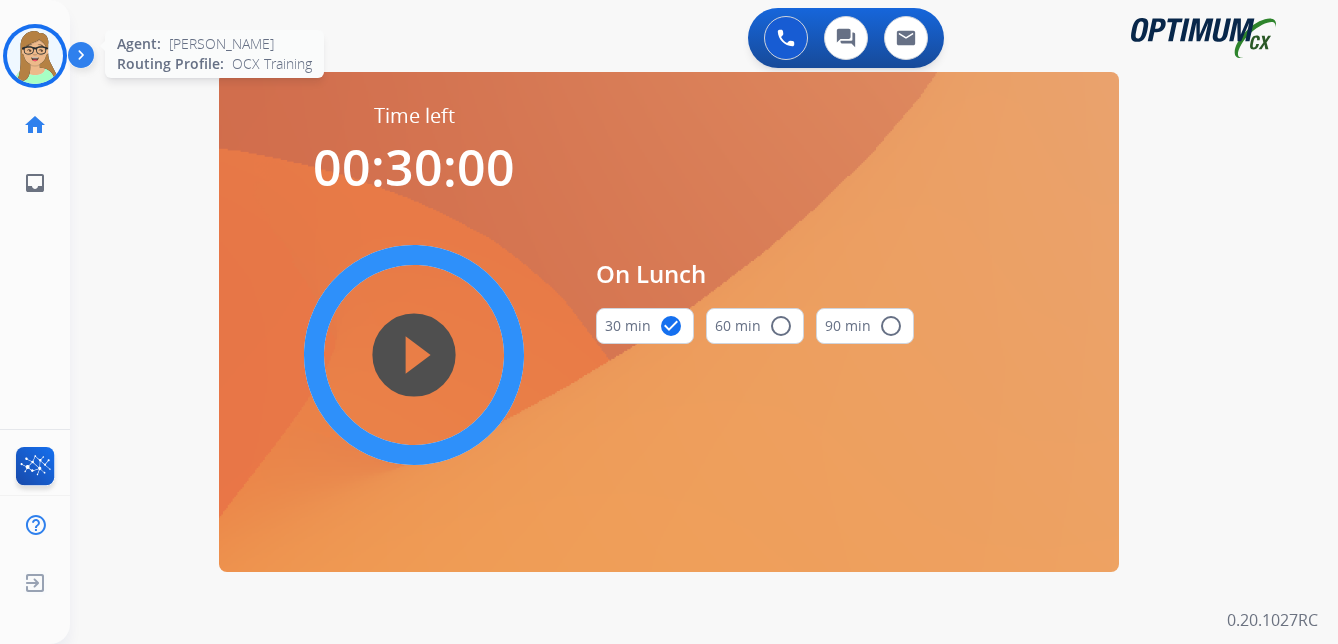 click at bounding box center [35, 56] 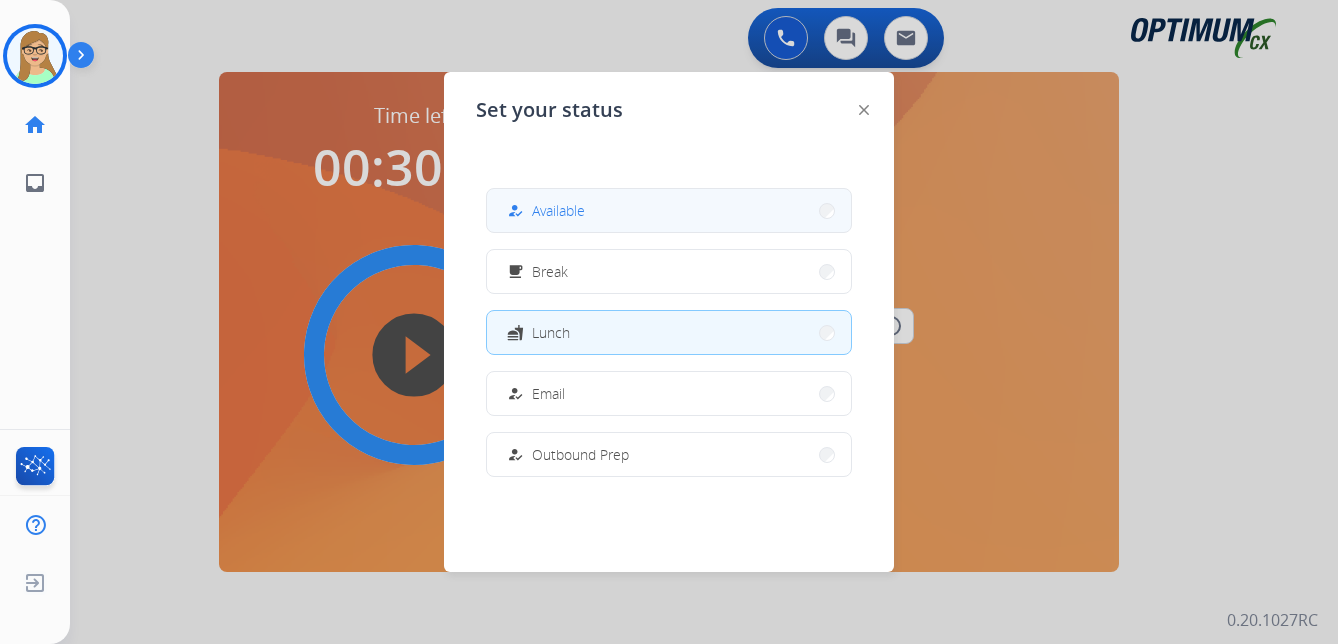 click on "Available" at bounding box center [558, 210] 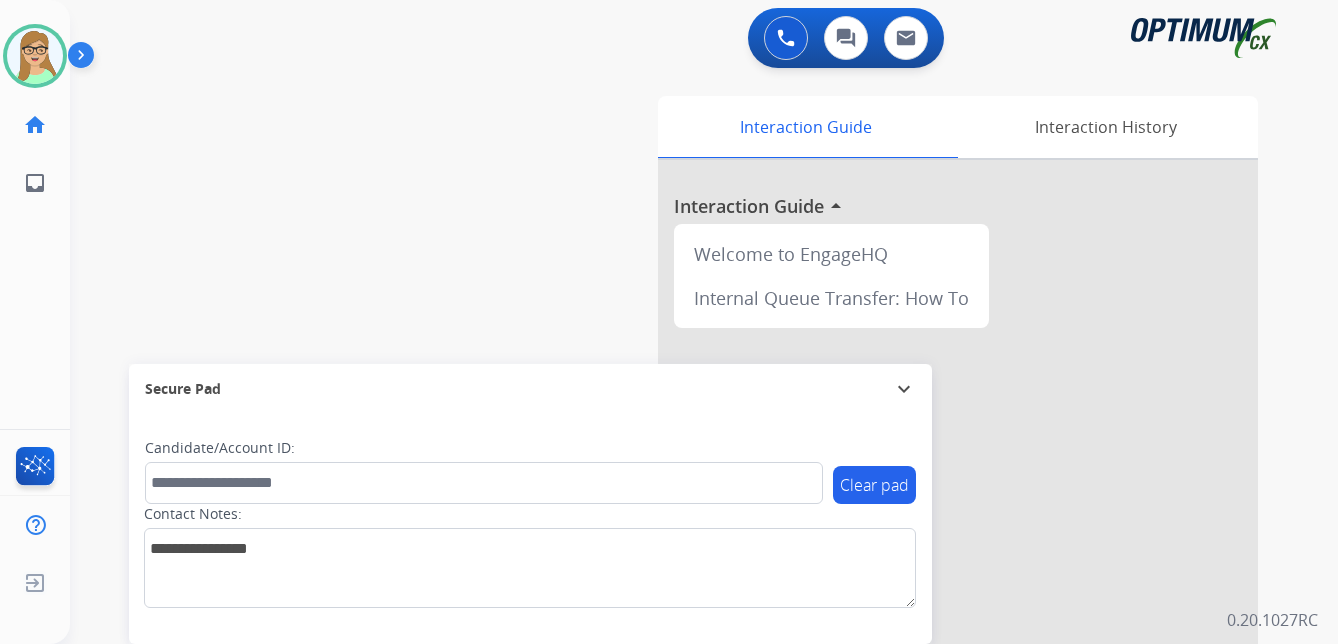drag, startPoint x: 192, startPoint y: 249, endPoint x: 220, endPoint y: 242, distance: 28.86174 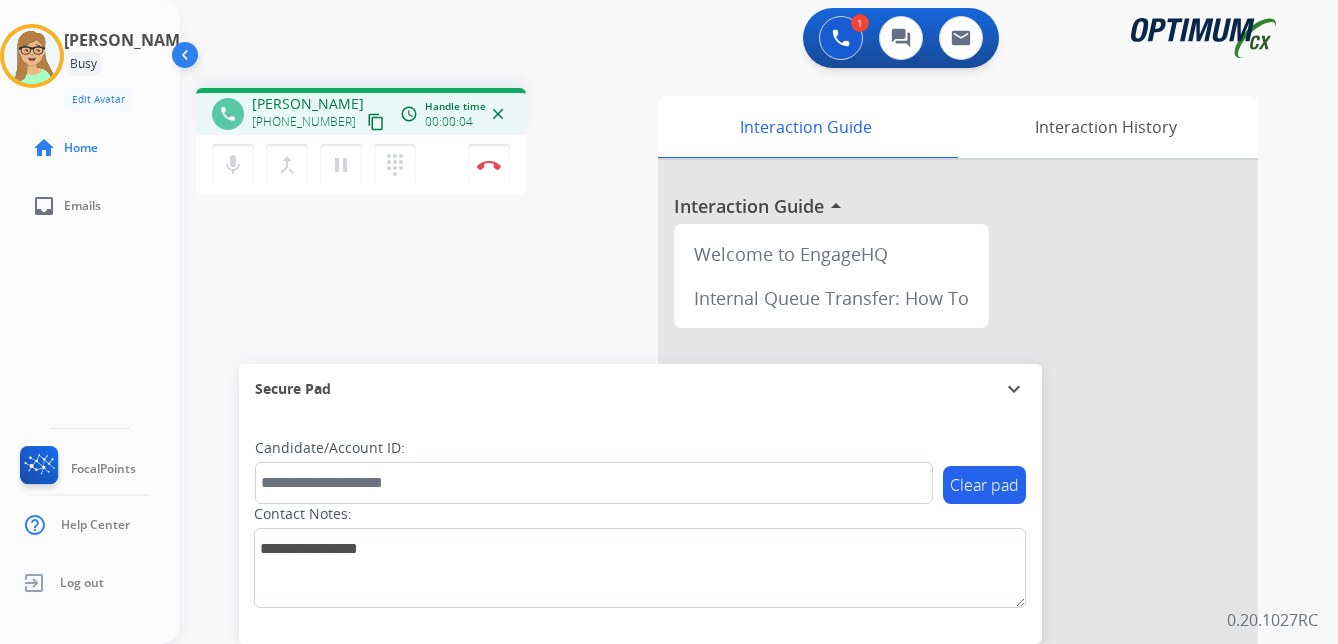 click on "content_copy" at bounding box center [376, 122] 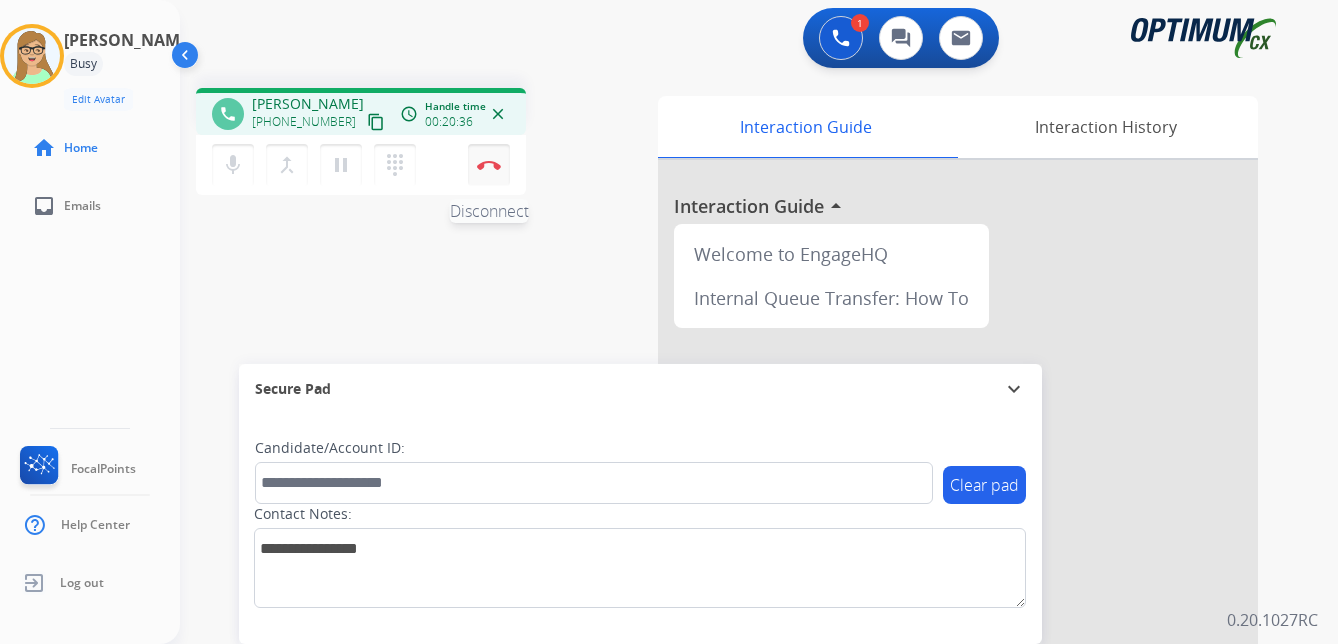 click at bounding box center [489, 165] 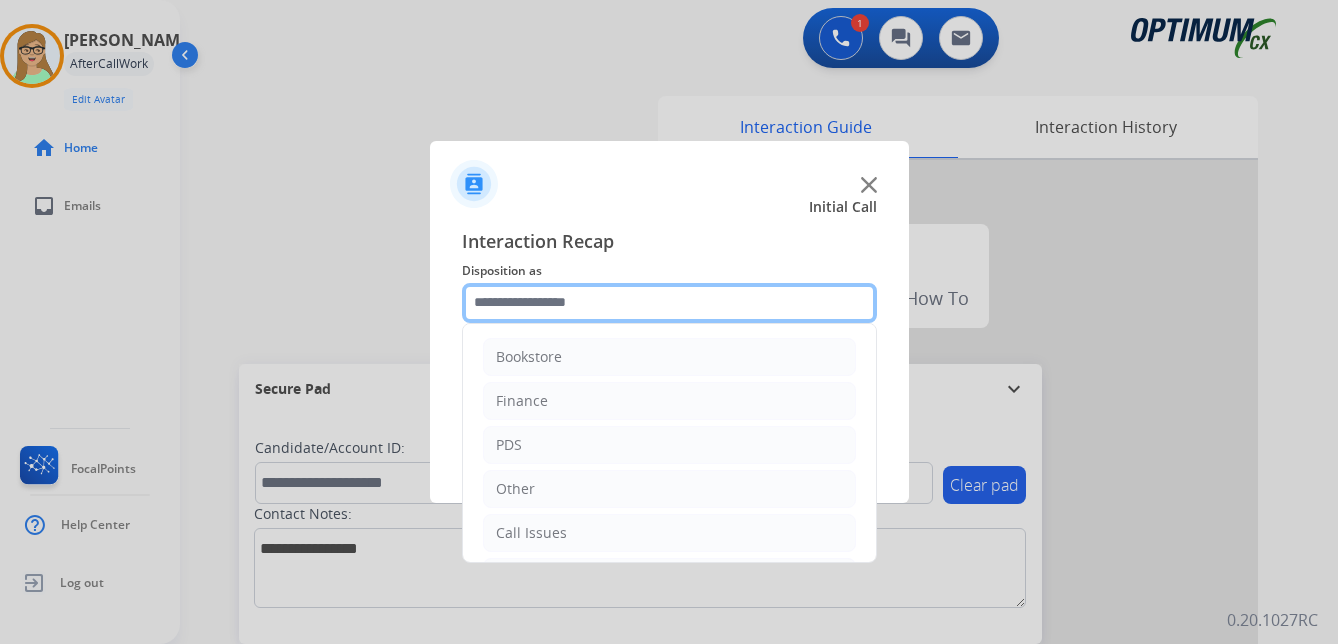 click 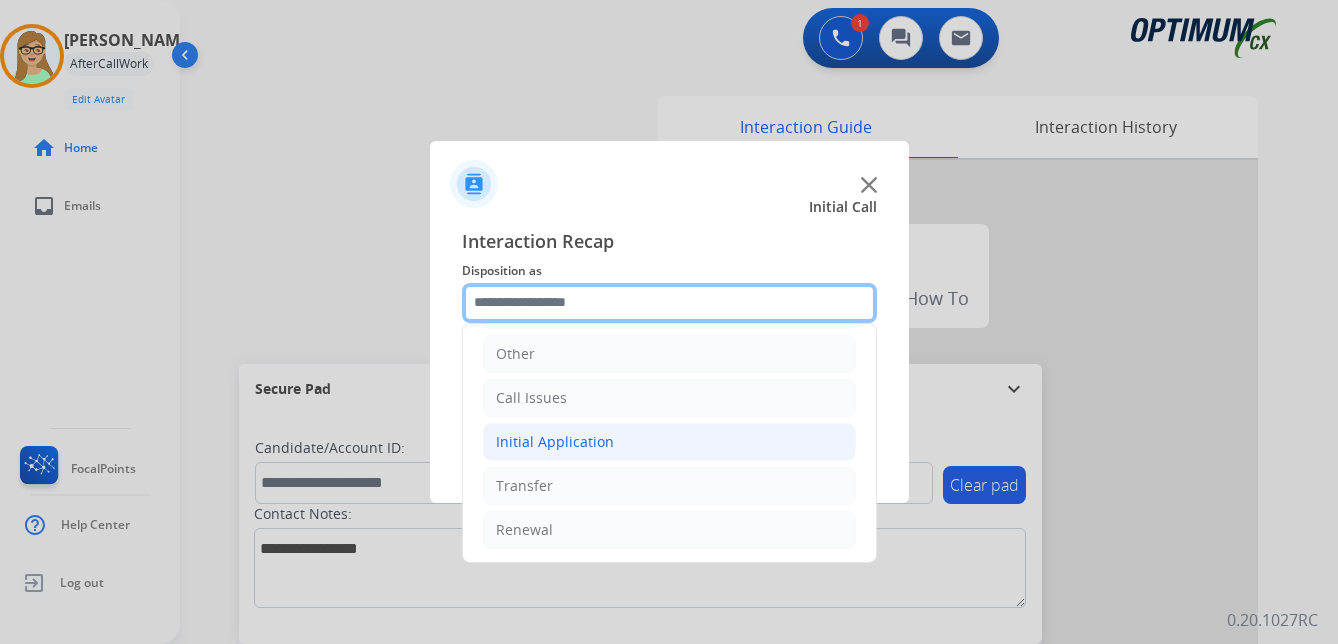 scroll, scrollTop: 136, scrollLeft: 0, axis: vertical 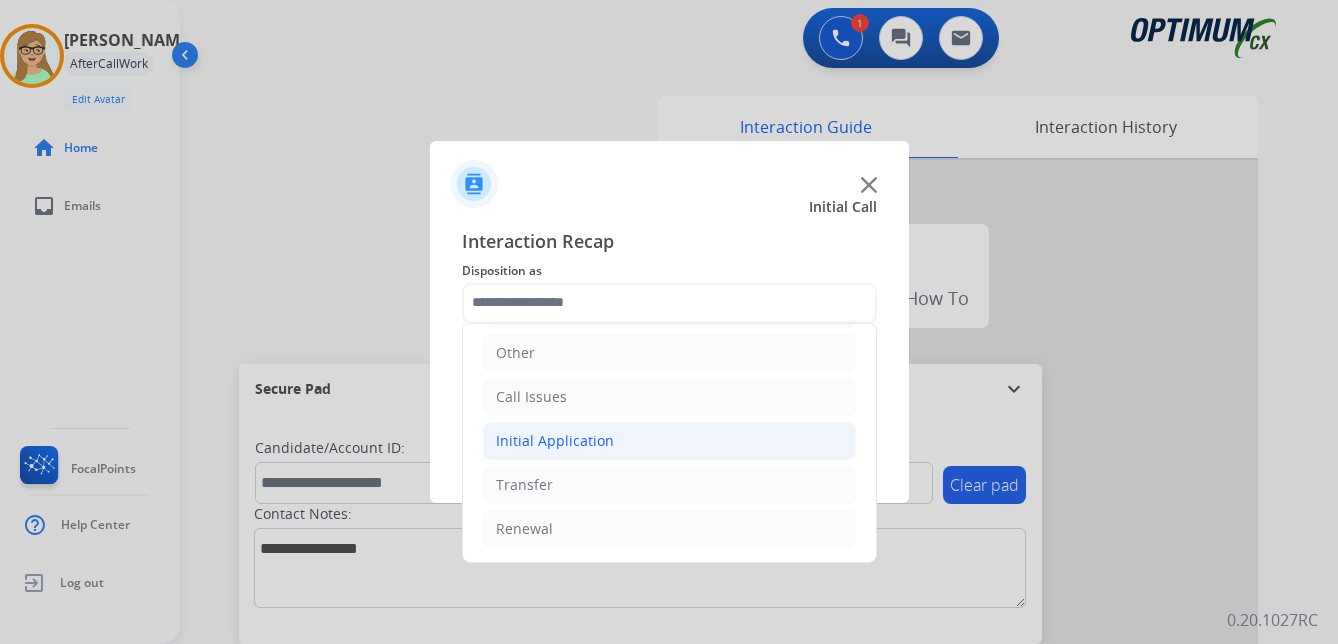 click on "Initial Application" 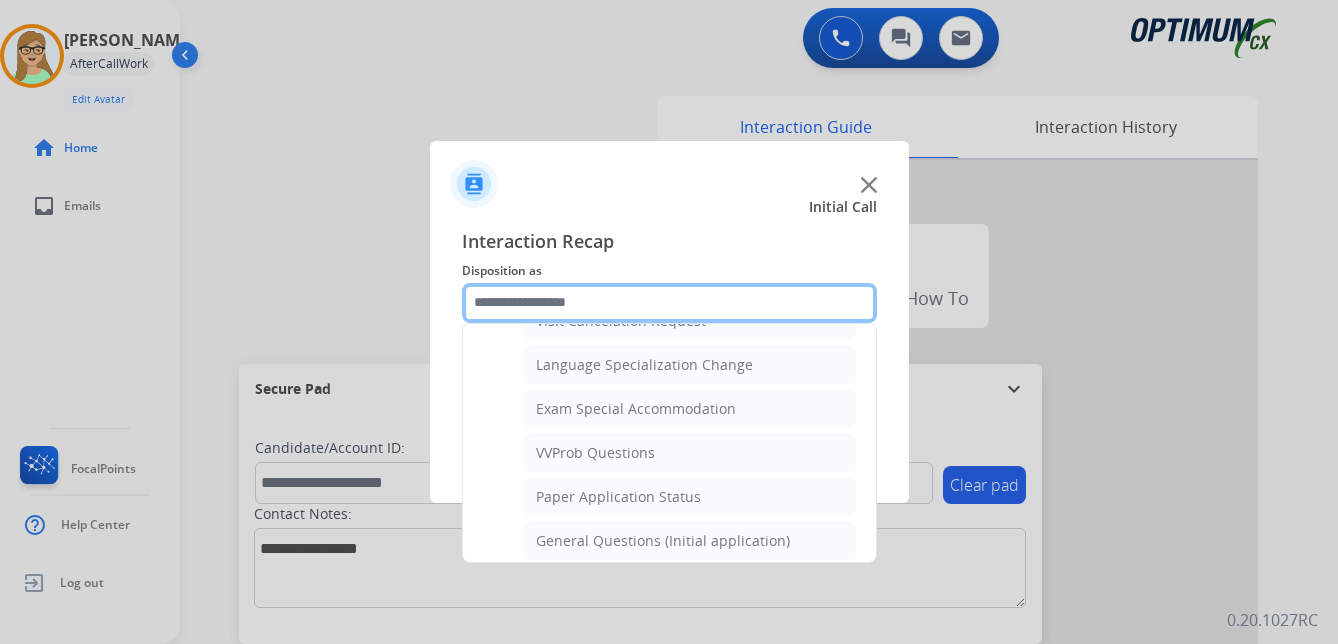 scroll, scrollTop: 1012, scrollLeft: 0, axis: vertical 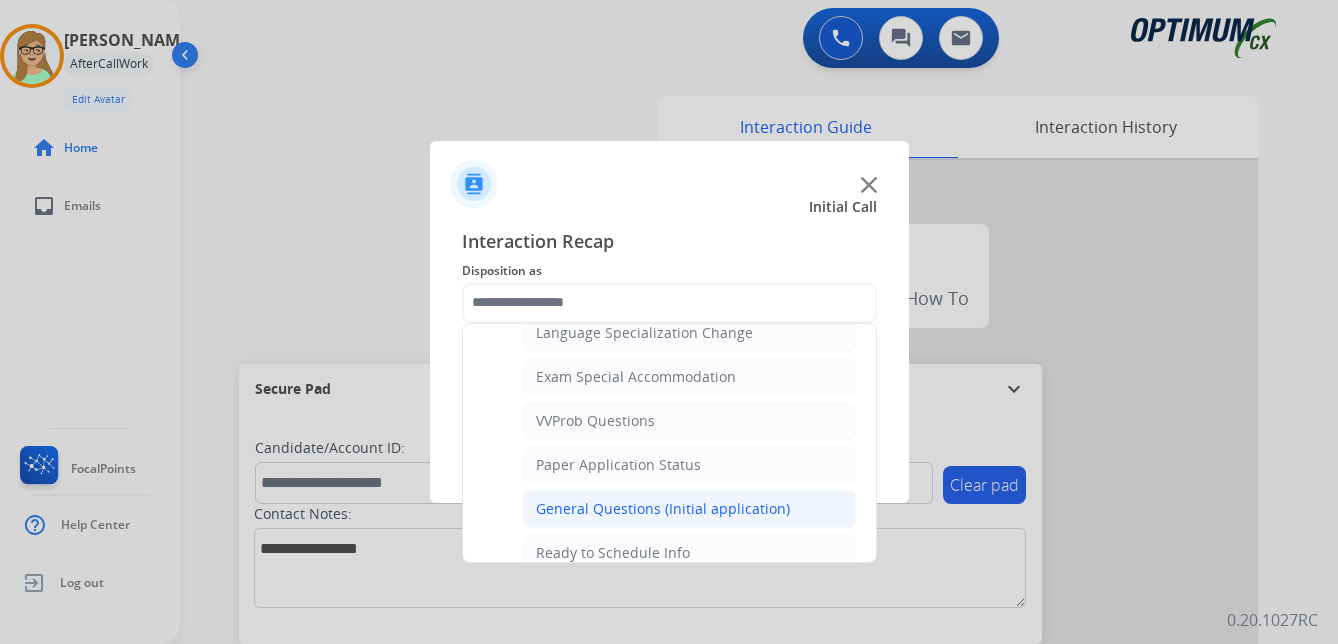 click on "General Questions (Initial application)" 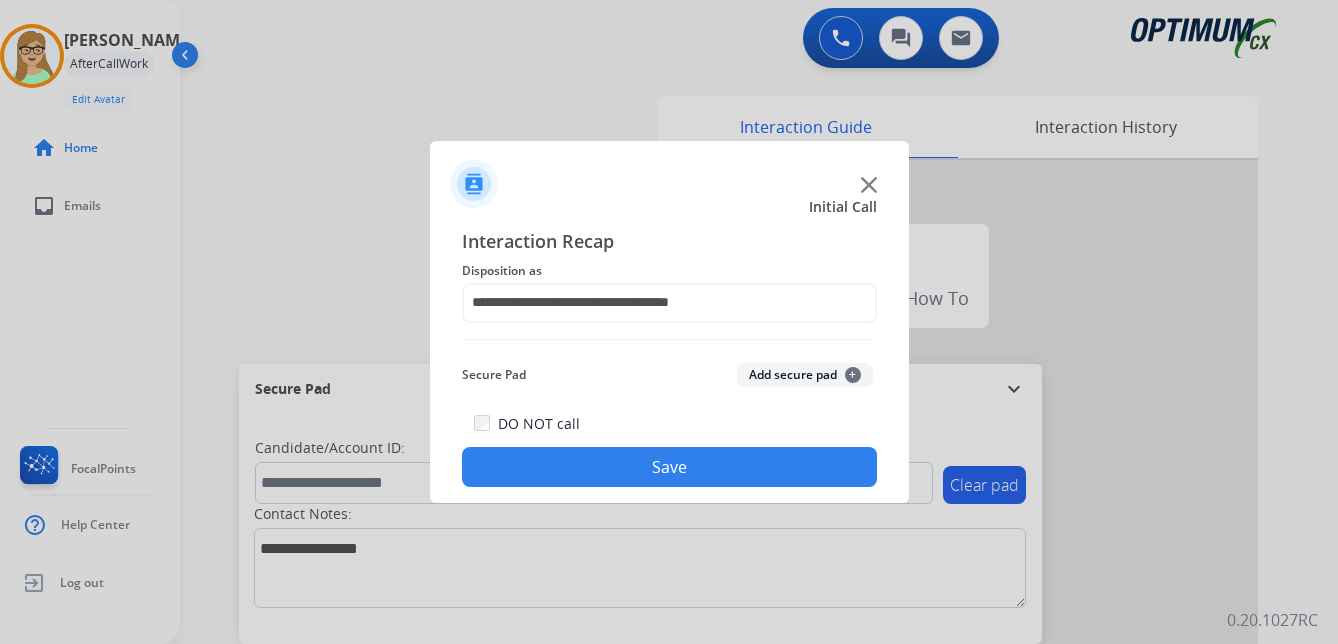 click on "Save" 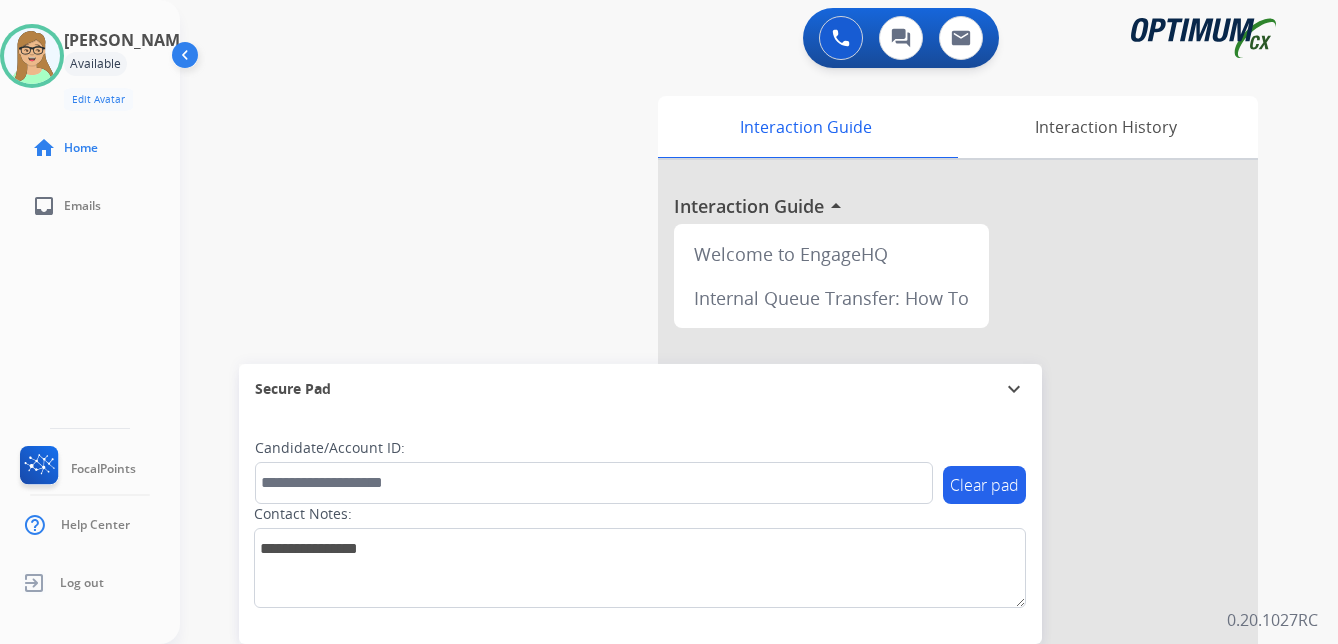 click on "[PERSON_NAME]  Edit Avatar  Agent:   [PERSON_NAME] Profile:  OCX Training home  Home  inbox  Emails   FocalPoints   Help Center   Log out" 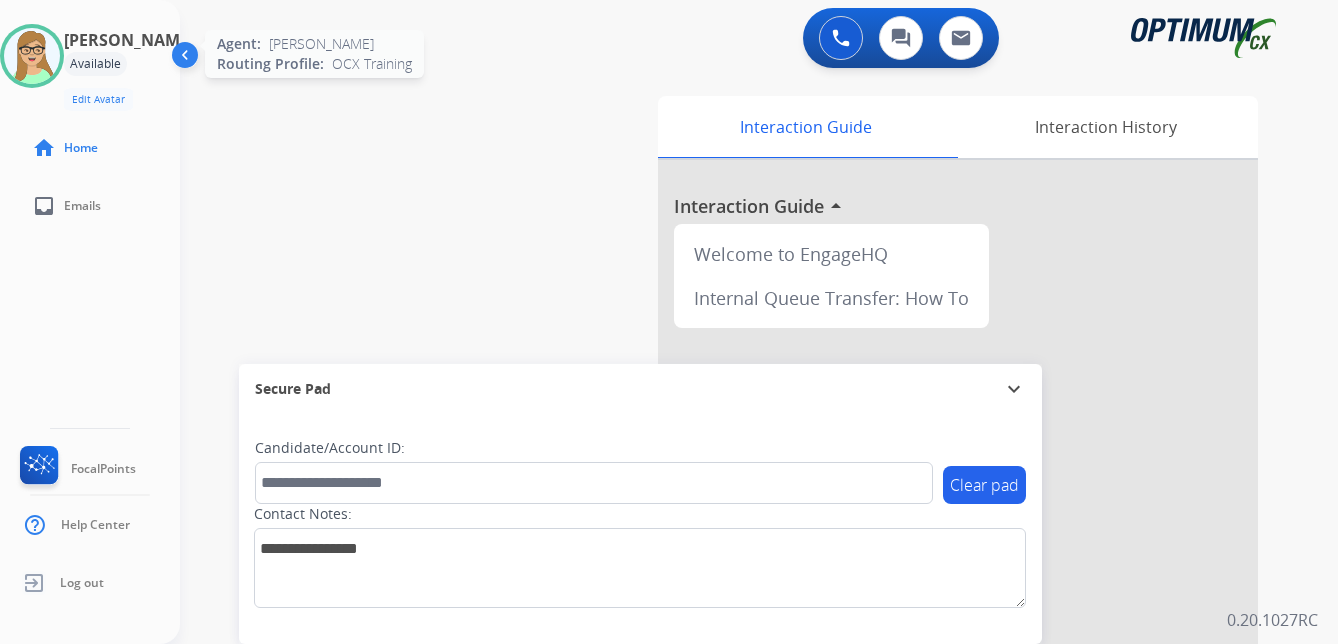 click on "Agent:   [PERSON_NAME] Profile:  OCX Training" 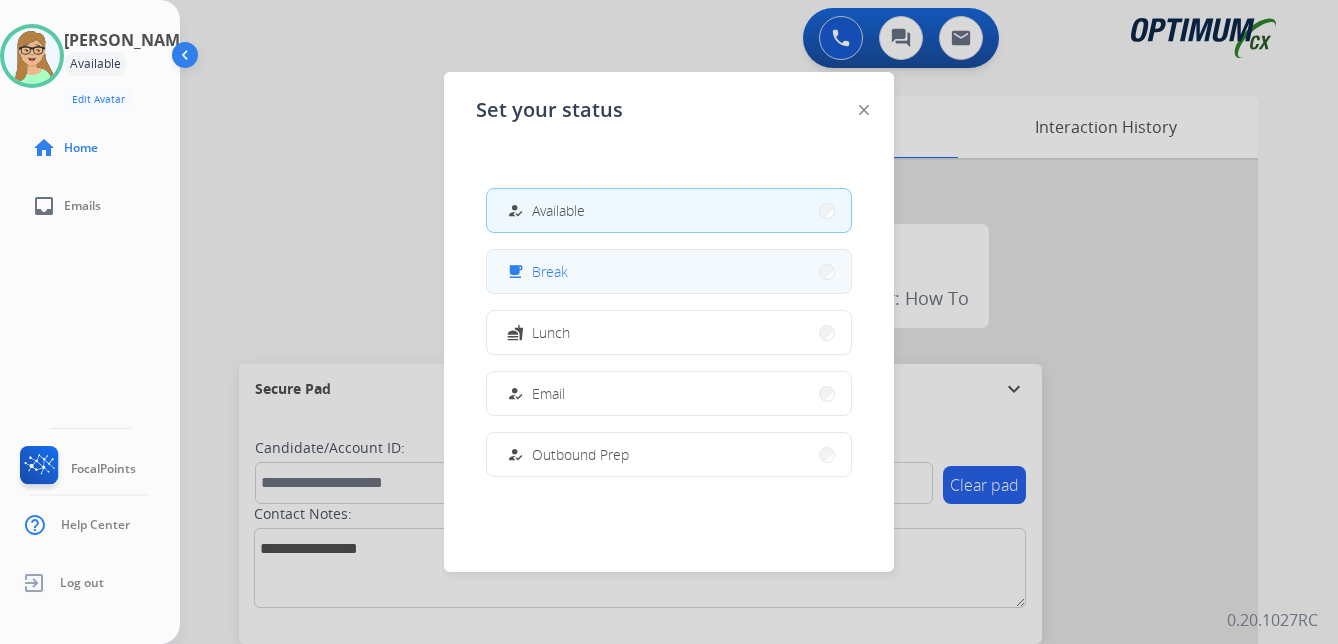 click on "free_breakfast Break" at bounding box center (669, 271) 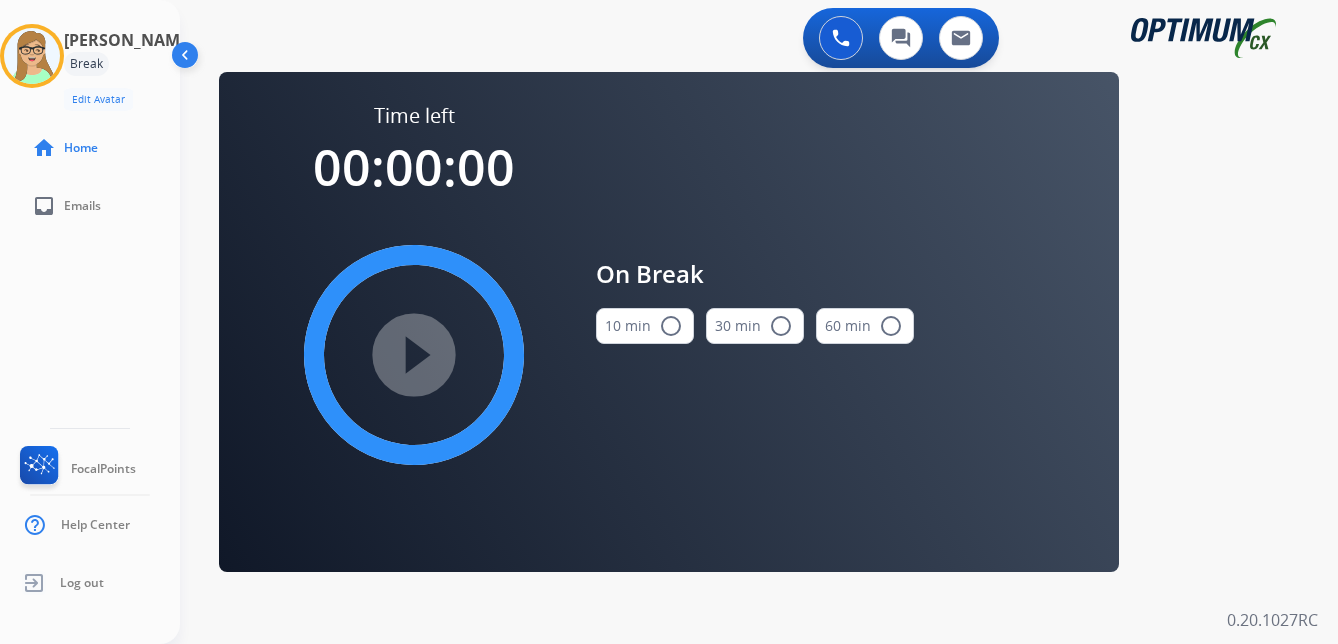 click on "radio_button_unchecked" at bounding box center [671, 326] 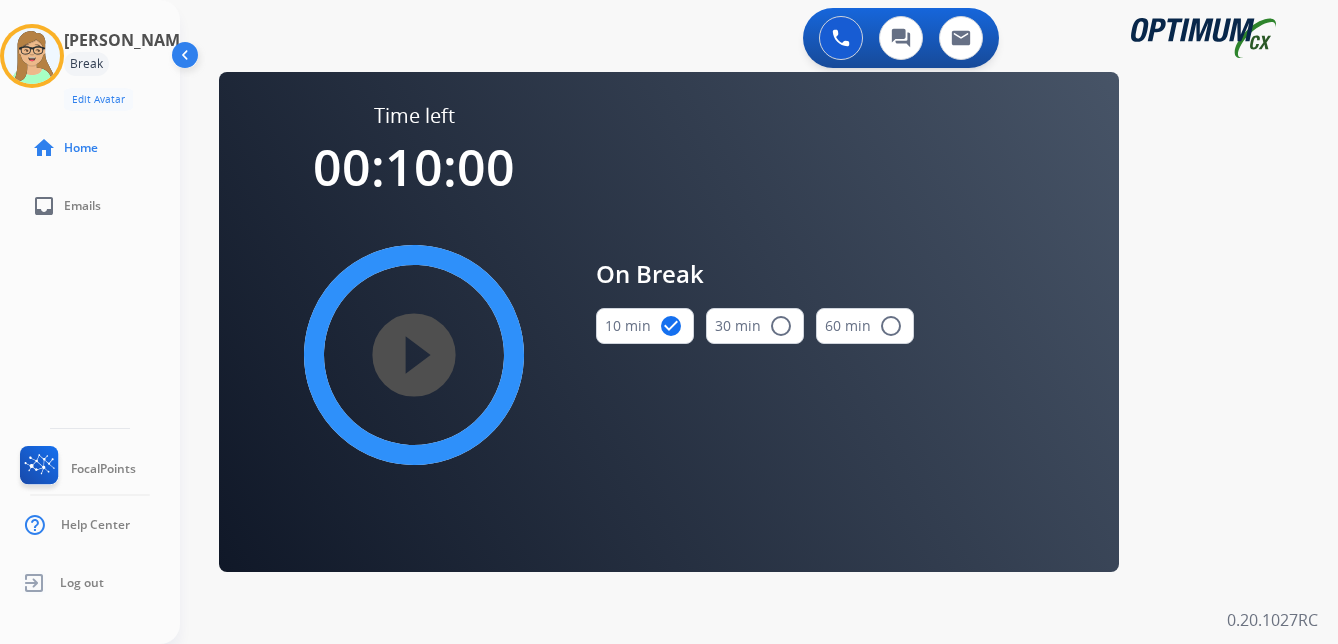 click on "play_circle_filled" at bounding box center [414, 355] 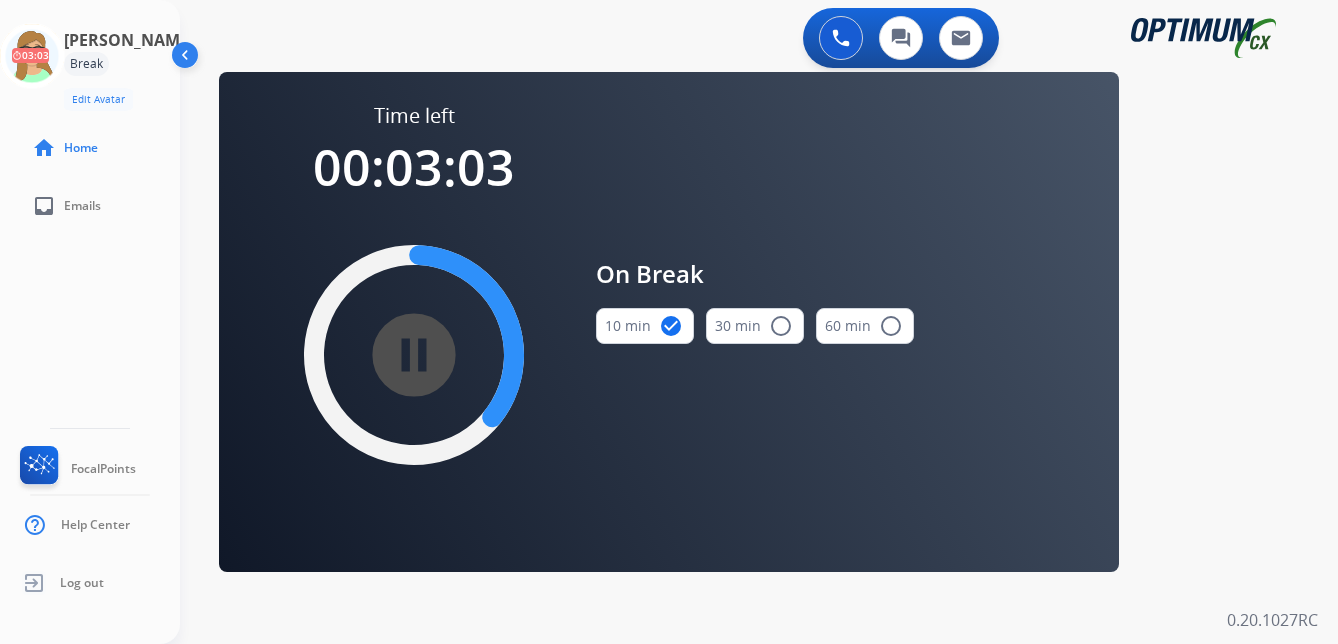 click on "[PERSON_NAME]   Break  Edit Avatar  03:03   Agent:   [PERSON_NAME] Profile:  OCX Training home  Home  inbox  Emails   FocalPoints   Help Center   Log out" 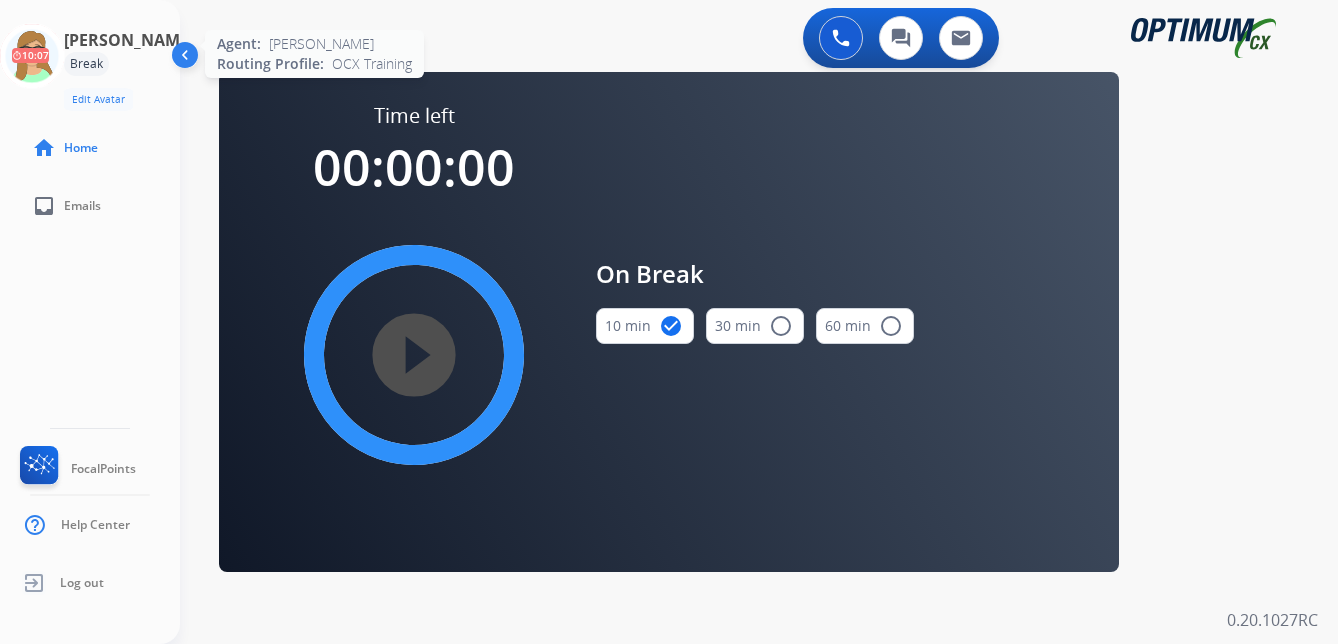 click 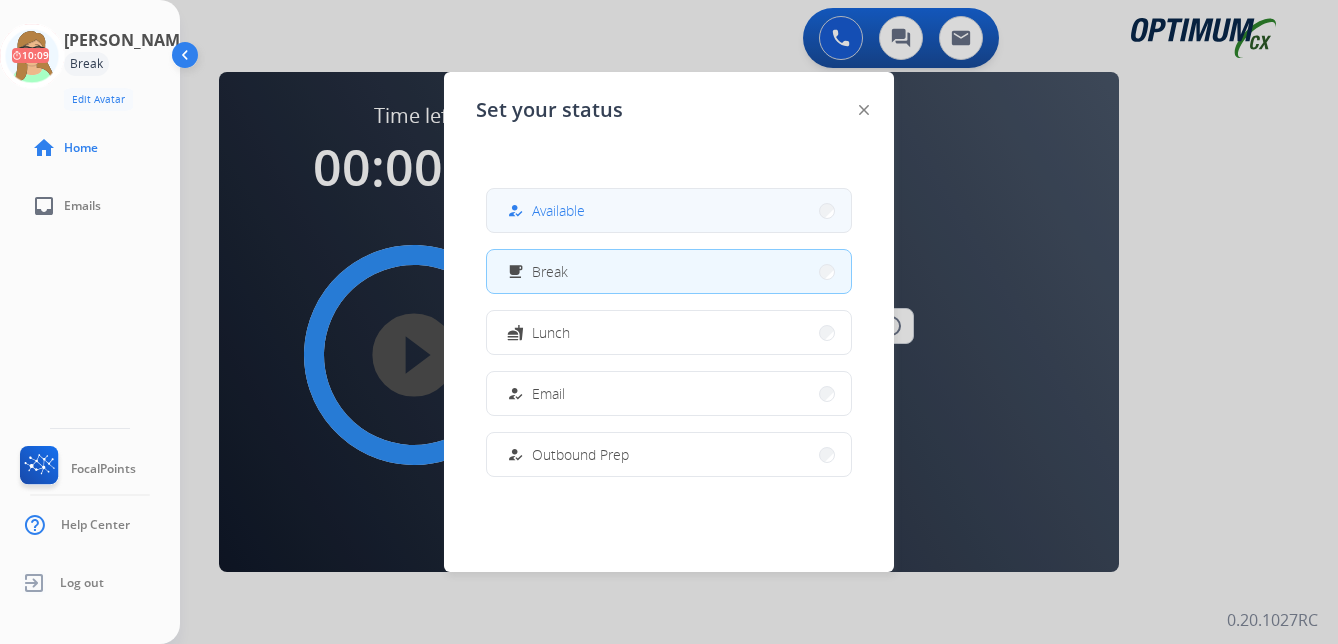 click on "Available" at bounding box center [558, 210] 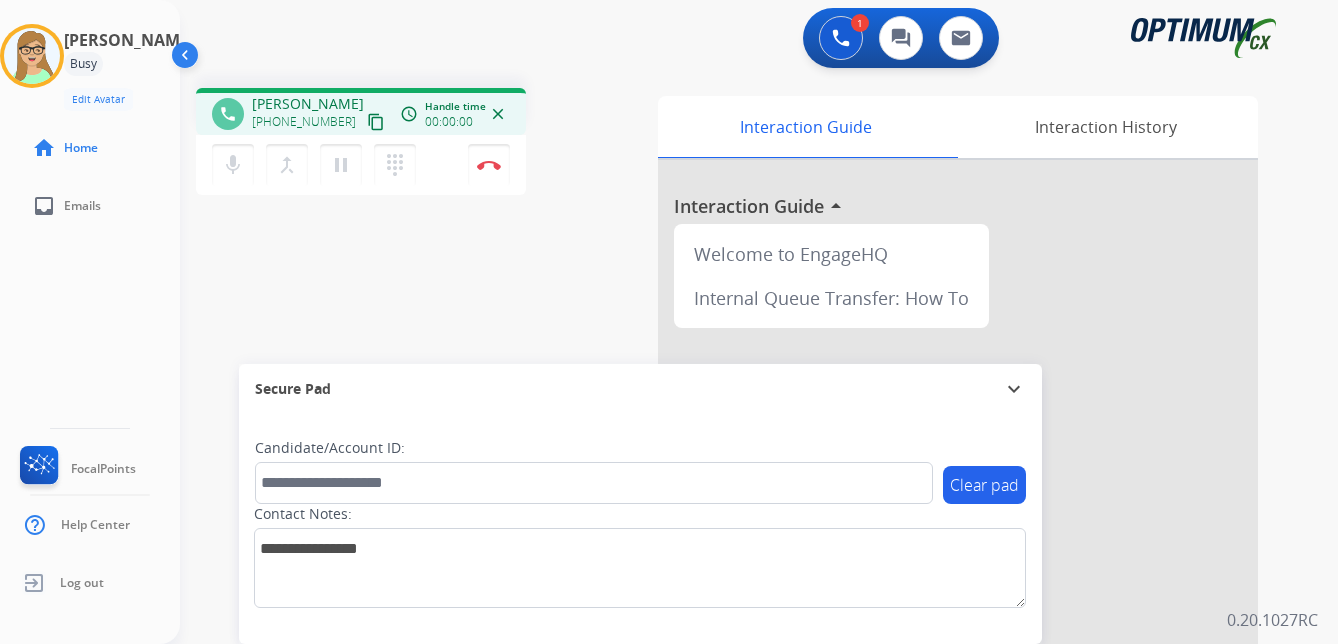 click on "[PERSON_NAME]  Edit Avatar  Agent:   [PERSON_NAME] Profile:  OCX Training home  Home  inbox  Emails   FocalPoints   Help Center   Log out" 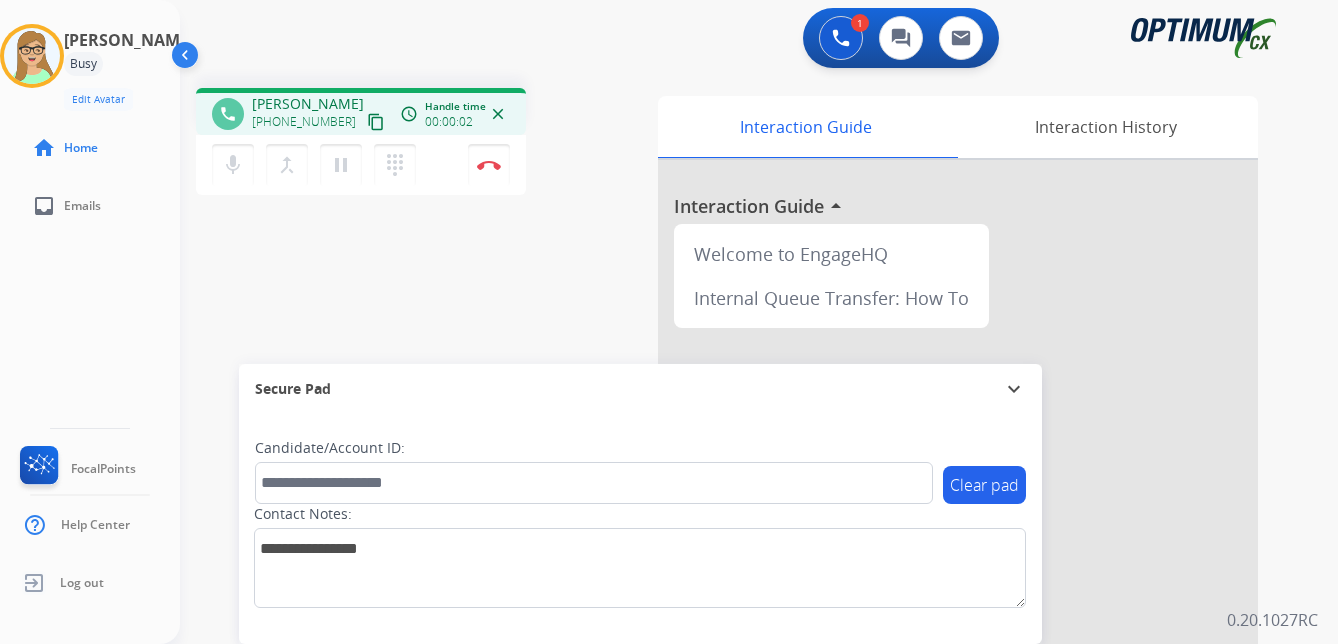 drag, startPoint x: 358, startPoint y: 126, endPoint x: 346, endPoint y: 126, distance: 12 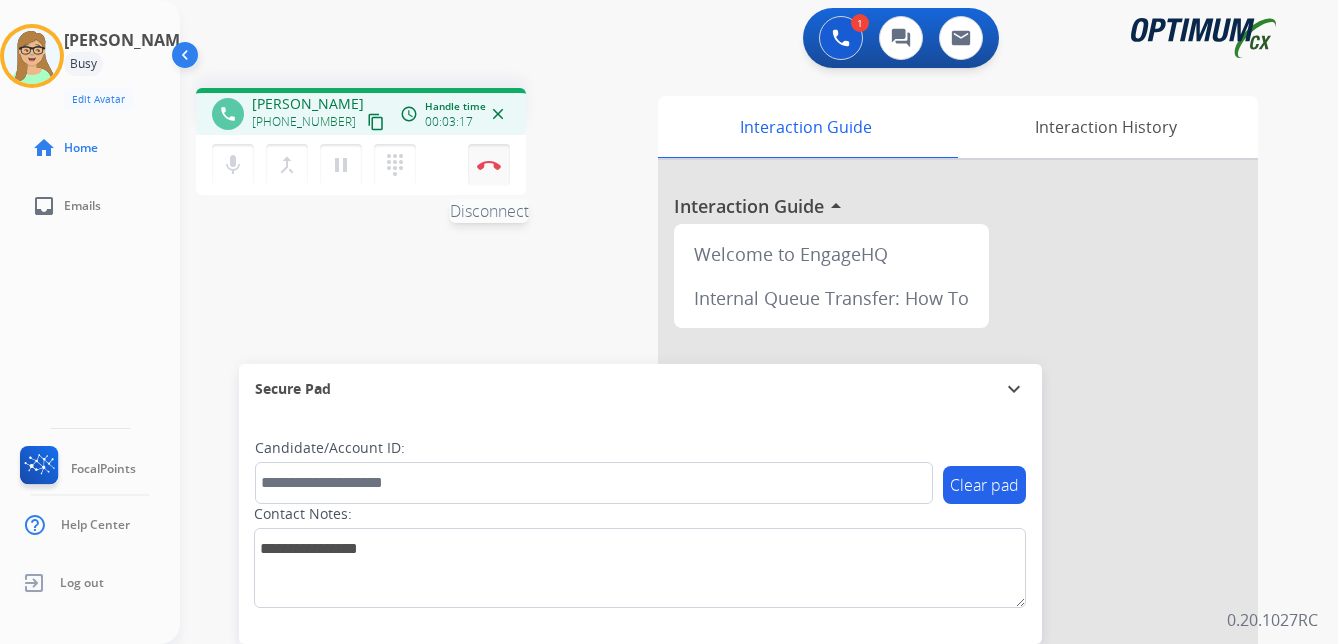 click at bounding box center (489, 165) 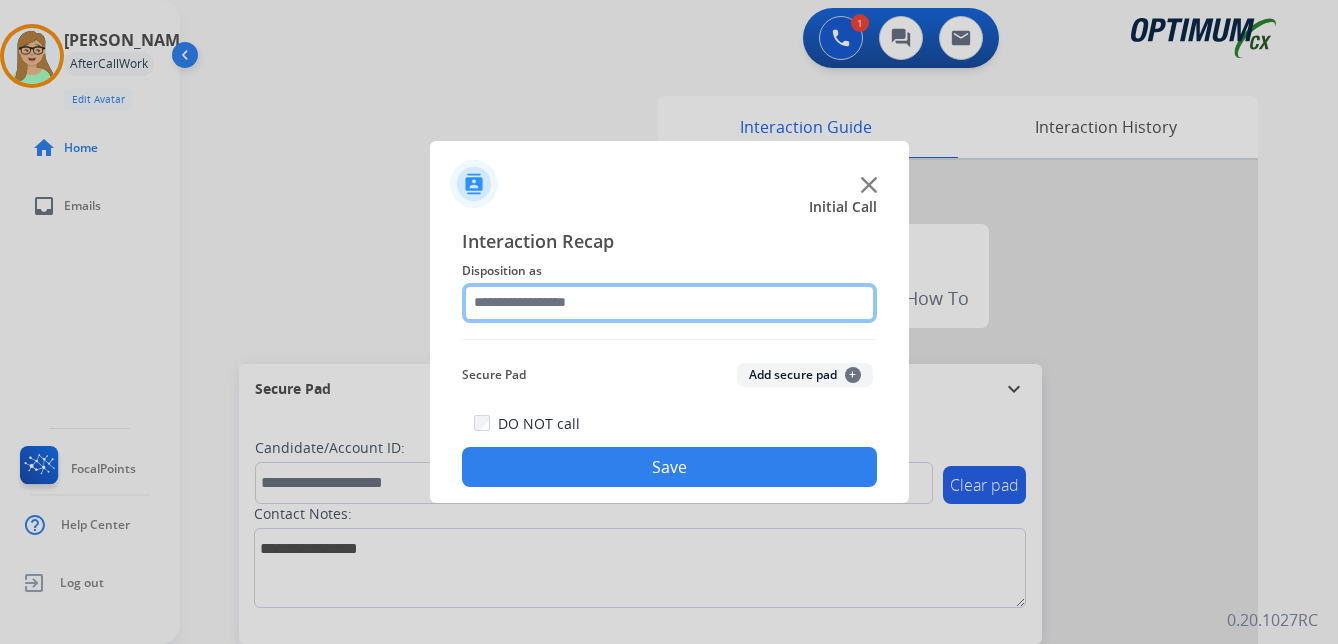 click 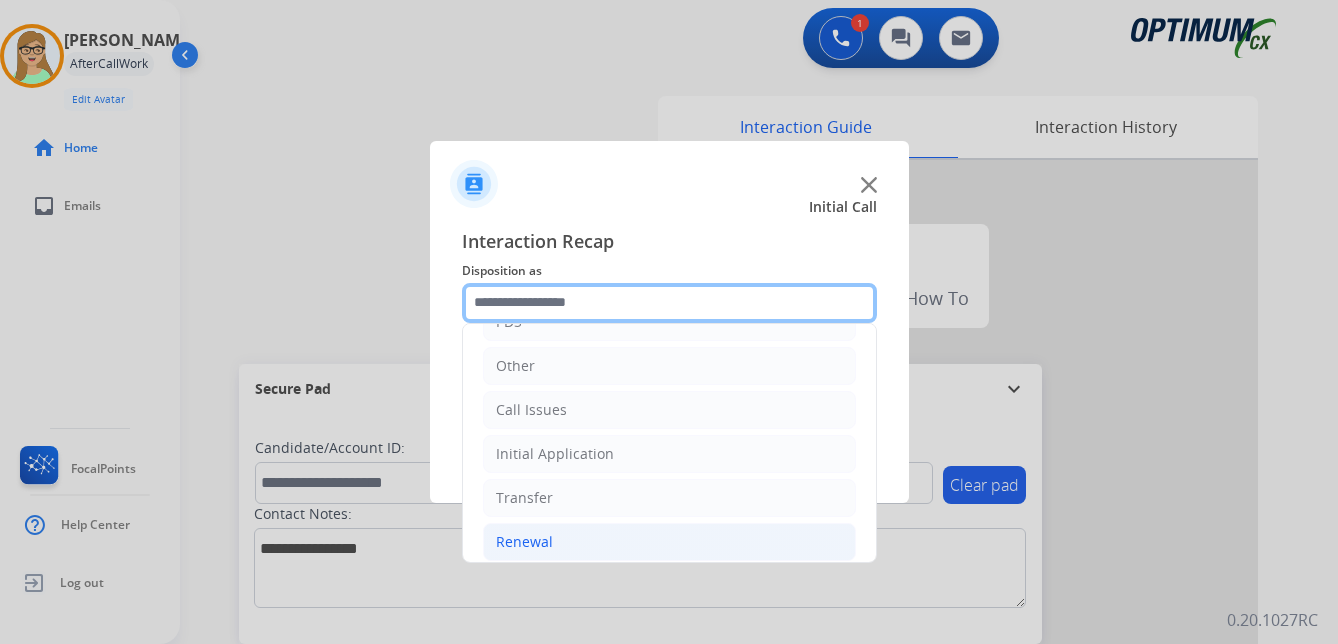 scroll, scrollTop: 136, scrollLeft: 0, axis: vertical 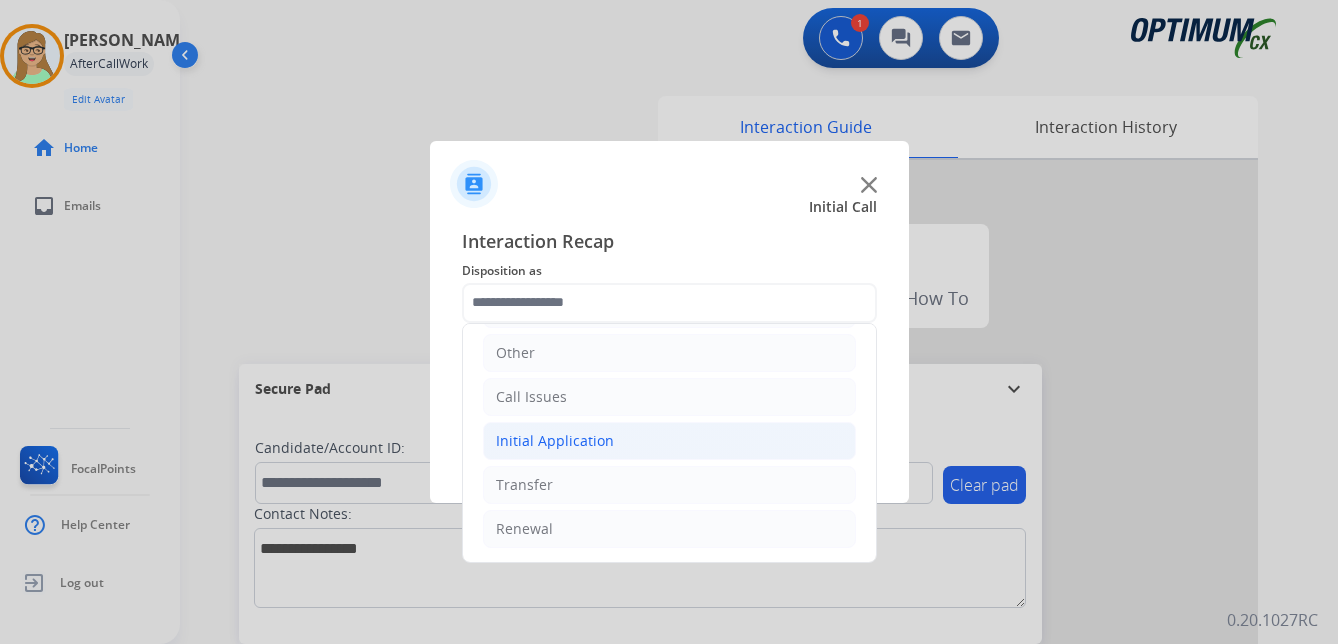 click on "Initial Application" 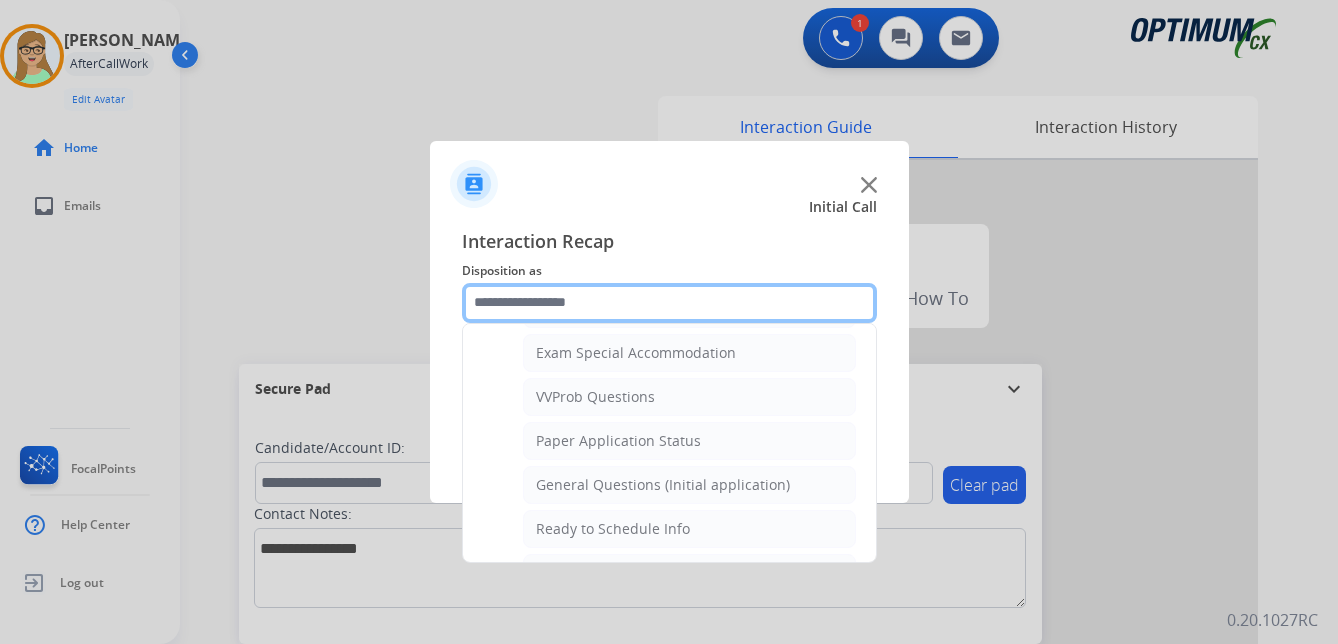 scroll, scrollTop: 1136, scrollLeft: 0, axis: vertical 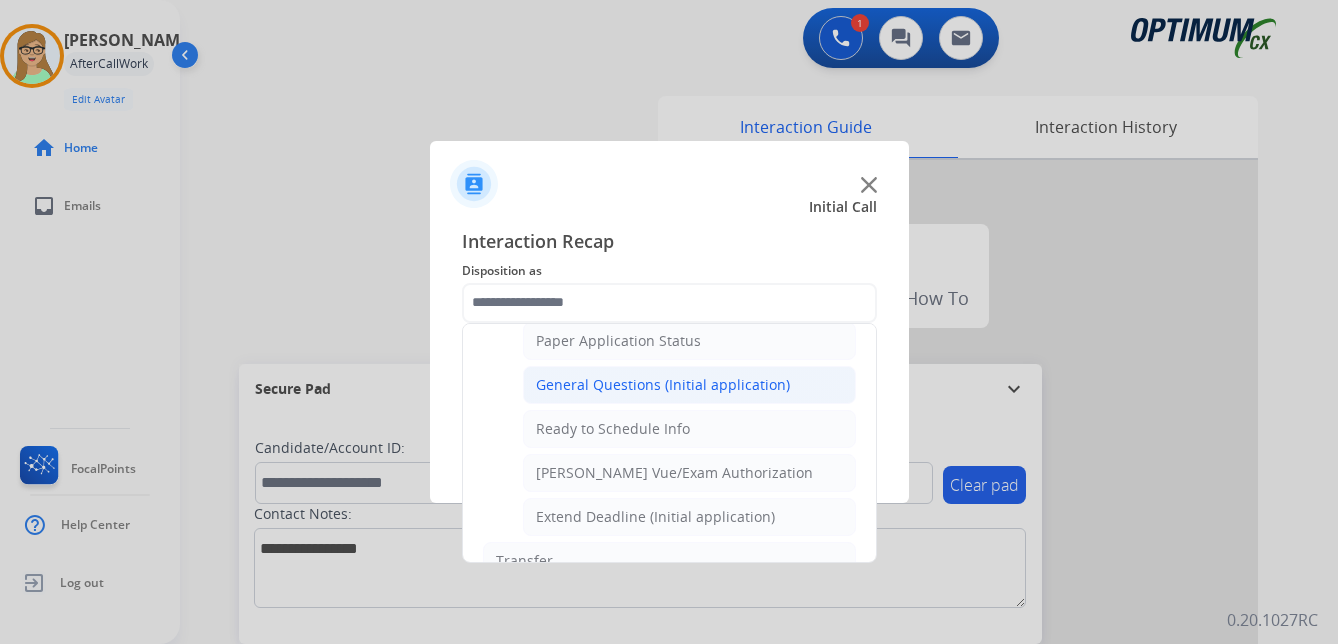 click on "General Questions (Initial application)" 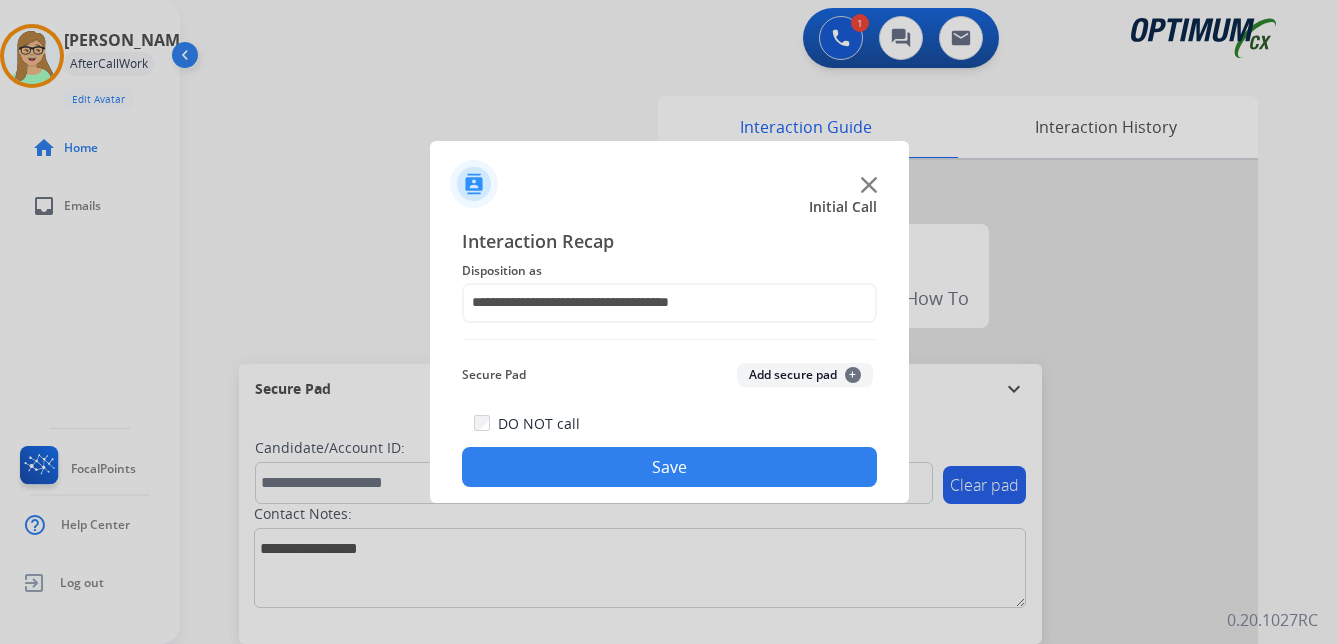 drag, startPoint x: 683, startPoint y: 459, endPoint x: 84, endPoint y: 430, distance: 599.7016 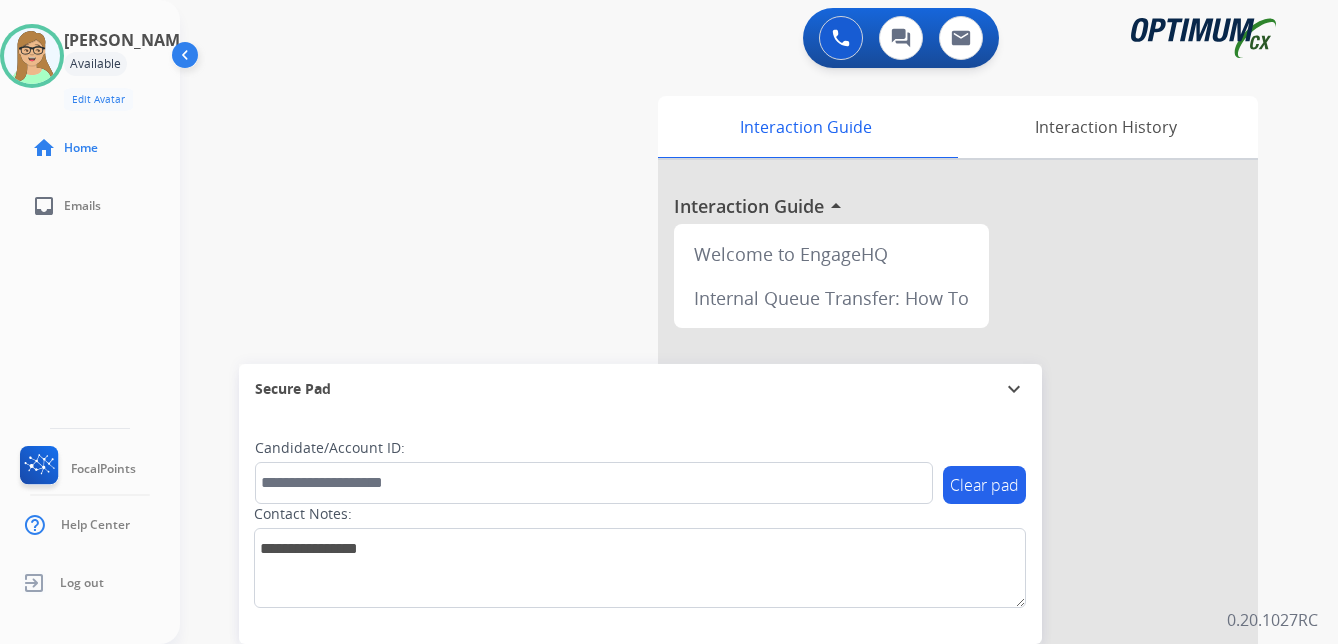 click on "[PERSON_NAME]  Edit Avatar  Agent:   [PERSON_NAME] Profile:  OCX Training home  Home  inbox  Emails   FocalPoints   Help Center   Log out" 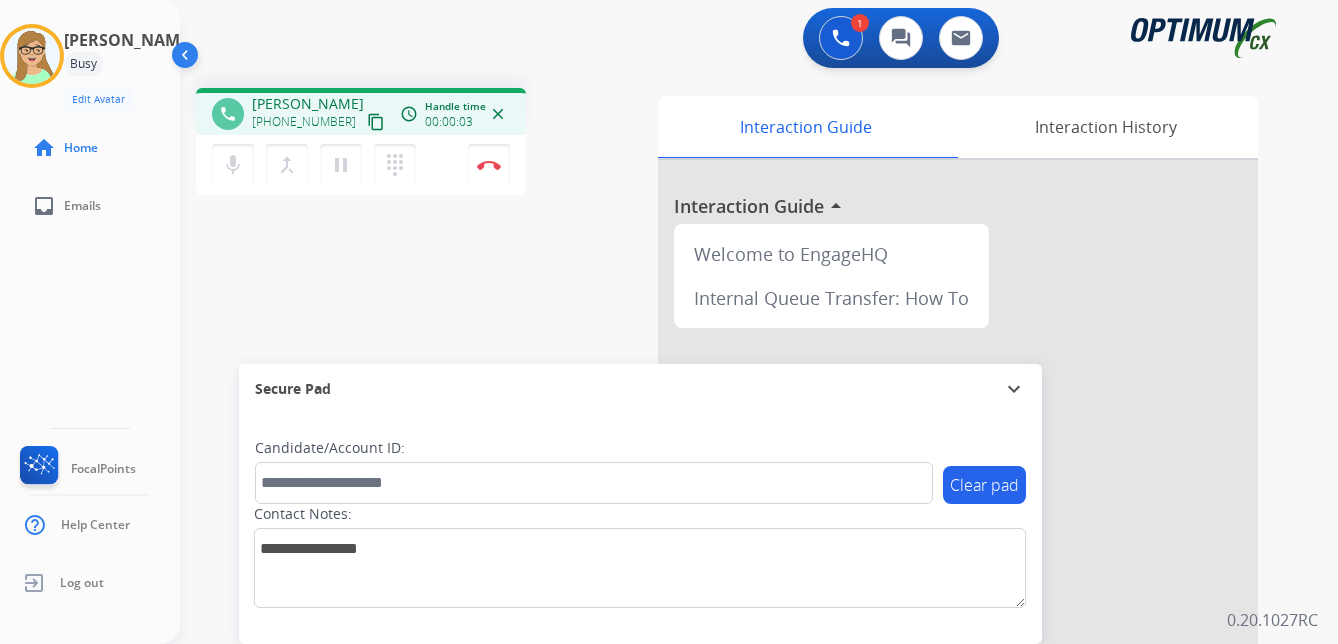 click on "content_copy" at bounding box center (376, 122) 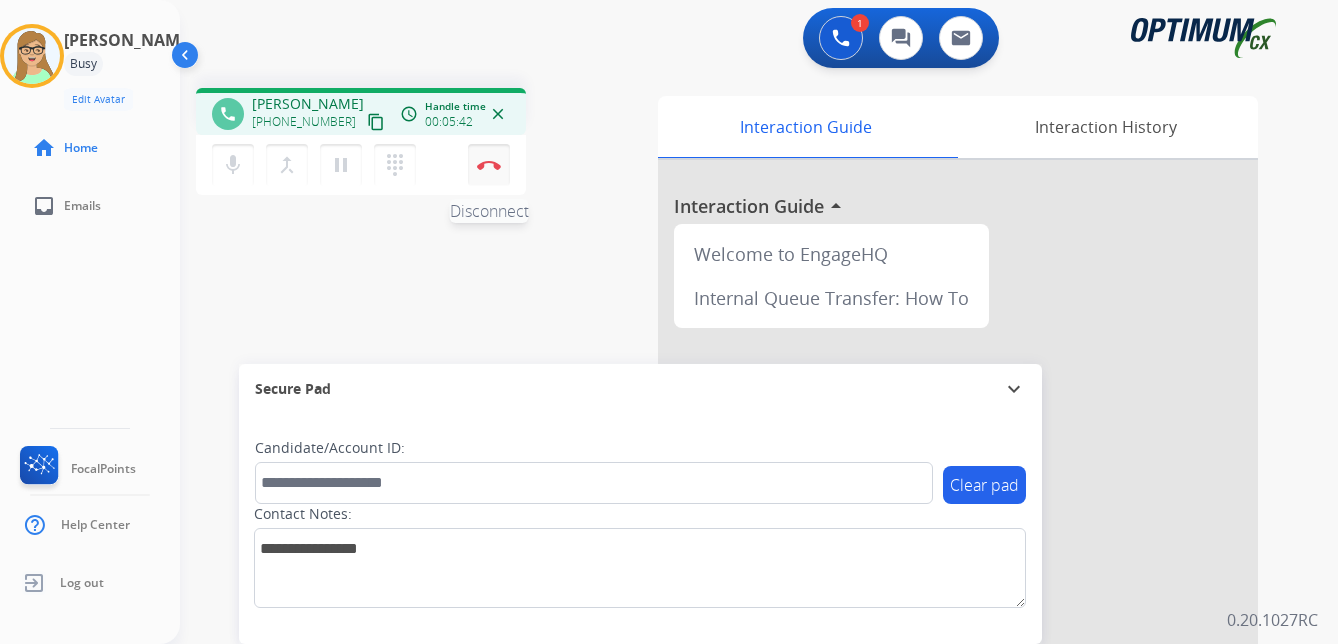 click at bounding box center (489, 165) 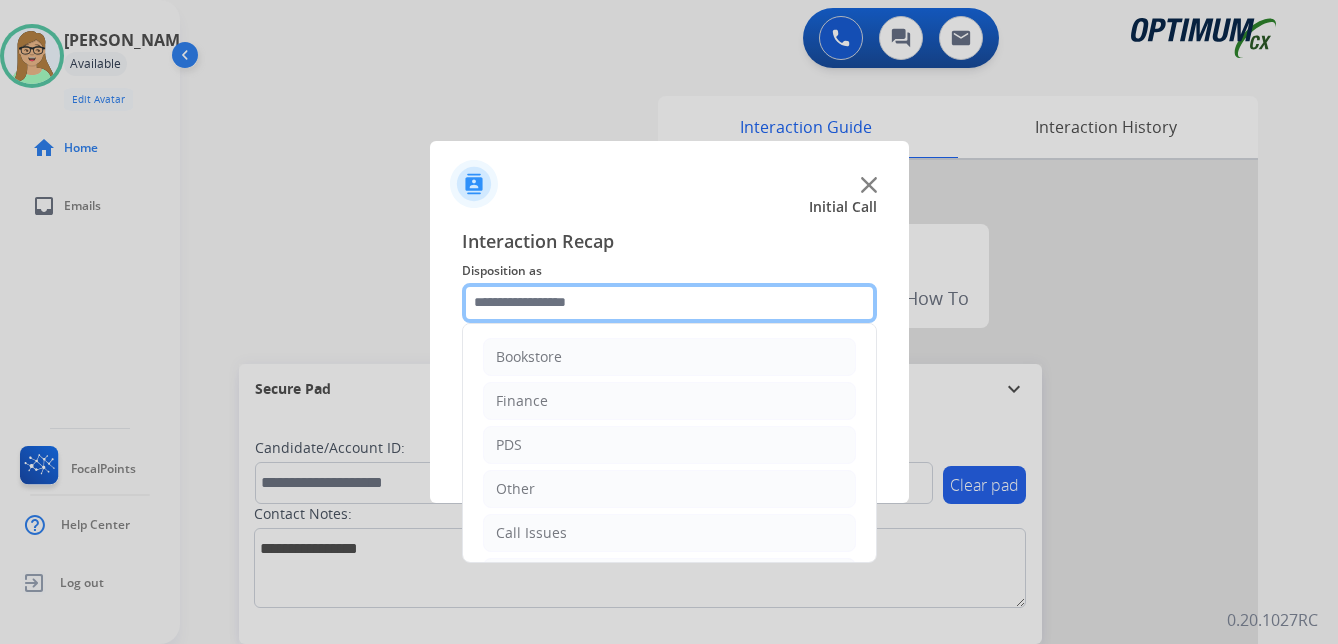 click 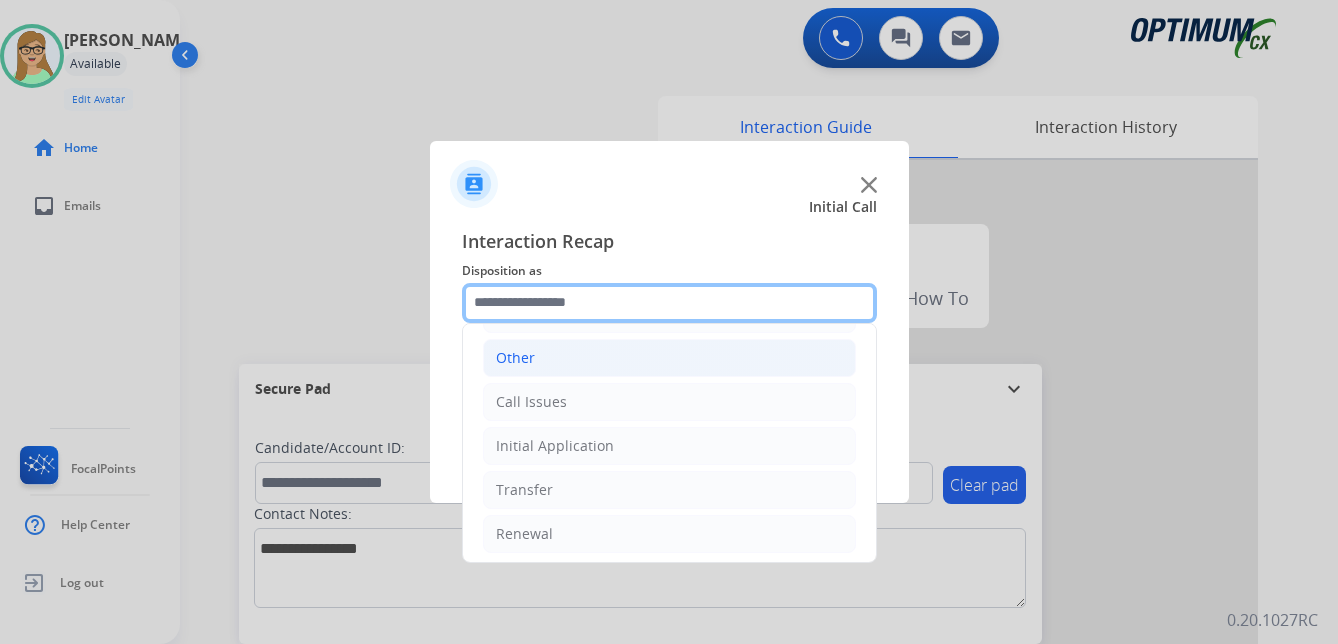scroll, scrollTop: 136, scrollLeft: 0, axis: vertical 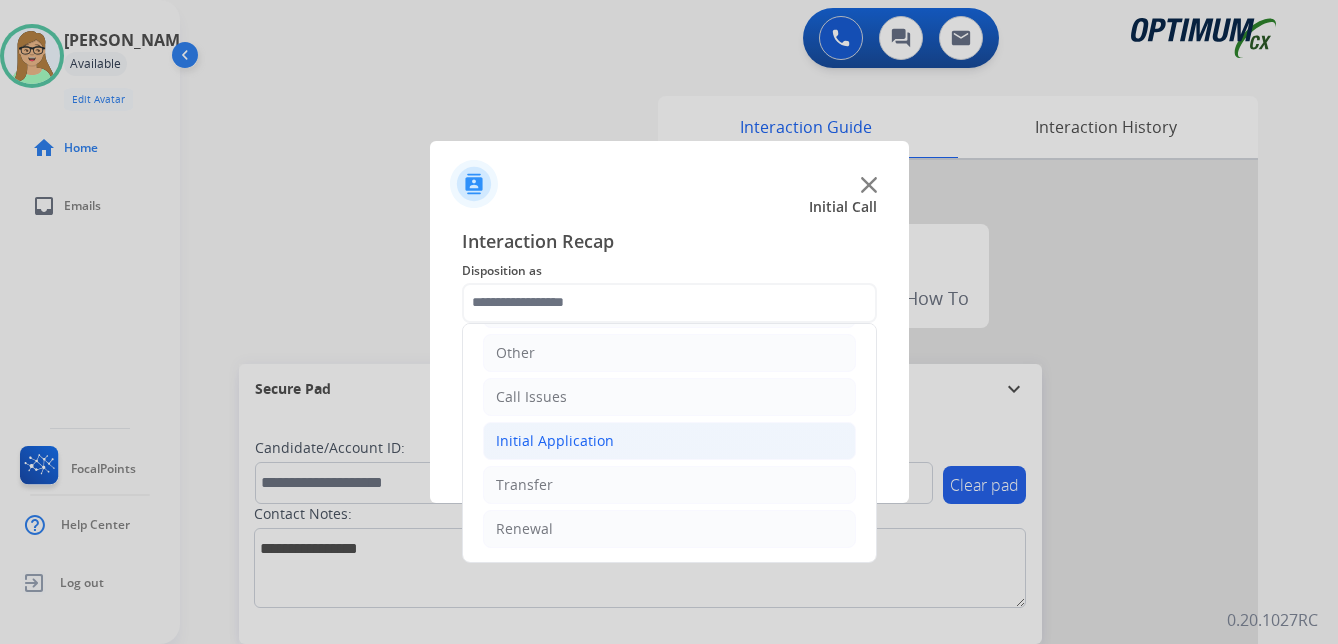 click on "Initial Application" 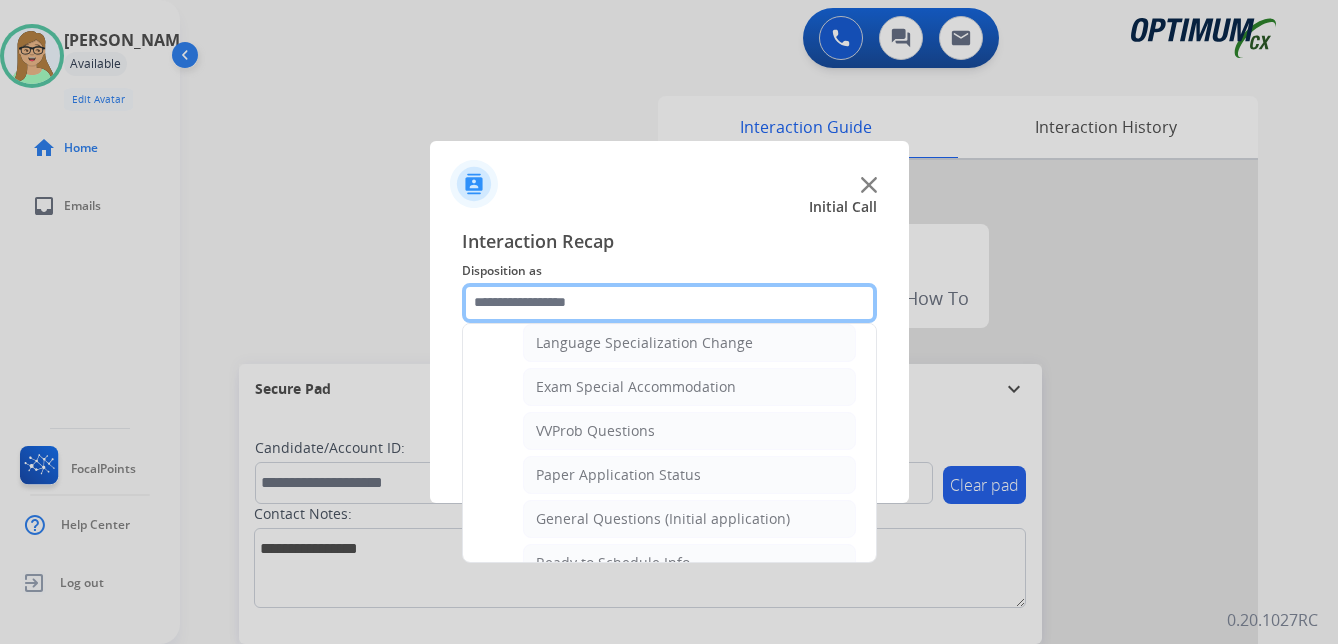 scroll, scrollTop: 1036, scrollLeft: 0, axis: vertical 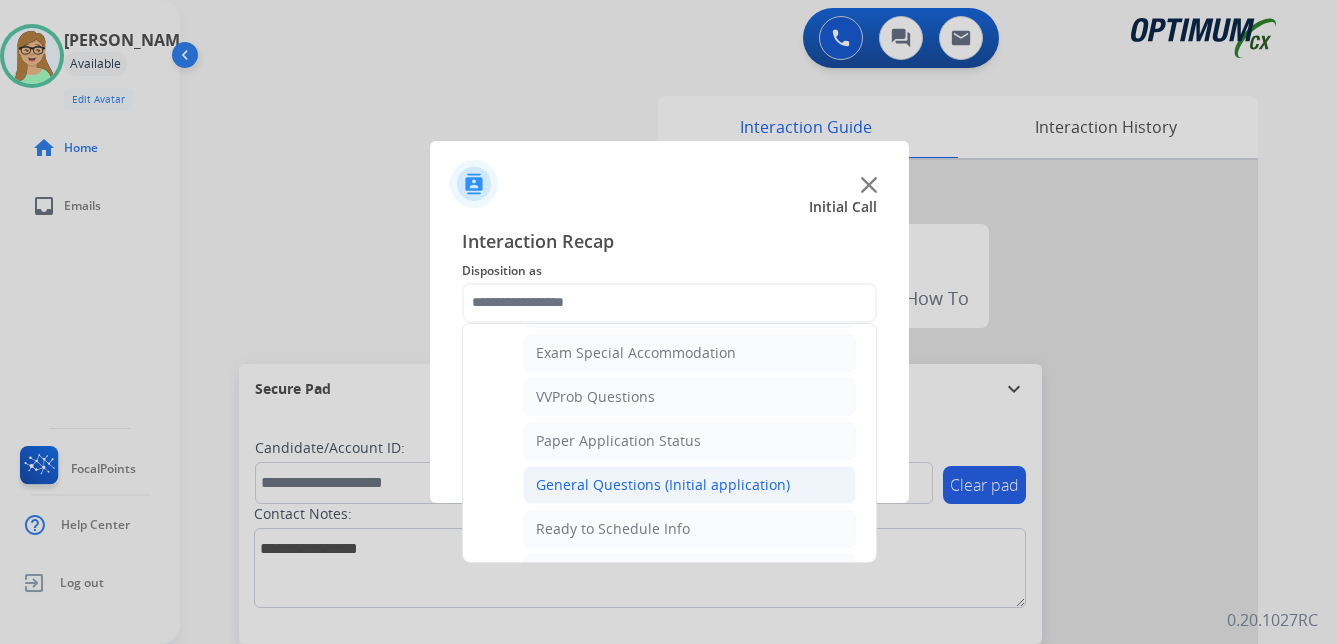click on "General Questions (Initial application)" 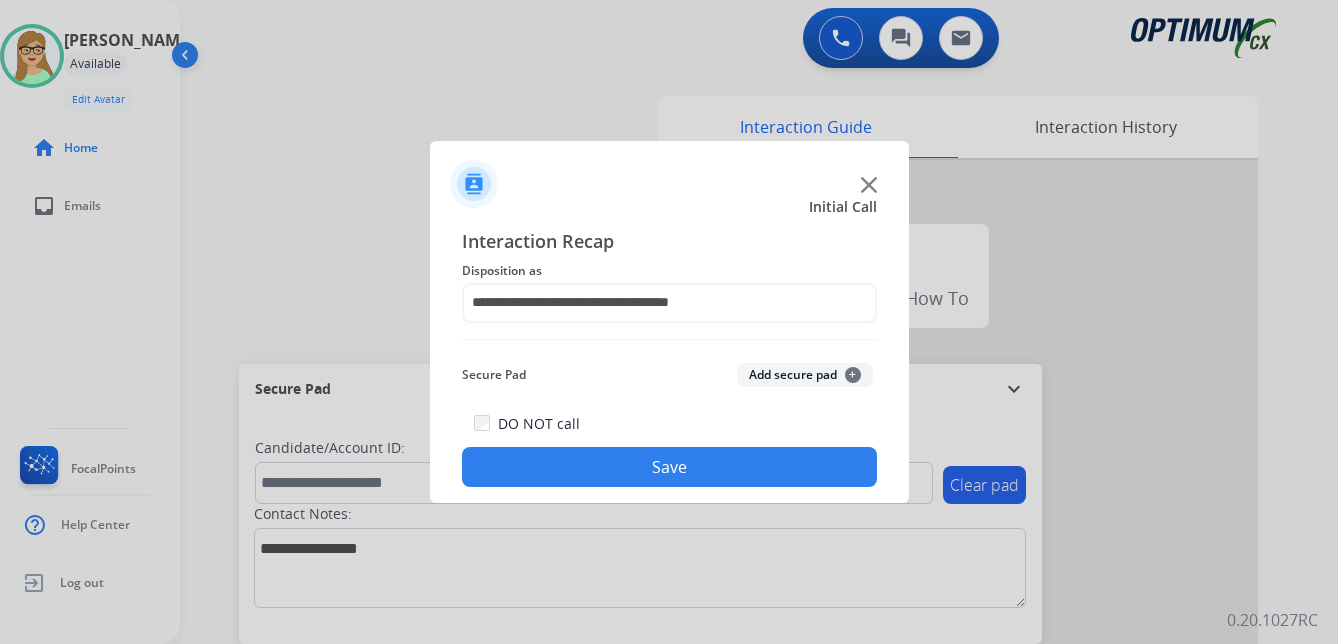 click on "Save" 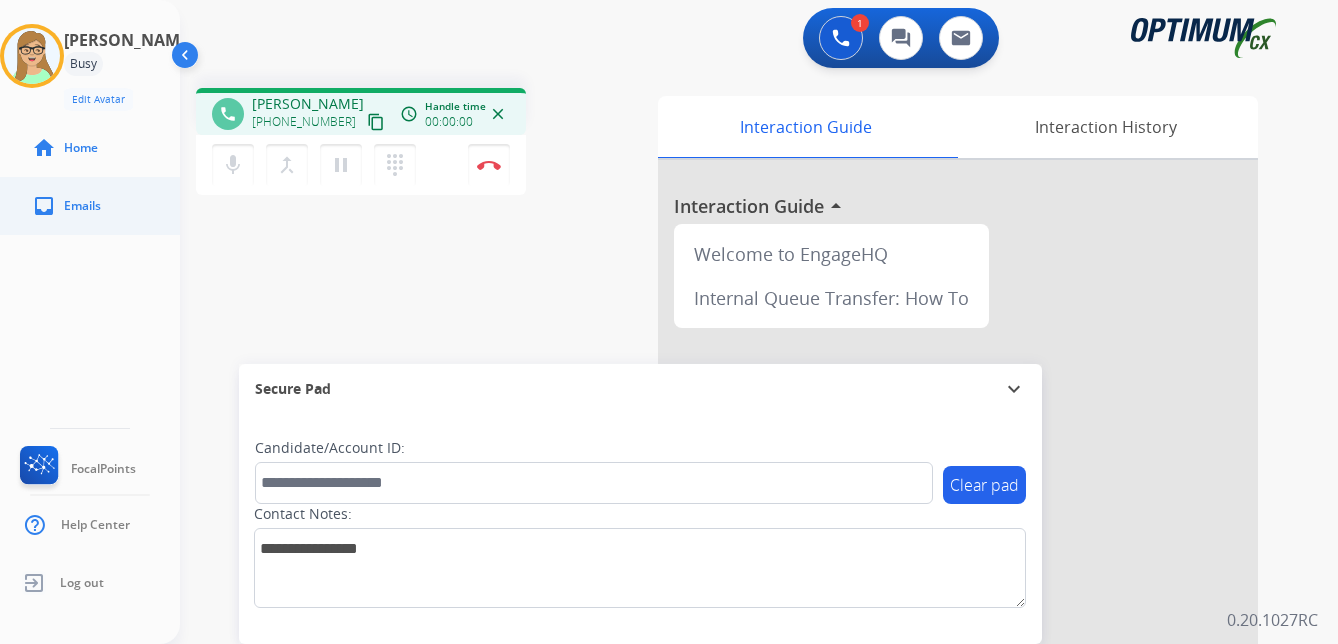 click on "inbox  Emails" 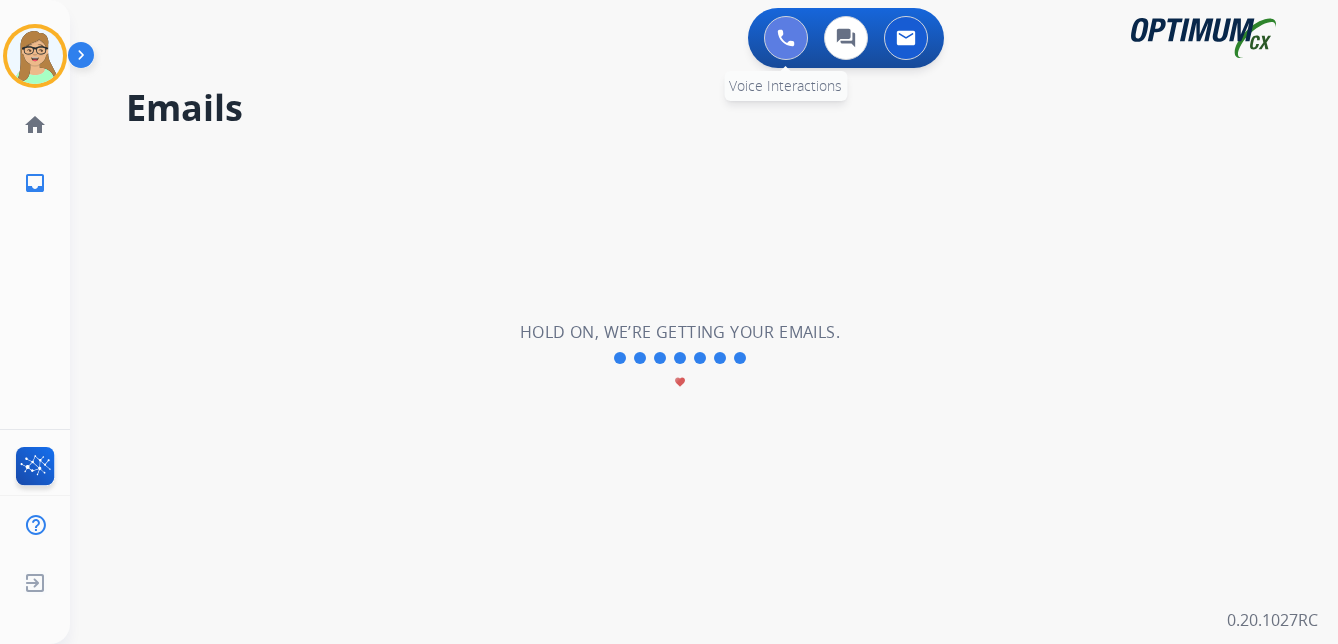 click at bounding box center [786, 38] 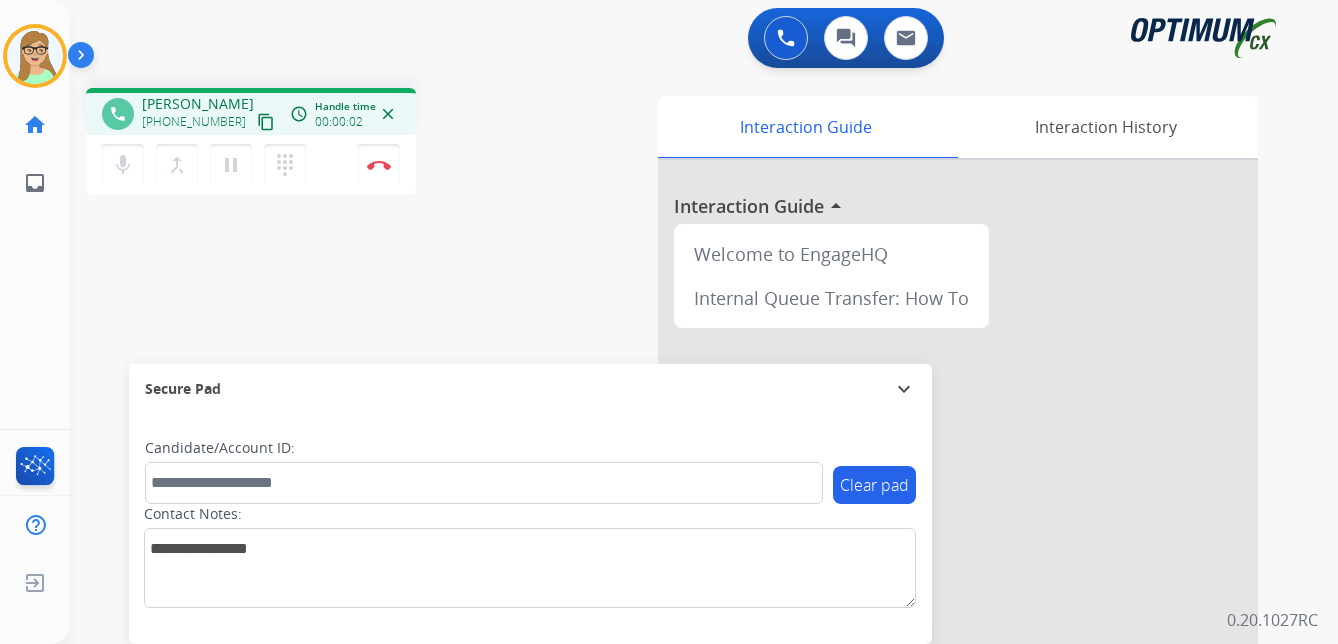 click on "content_copy" at bounding box center [266, 122] 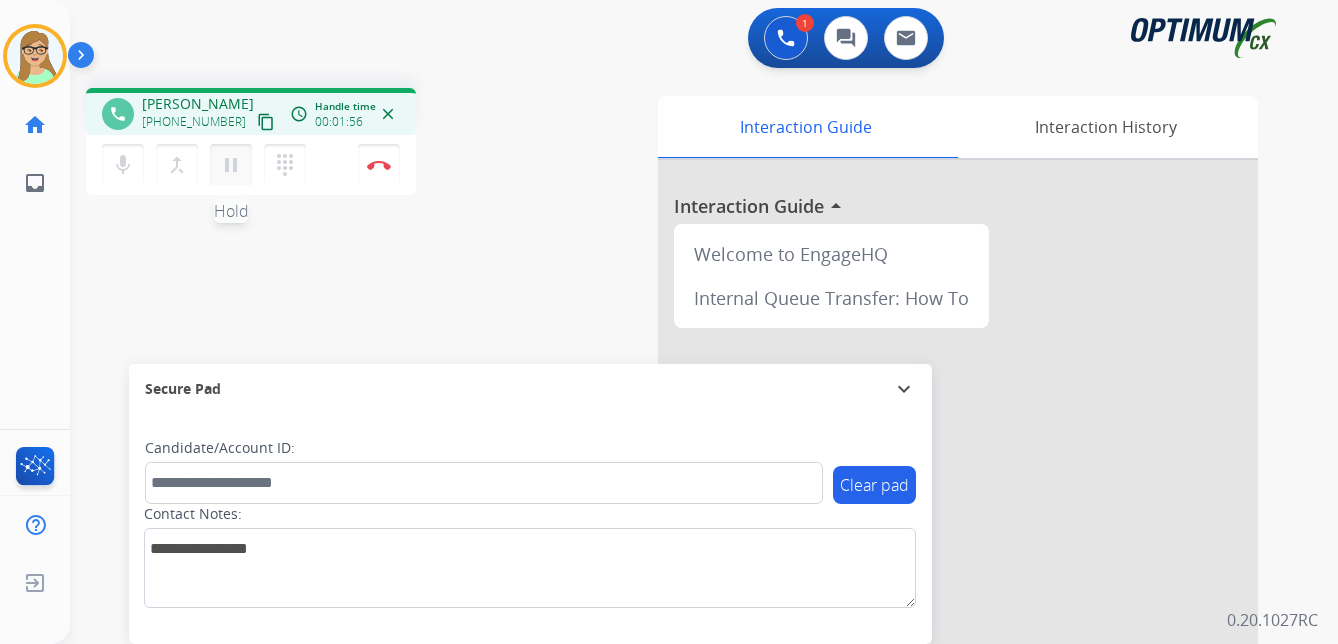 click on "pause" at bounding box center [231, 165] 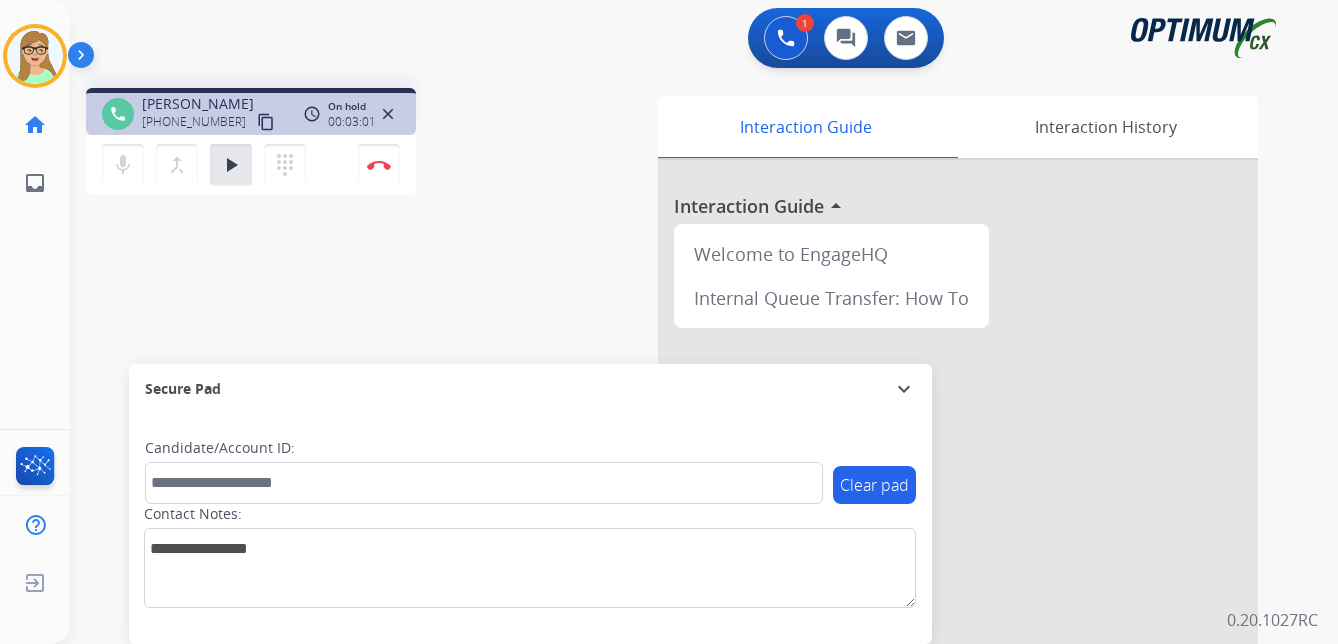 click on "phone [PERSON_NAME] [PHONE_NUMBER] content_copy access_time Call metrics Queue   00:10 Hold   03:01 Talk   01:56 Total   05:06 On hold 00:03:01 close mic Mute merge_type Bridge play_arrow Hold dialpad Dialpad Disconnect swap_horiz Break voice bridge close_fullscreen Connect 3-Way Call merge_type Separate 3-Way Call  Interaction Guide   Interaction History  Interaction Guide arrow_drop_up  Welcome to EngageHQ   Internal Queue Transfer: How To  Secure Pad expand_more Clear pad Candidate/Account ID: Contact Notes:" at bounding box center (680, 489) 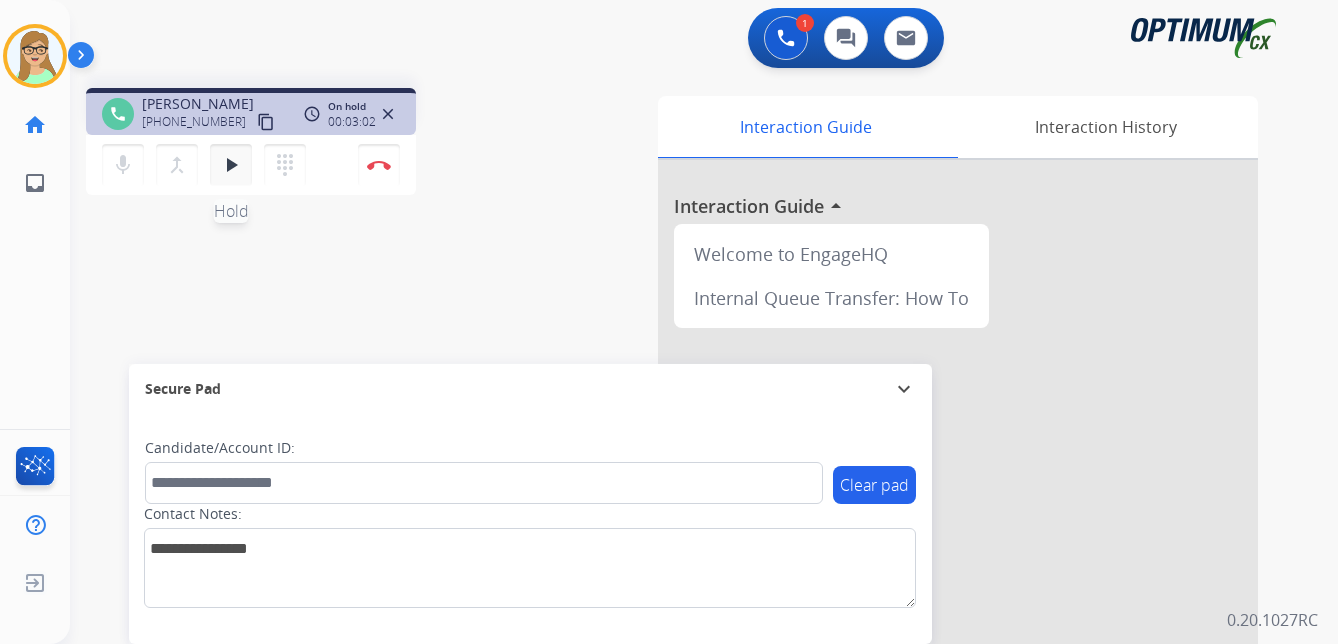 click on "play_arrow" at bounding box center (231, 165) 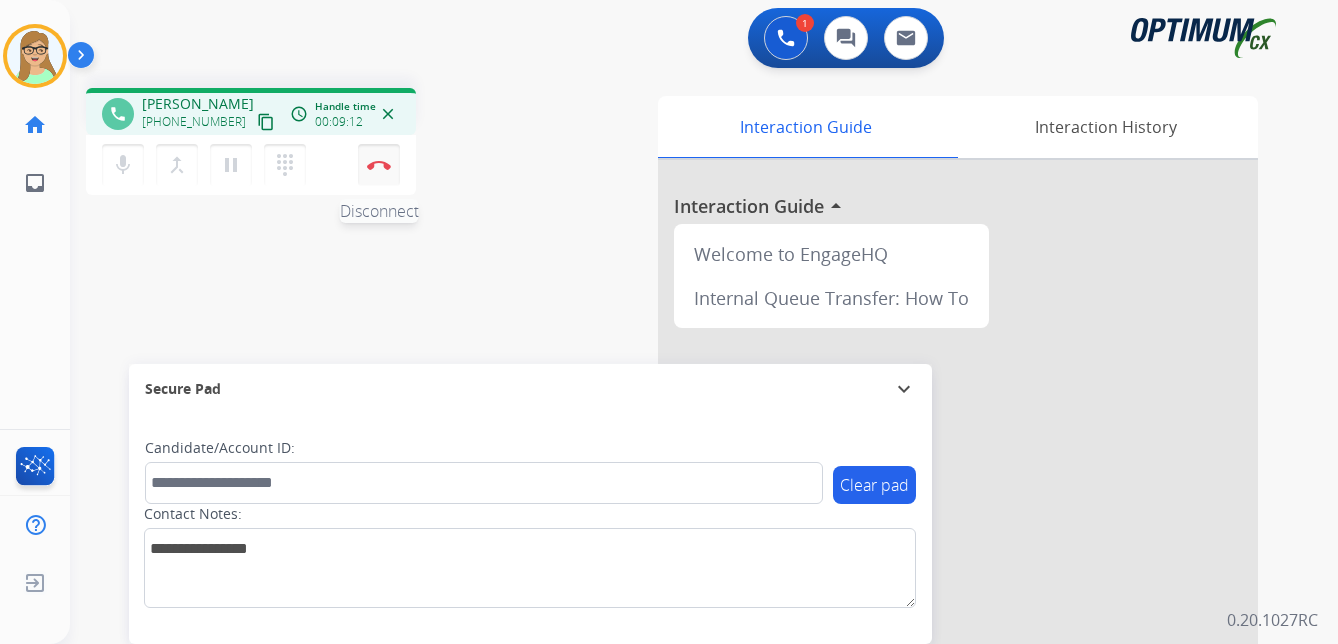 click at bounding box center [379, 165] 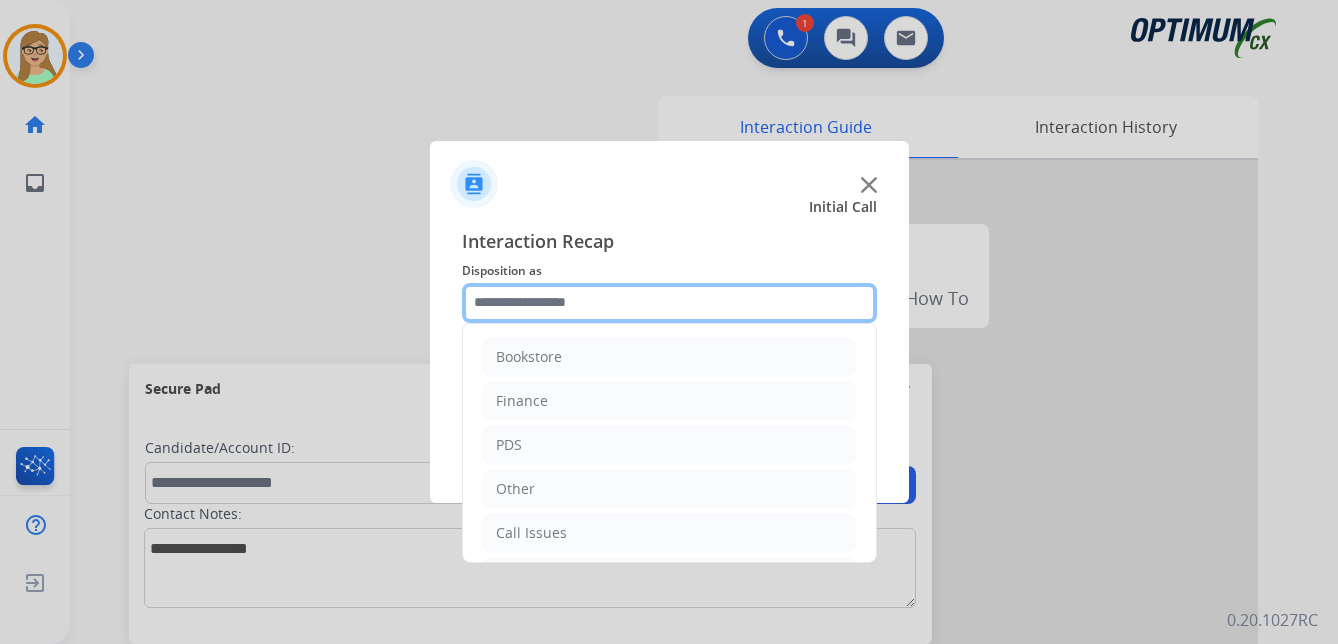 drag, startPoint x: 533, startPoint y: 301, endPoint x: 540, endPoint y: 310, distance: 11.401754 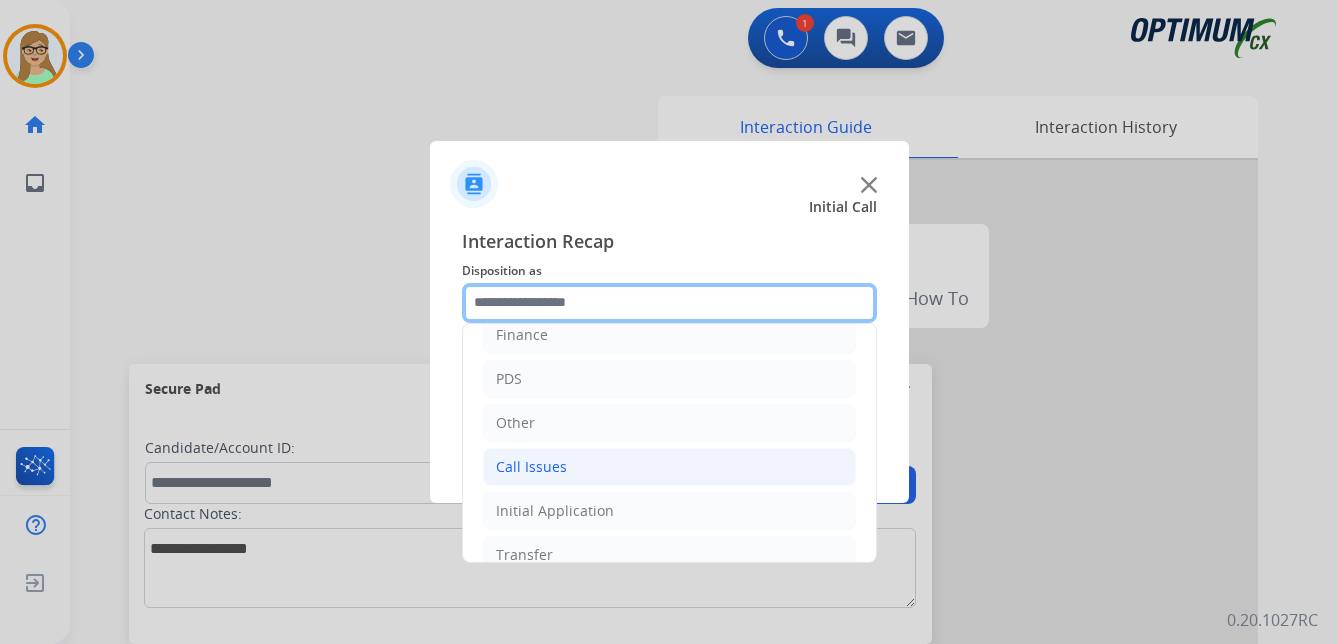 scroll, scrollTop: 136, scrollLeft: 0, axis: vertical 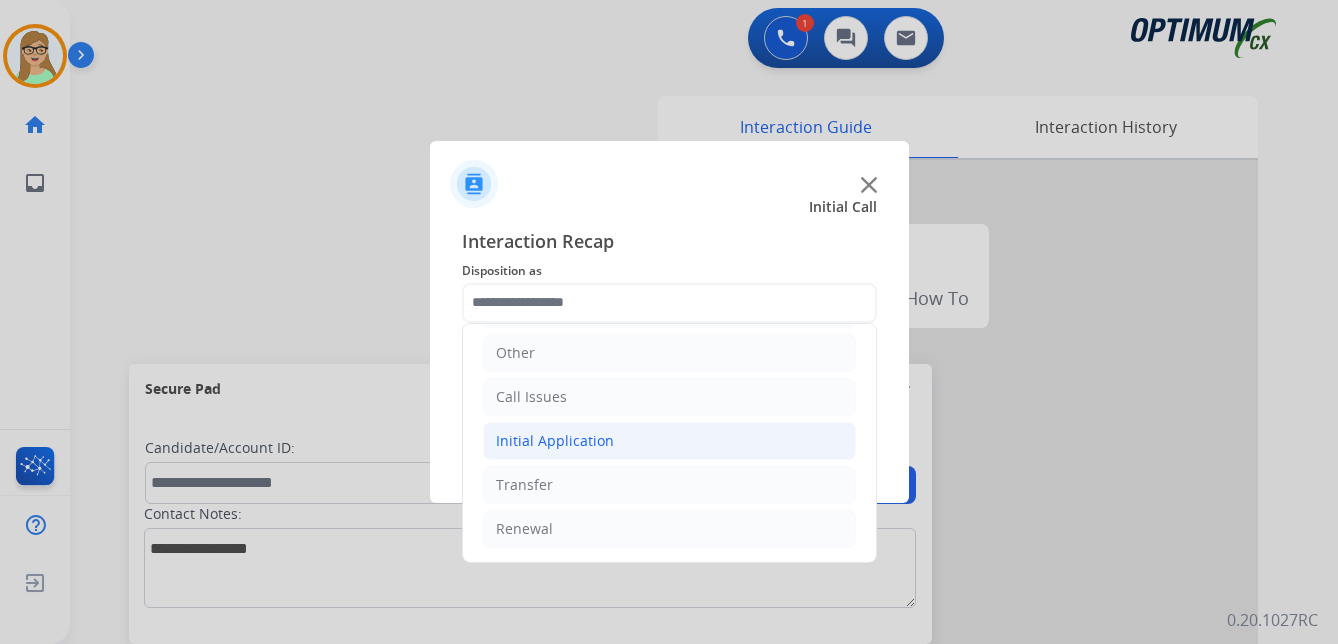 click on "Initial Application" 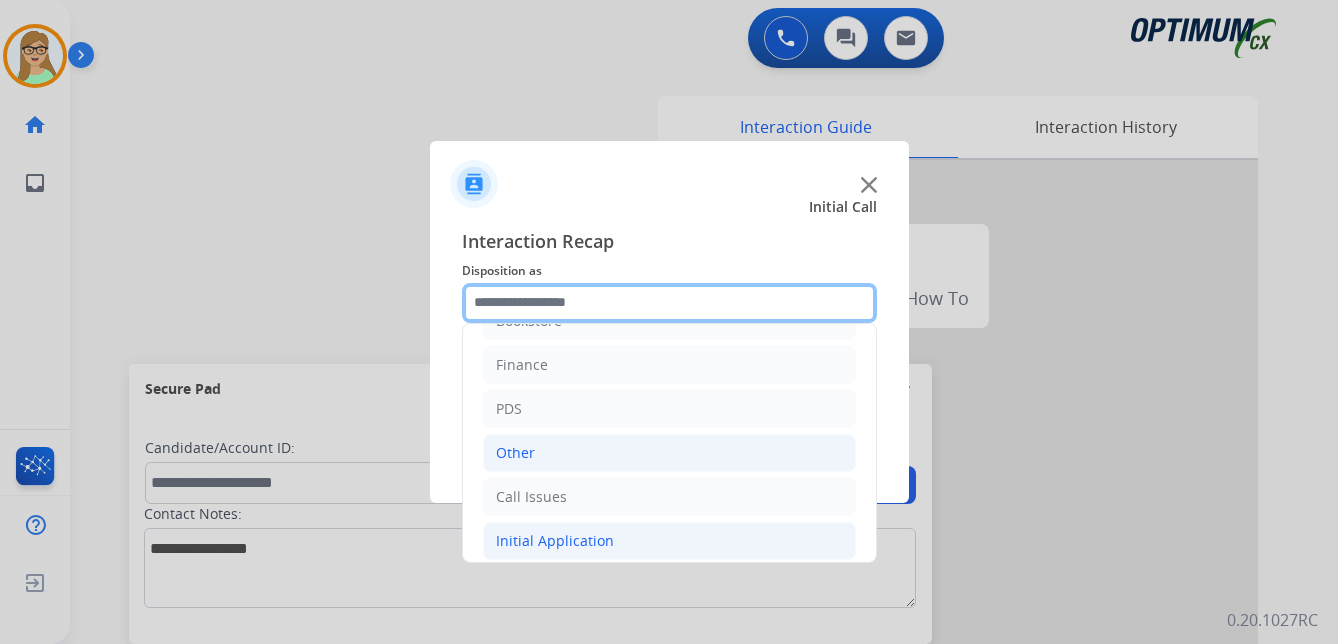 scroll, scrollTop: 0, scrollLeft: 0, axis: both 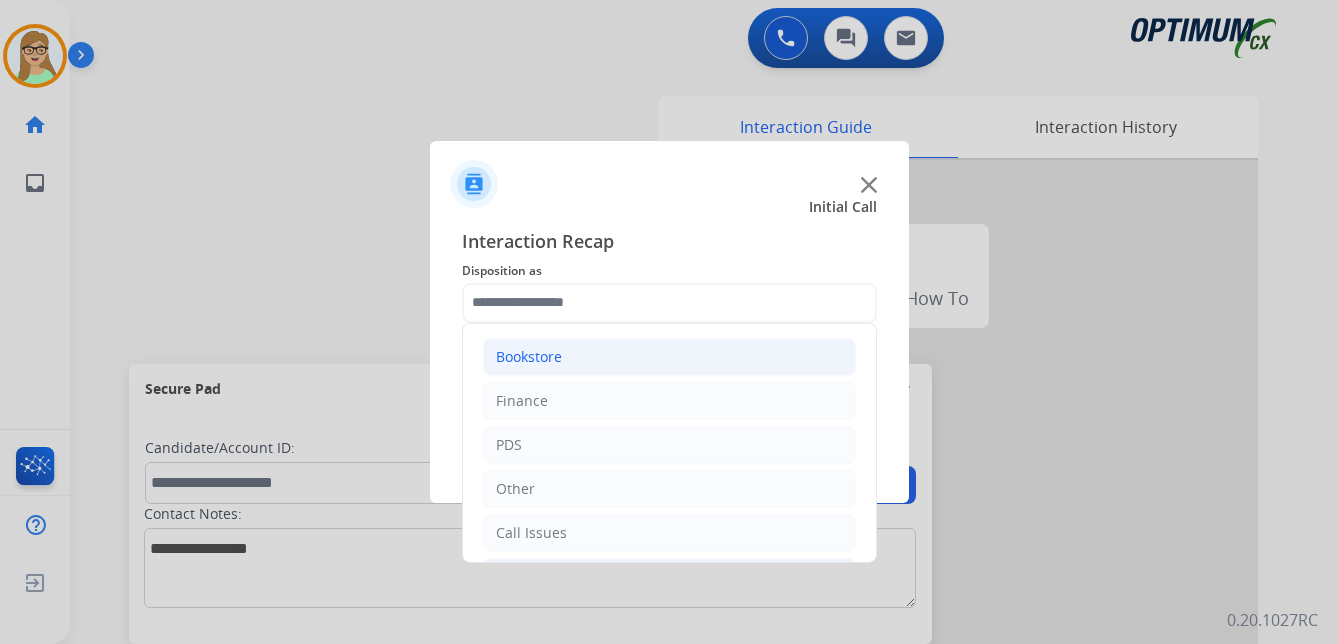 click on "Bookstore" 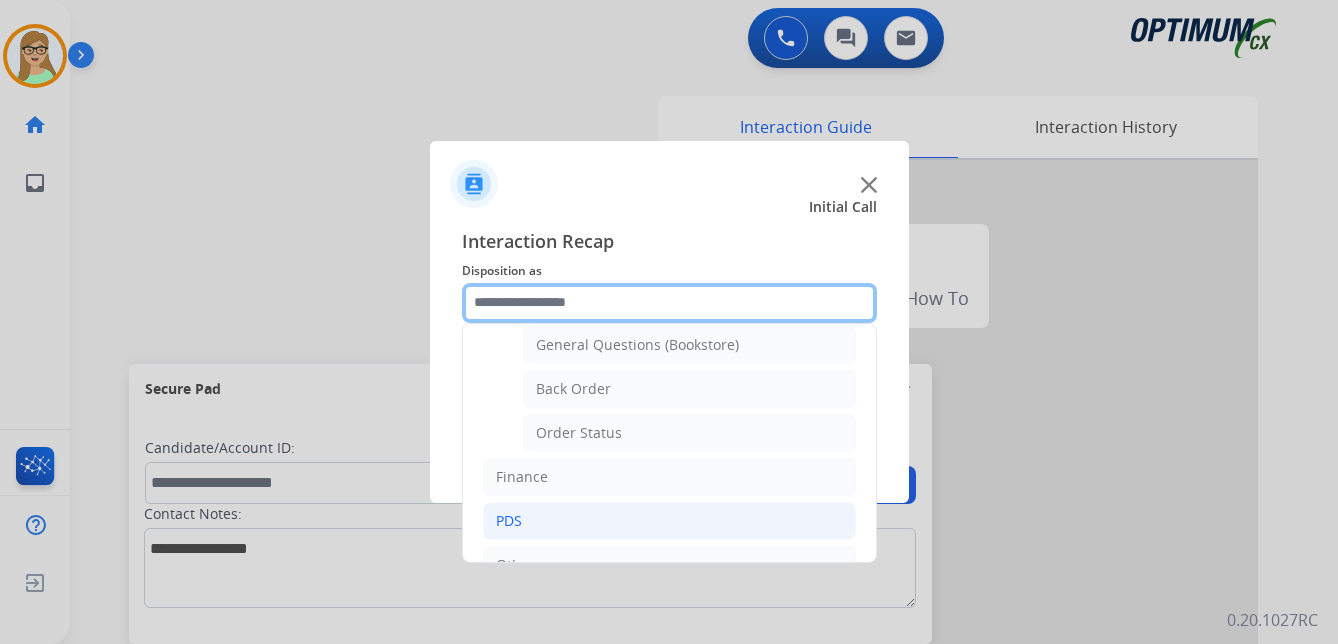 scroll, scrollTop: 0, scrollLeft: 0, axis: both 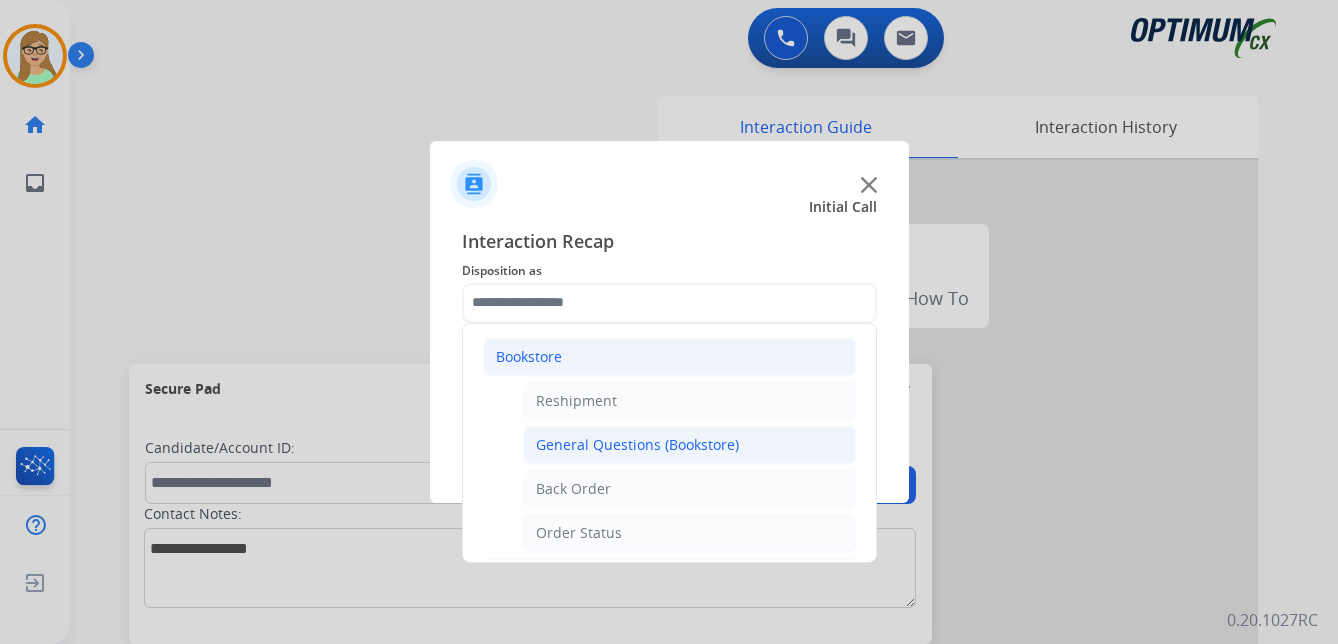 click on "General Questions (Bookstore)" 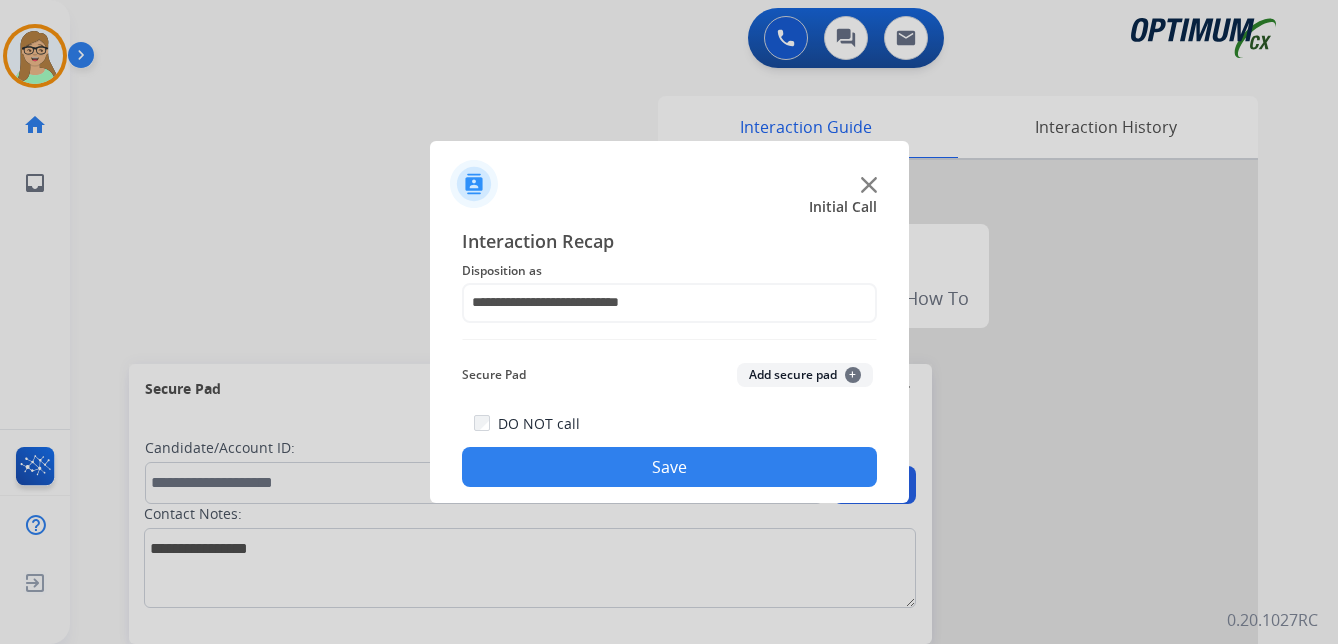 drag, startPoint x: 610, startPoint y: 470, endPoint x: 212, endPoint y: 530, distance: 402.4972 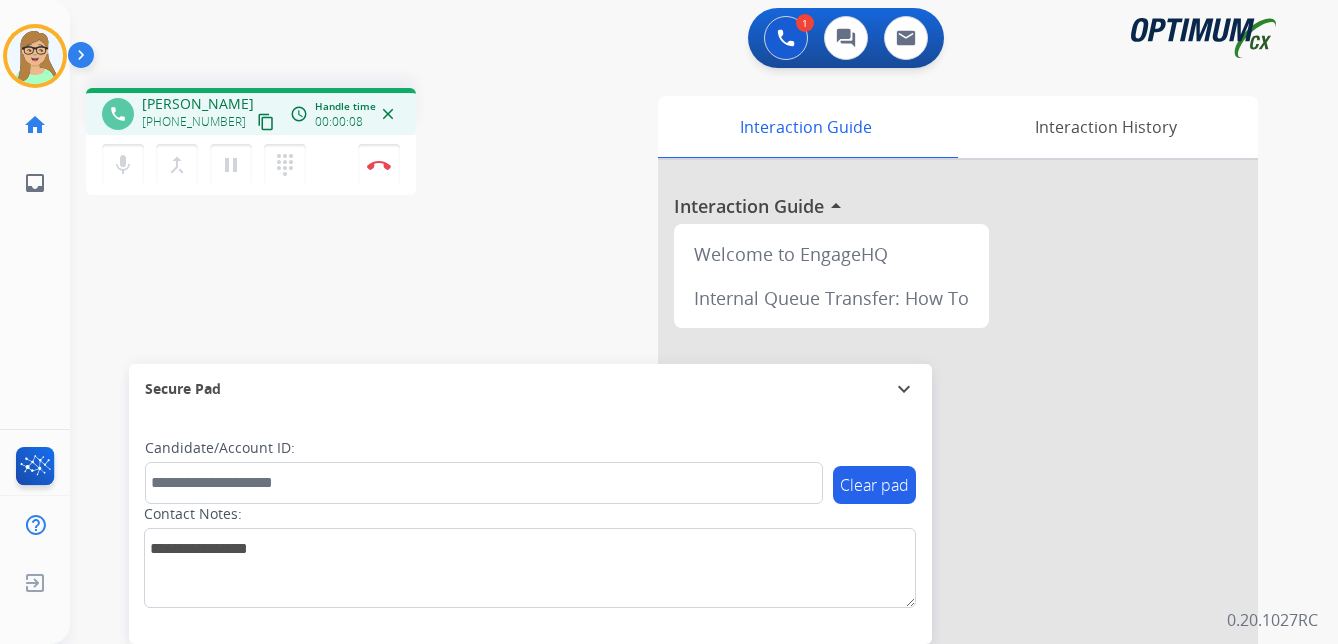 click on "phone [PERSON_NAME] [PHONE_NUMBER] content_copy access_time Call metrics Queue   00:08 Hold   00:00 Talk   00:09 Total   00:16 Handle time 00:00:08 close mic Mute merge_type Bridge pause Hold dialpad Dialpad Disconnect swap_horiz Break voice bridge close_fullscreen Connect 3-Way Call merge_type Separate 3-Way Call  Interaction Guide   Interaction History  Interaction Guide arrow_drop_up  Welcome to EngageHQ   Internal Queue Transfer: How To  Secure Pad expand_more Clear pad Candidate/Account ID: Contact Notes:" at bounding box center [680, 489] 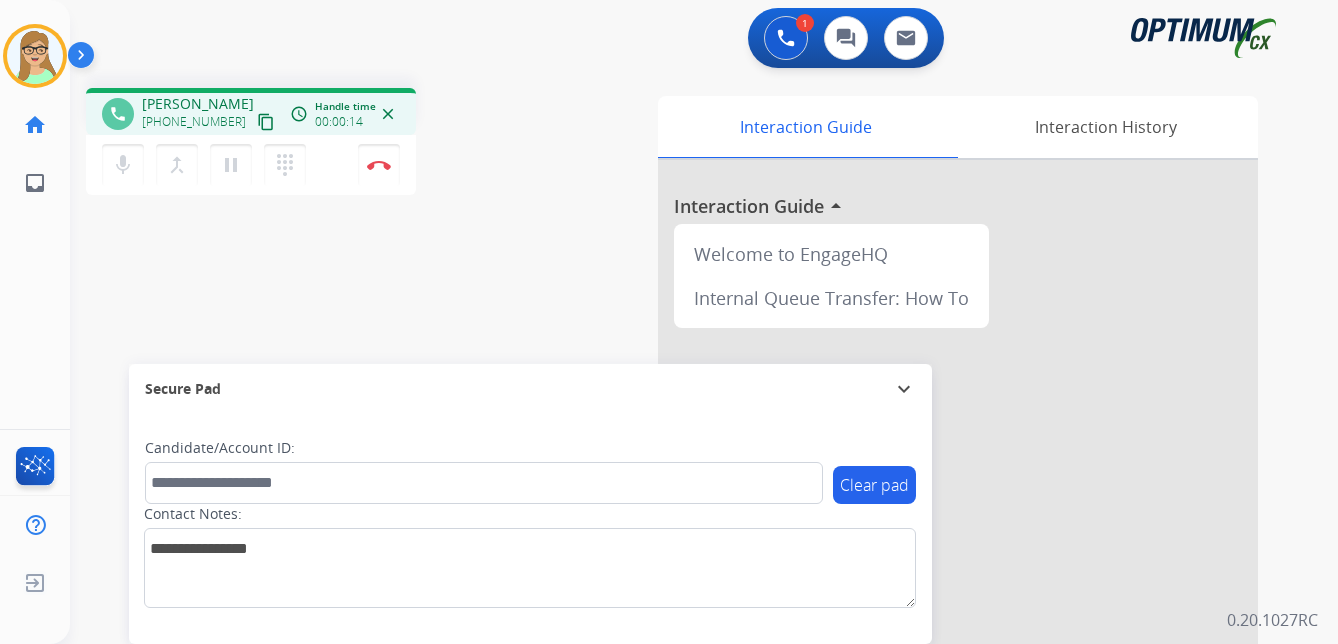 click on "content_copy" at bounding box center (266, 122) 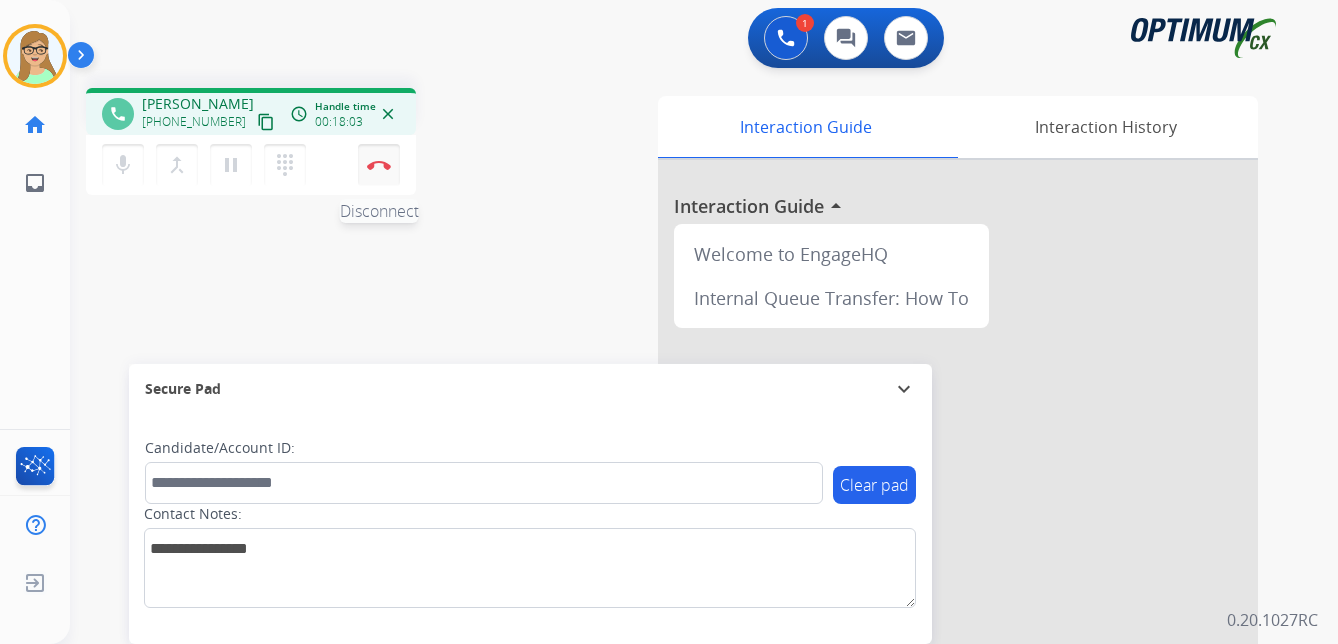 click at bounding box center (379, 165) 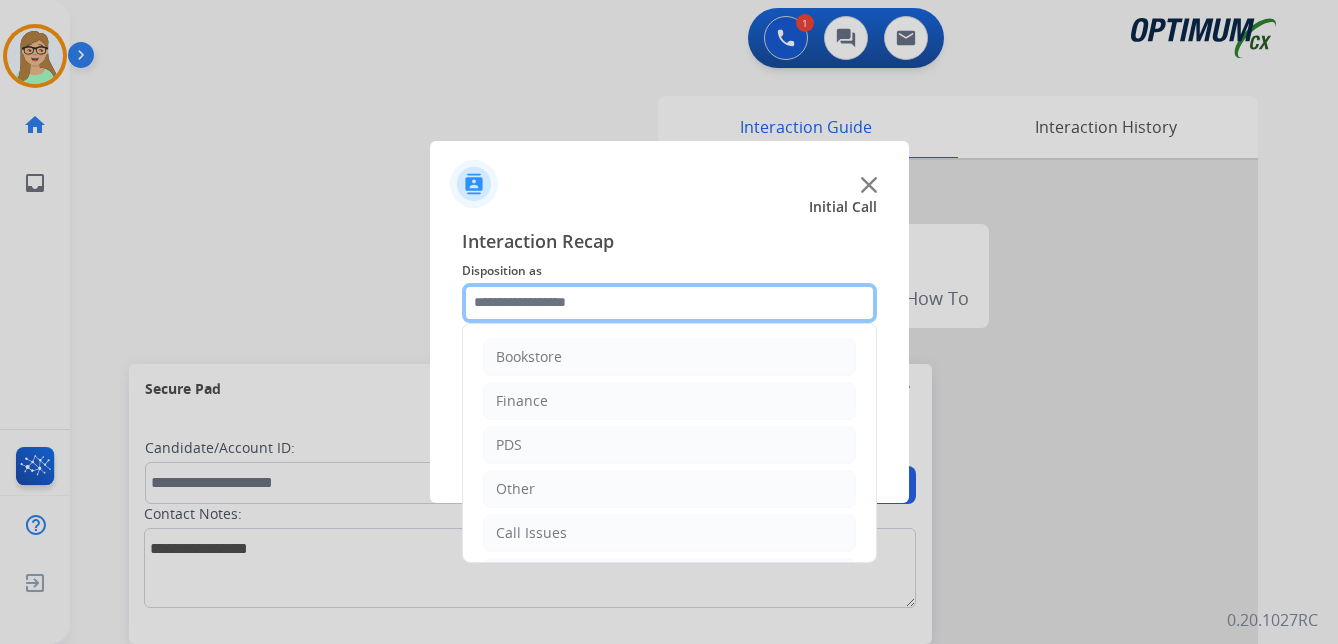 click 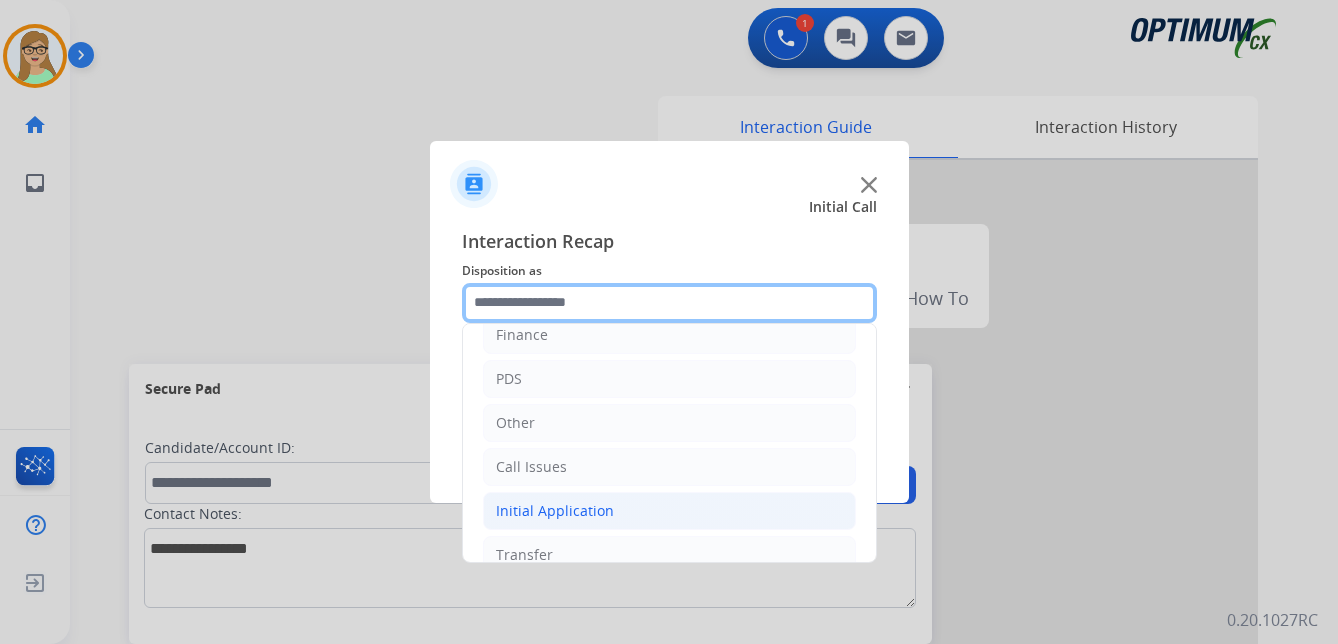scroll, scrollTop: 136, scrollLeft: 0, axis: vertical 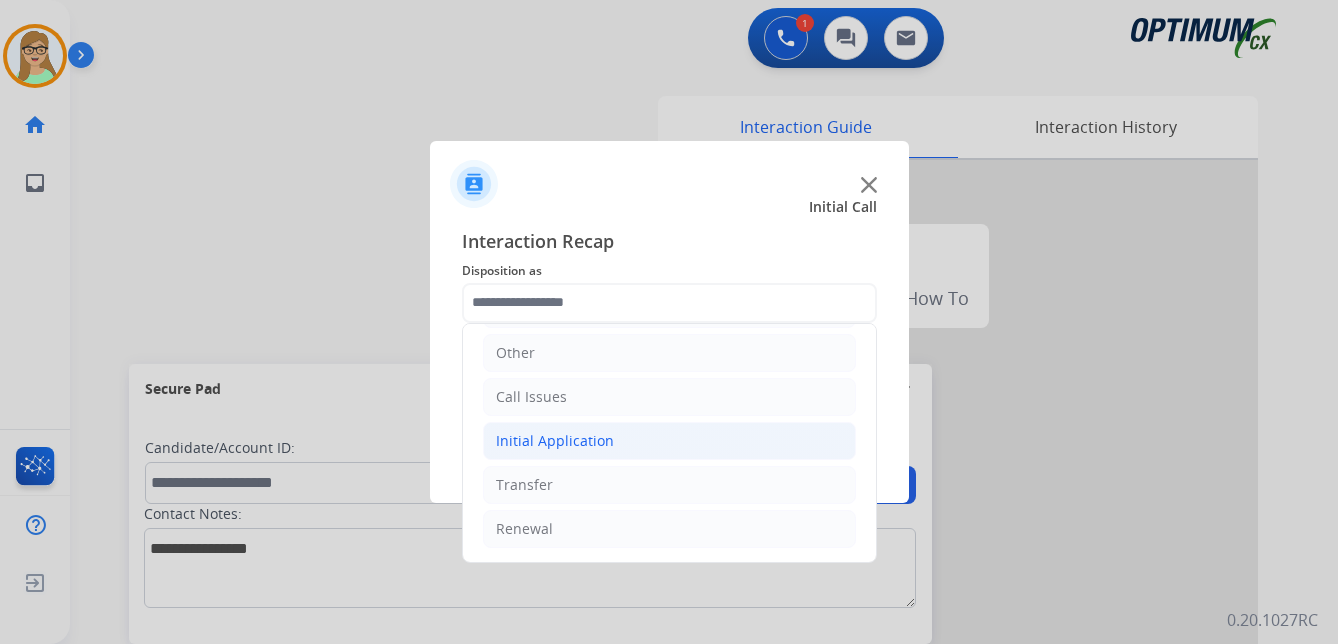 click on "Initial Application" 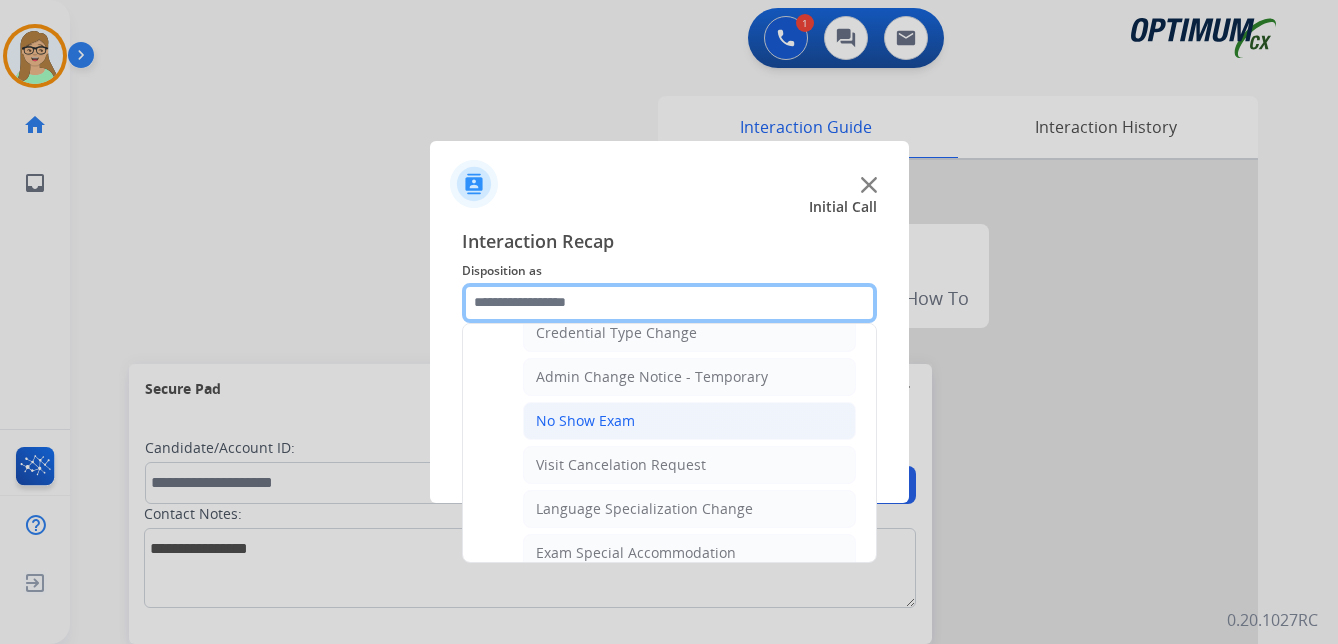 scroll, scrollTop: 736, scrollLeft: 0, axis: vertical 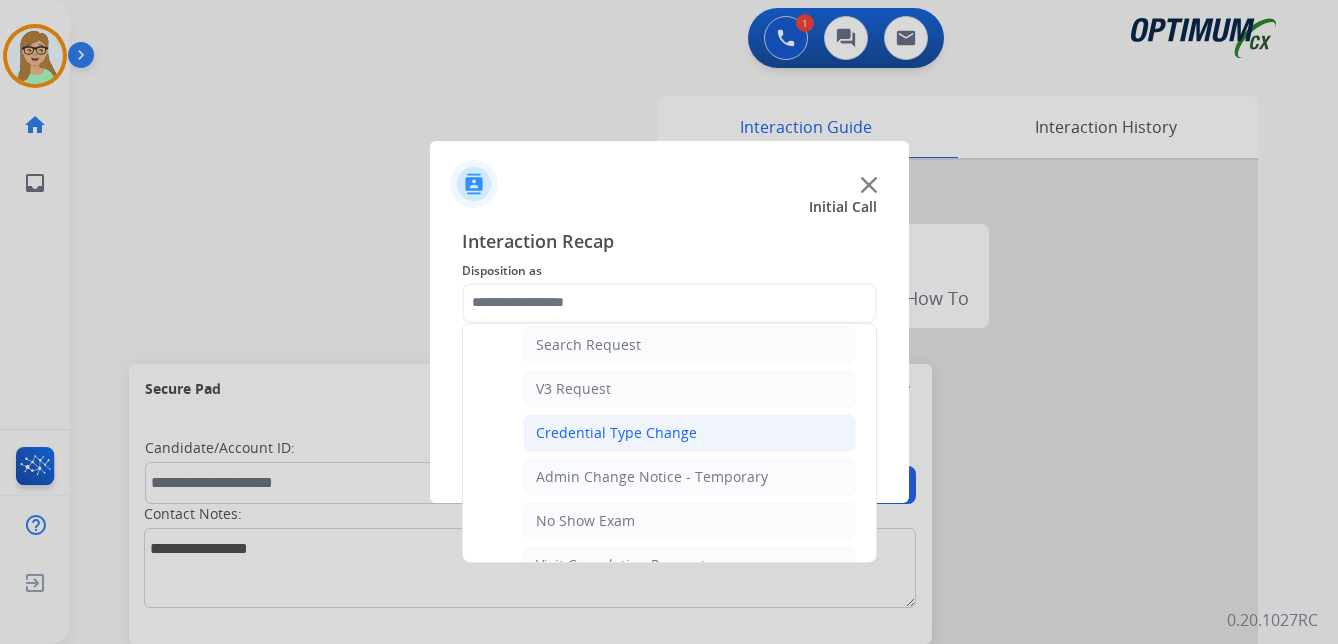 click on "Credential Type Change" 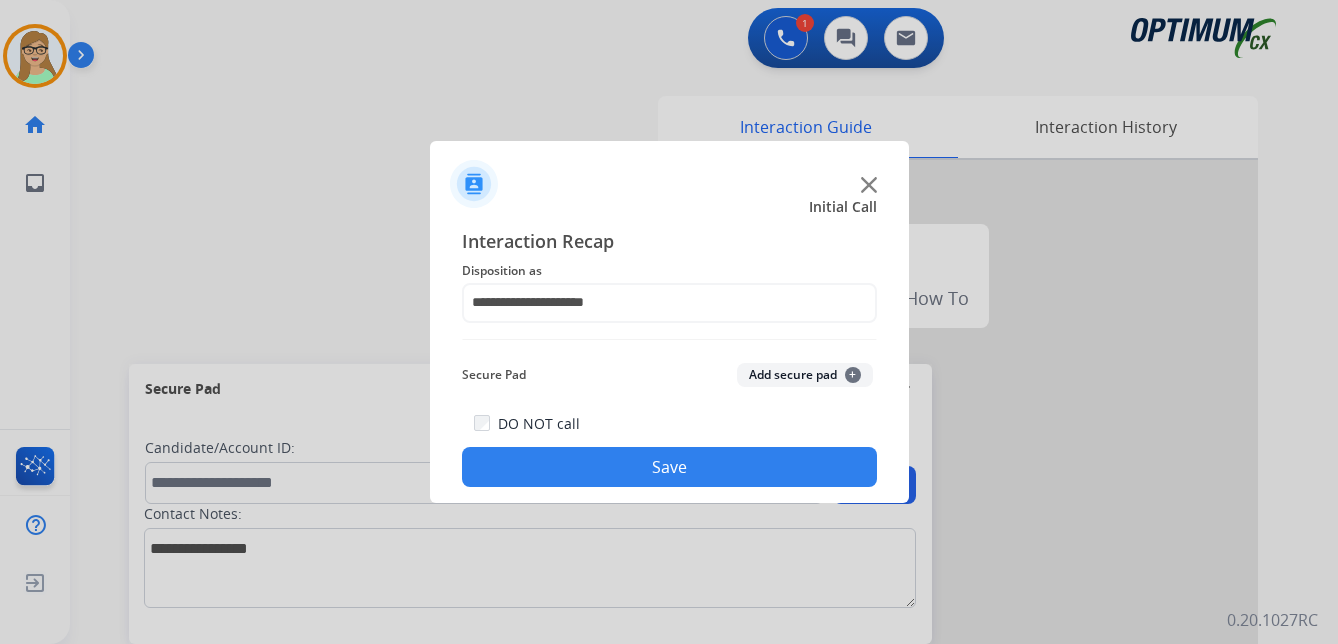 drag, startPoint x: 570, startPoint y: 476, endPoint x: 47, endPoint y: 417, distance: 526.3174 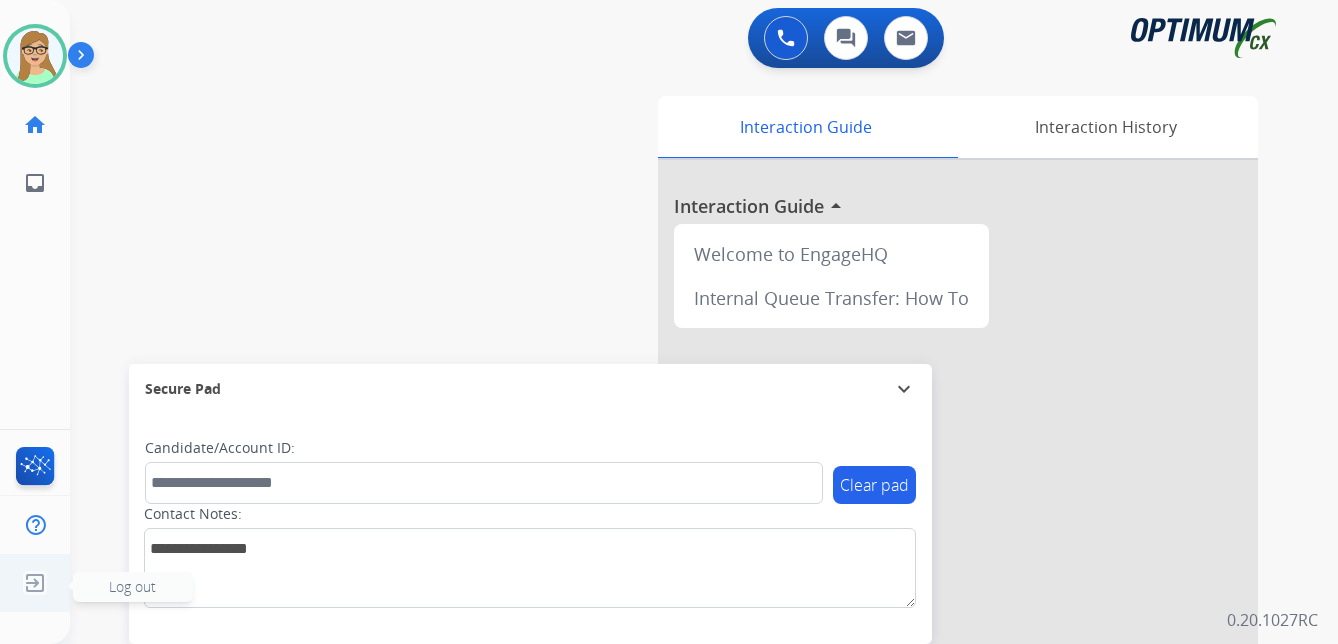 click 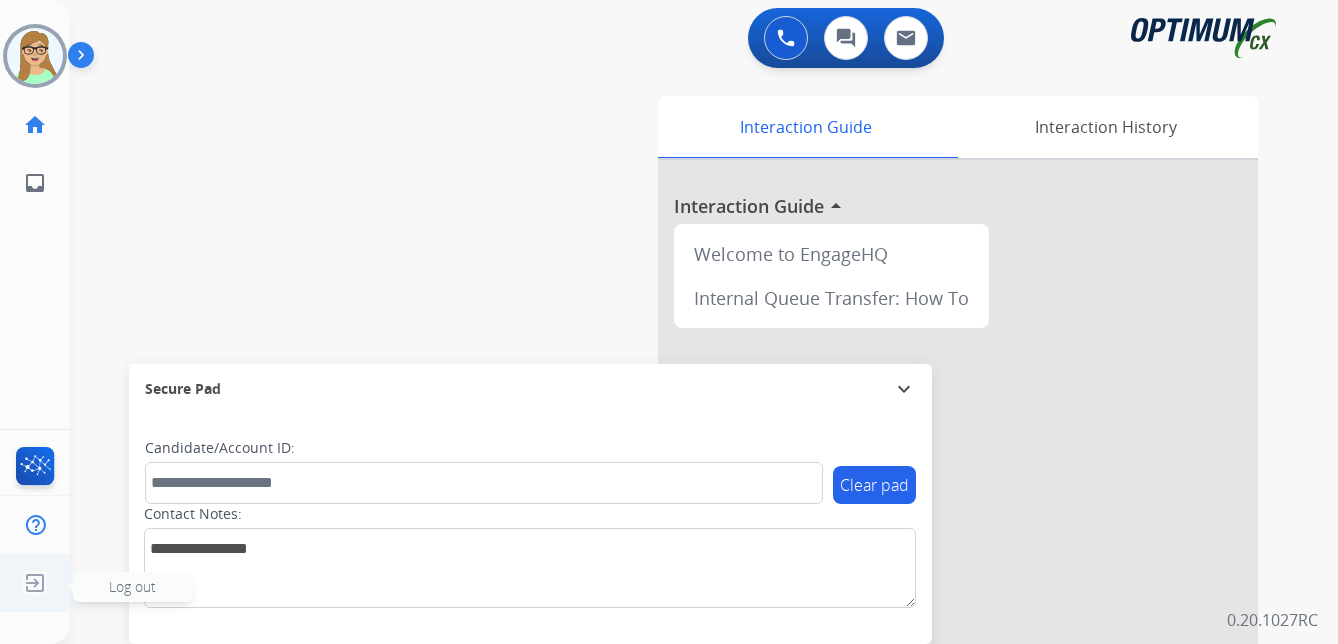 click on "Log out" 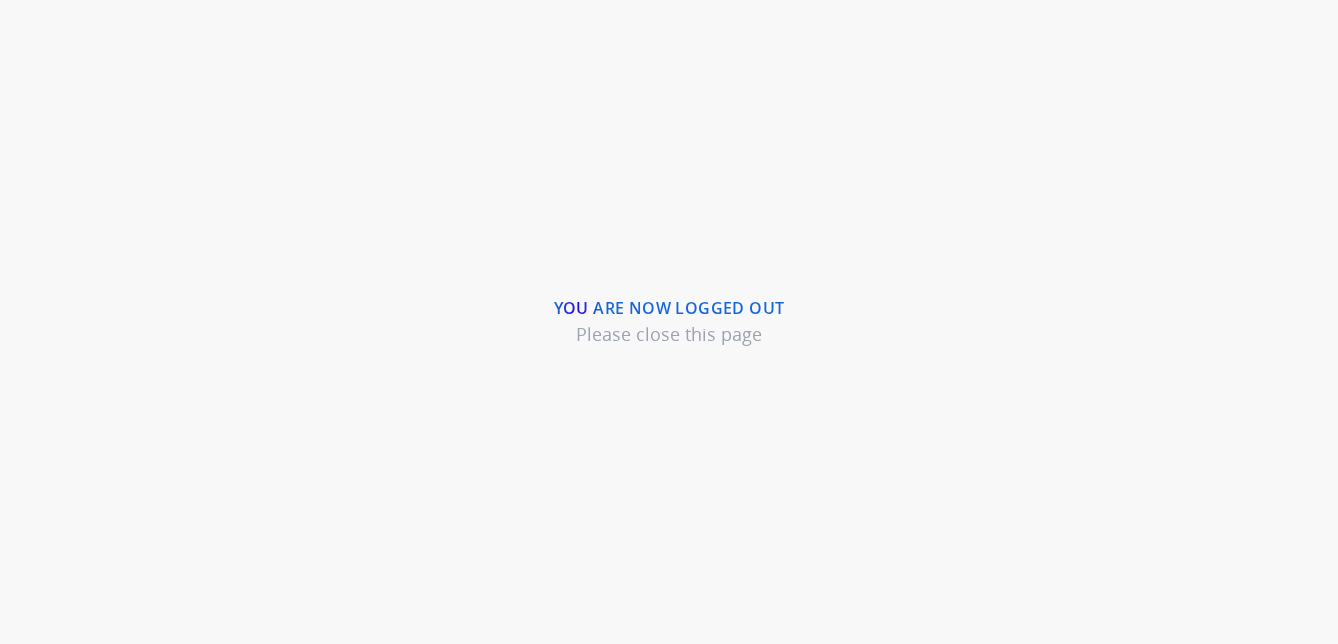 scroll, scrollTop: 0, scrollLeft: 0, axis: both 